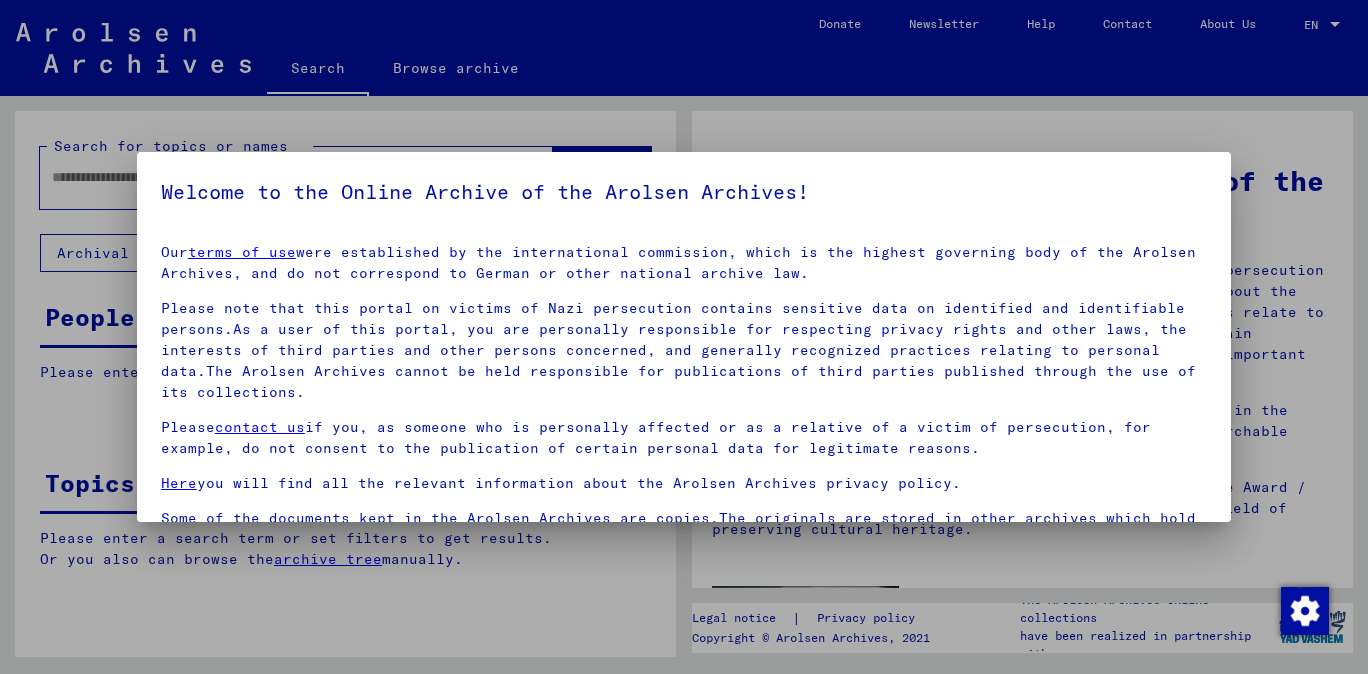 scroll, scrollTop: 0, scrollLeft: 0, axis: both 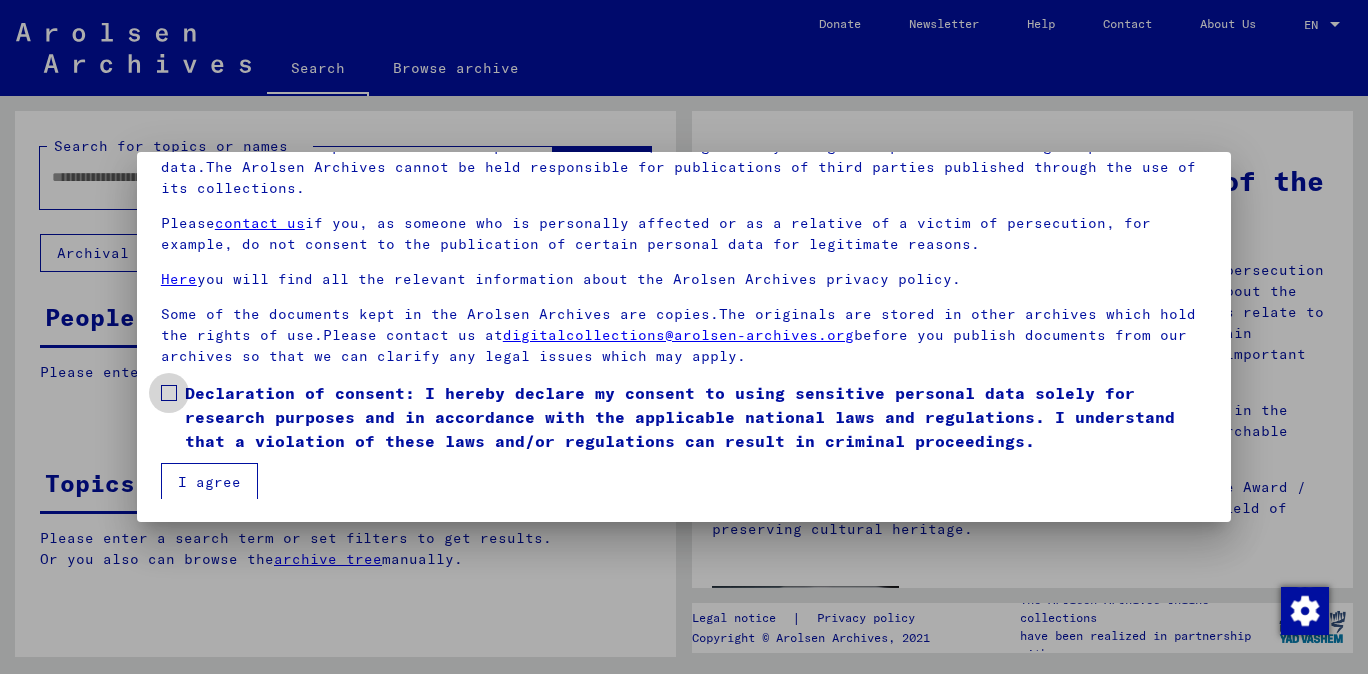 click at bounding box center [169, 393] 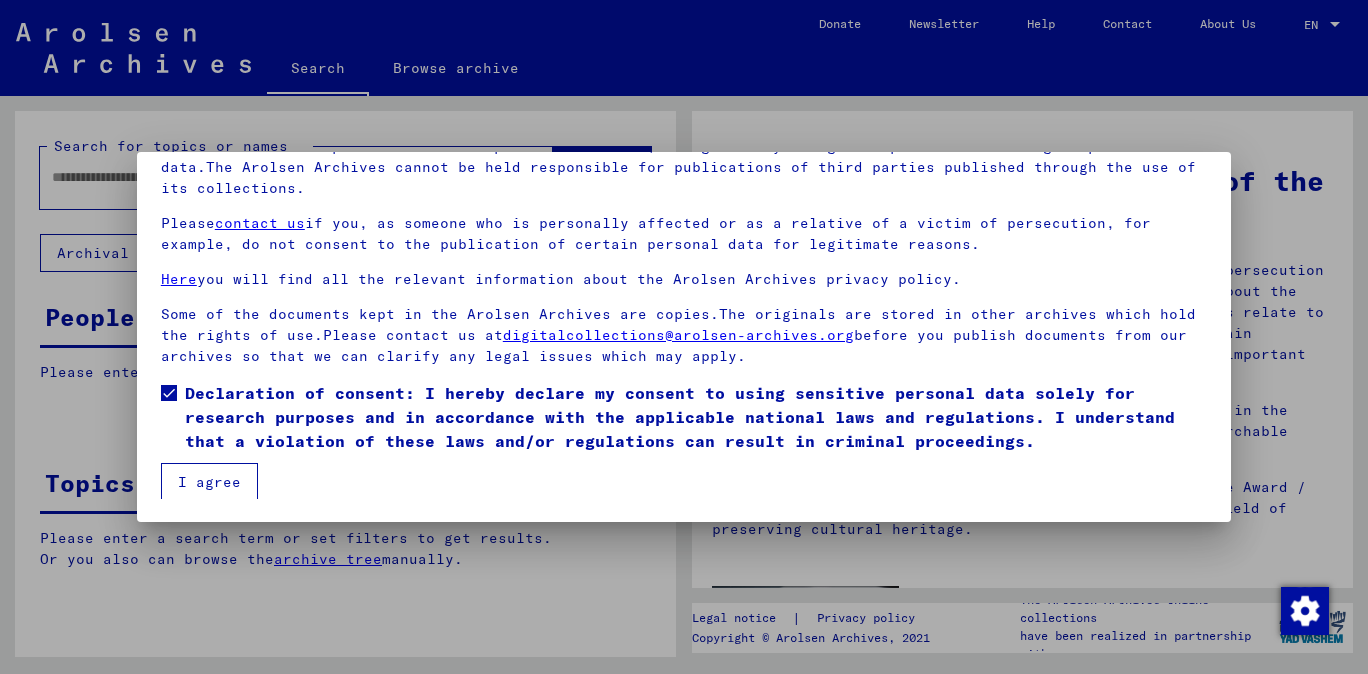 drag, startPoint x: 190, startPoint y: 478, endPoint x: 245, endPoint y: 397, distance: 97.90812 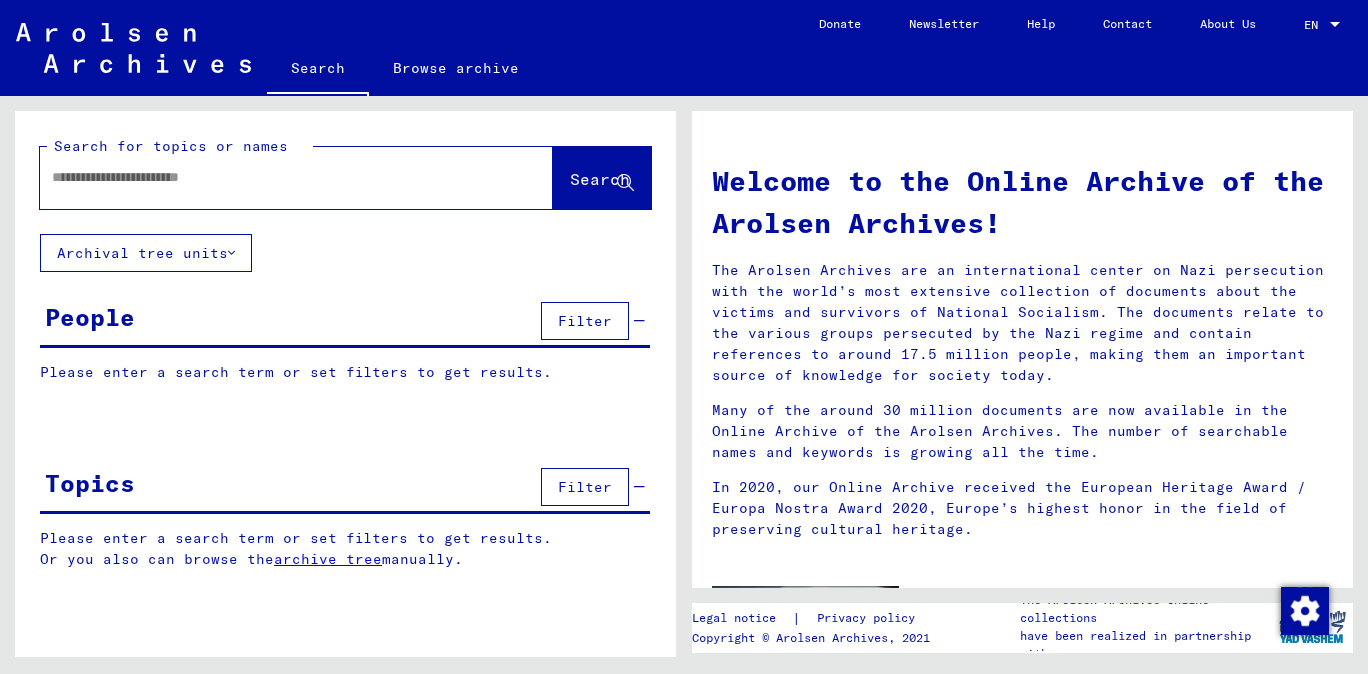 click at bounding box center [272, 177] 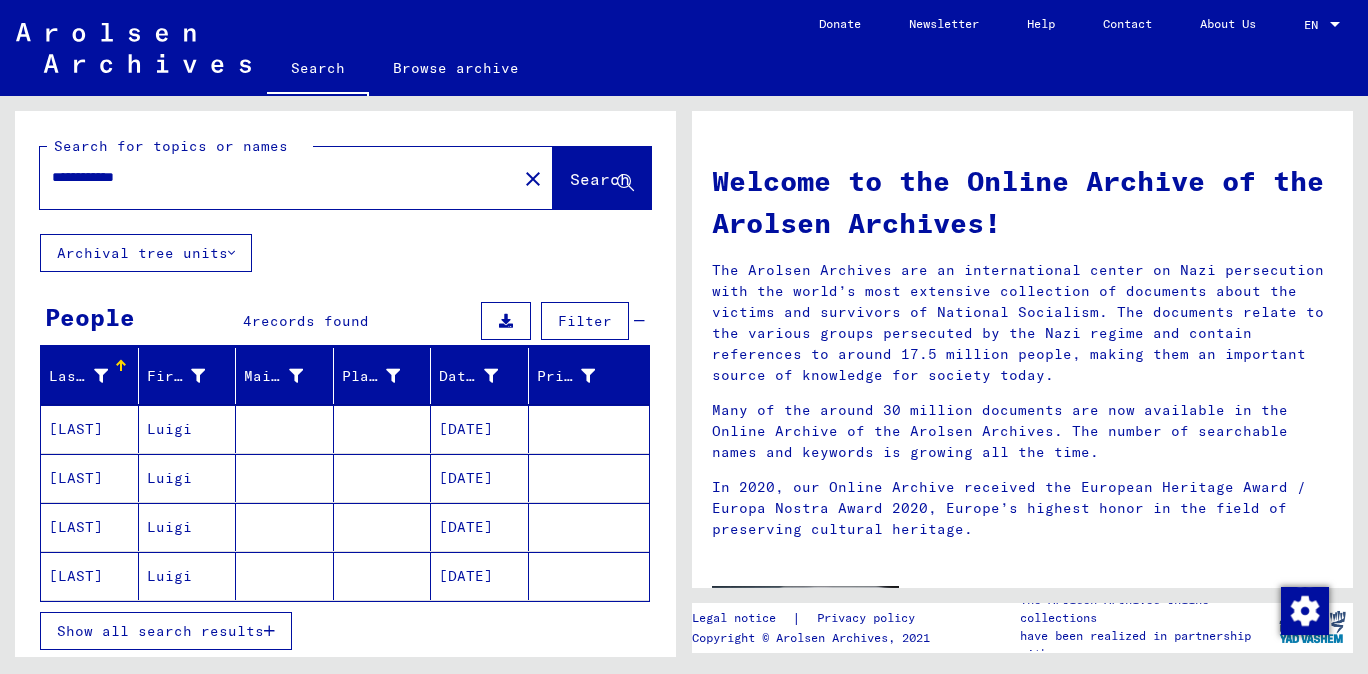 click on "[LAST]" at bounding box center [90, 478] 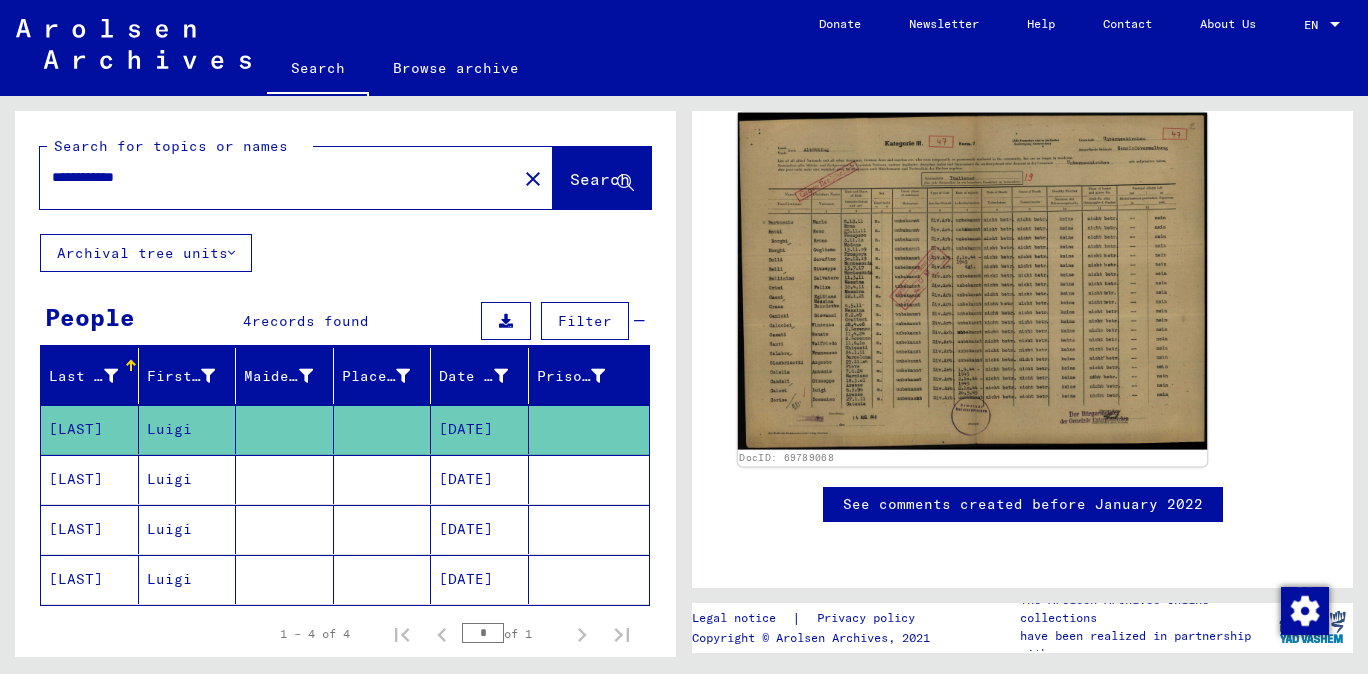 click 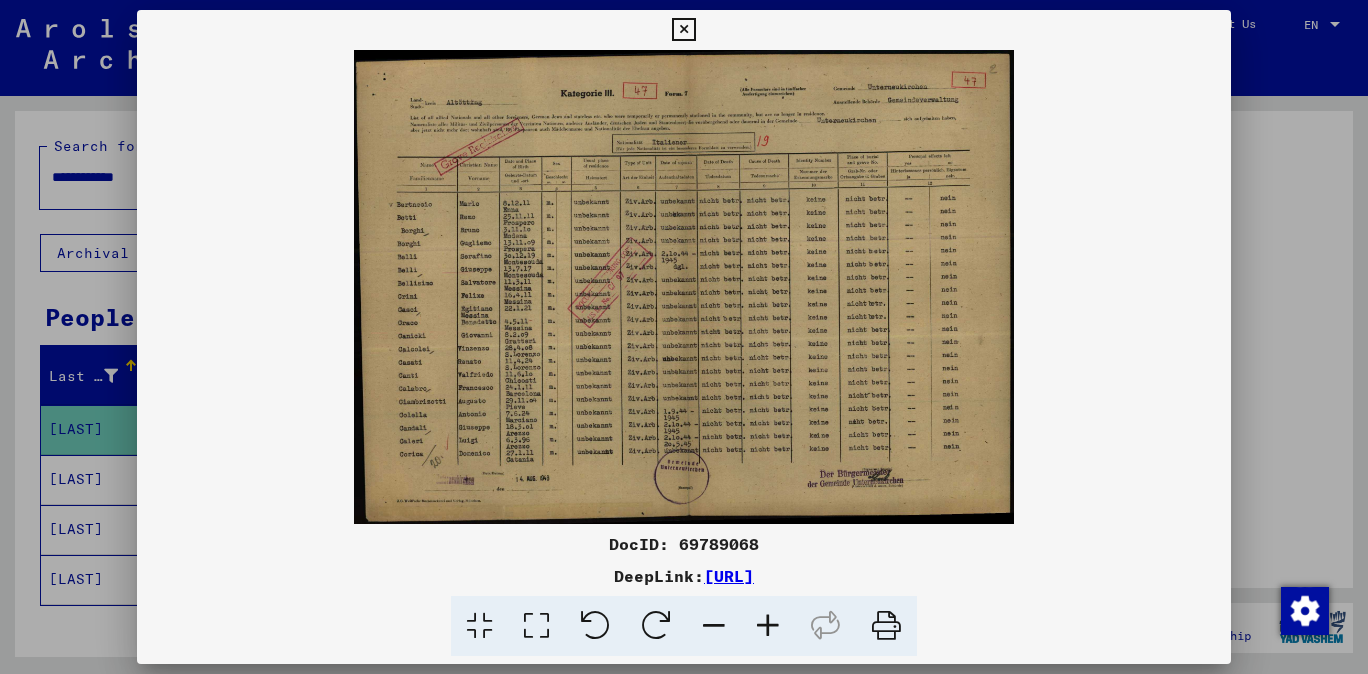 click at bounding box center (768, 626) 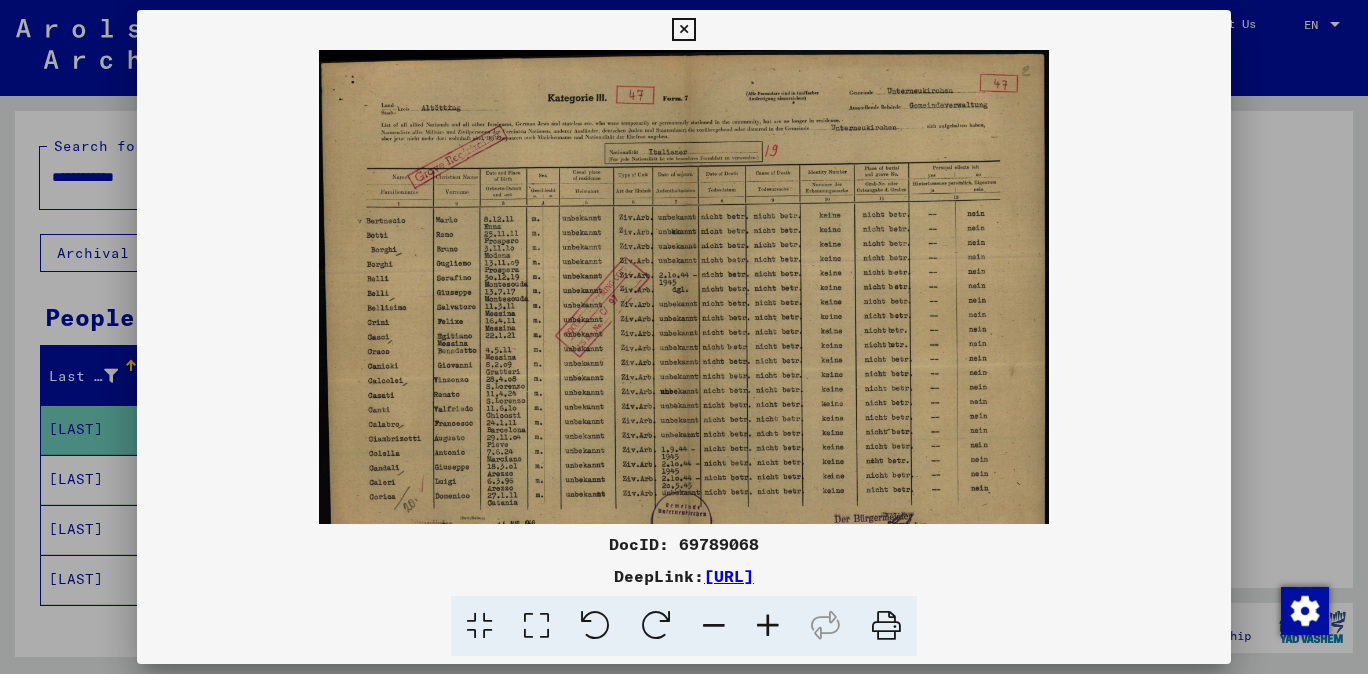 click at bounding box center [768, 626] 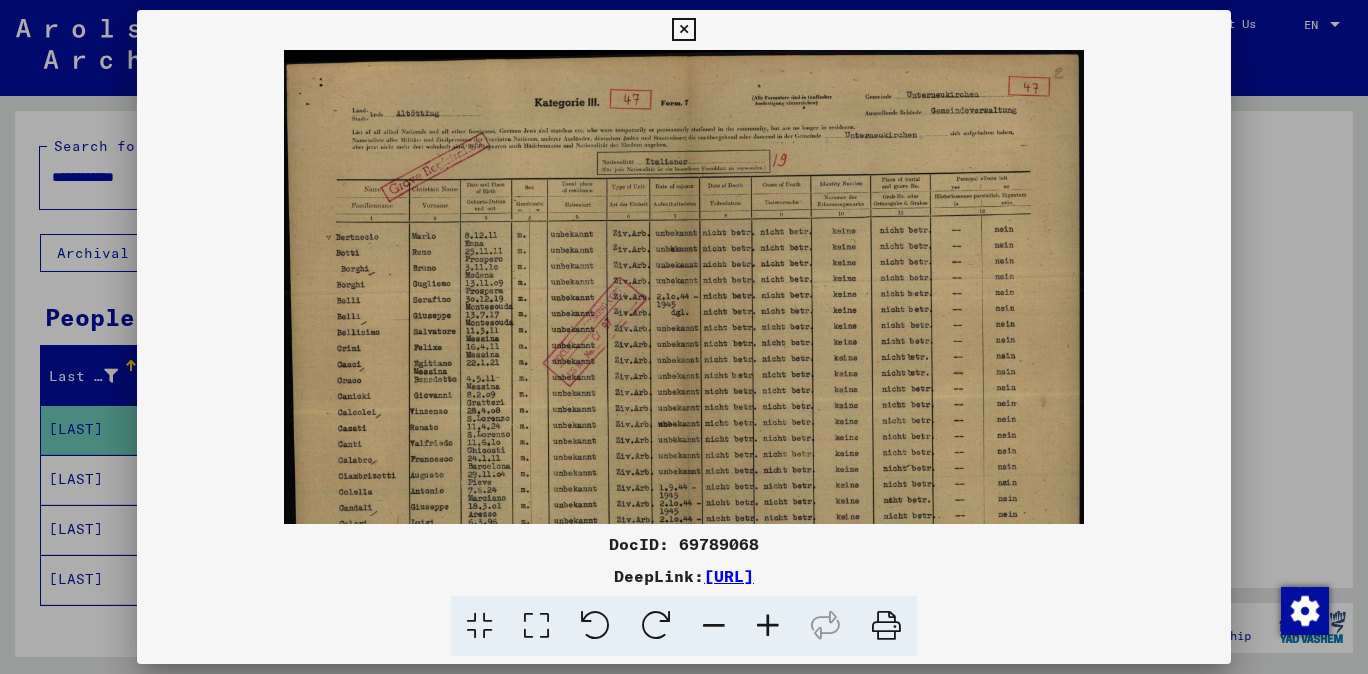 click at bounding box center [768, 626] 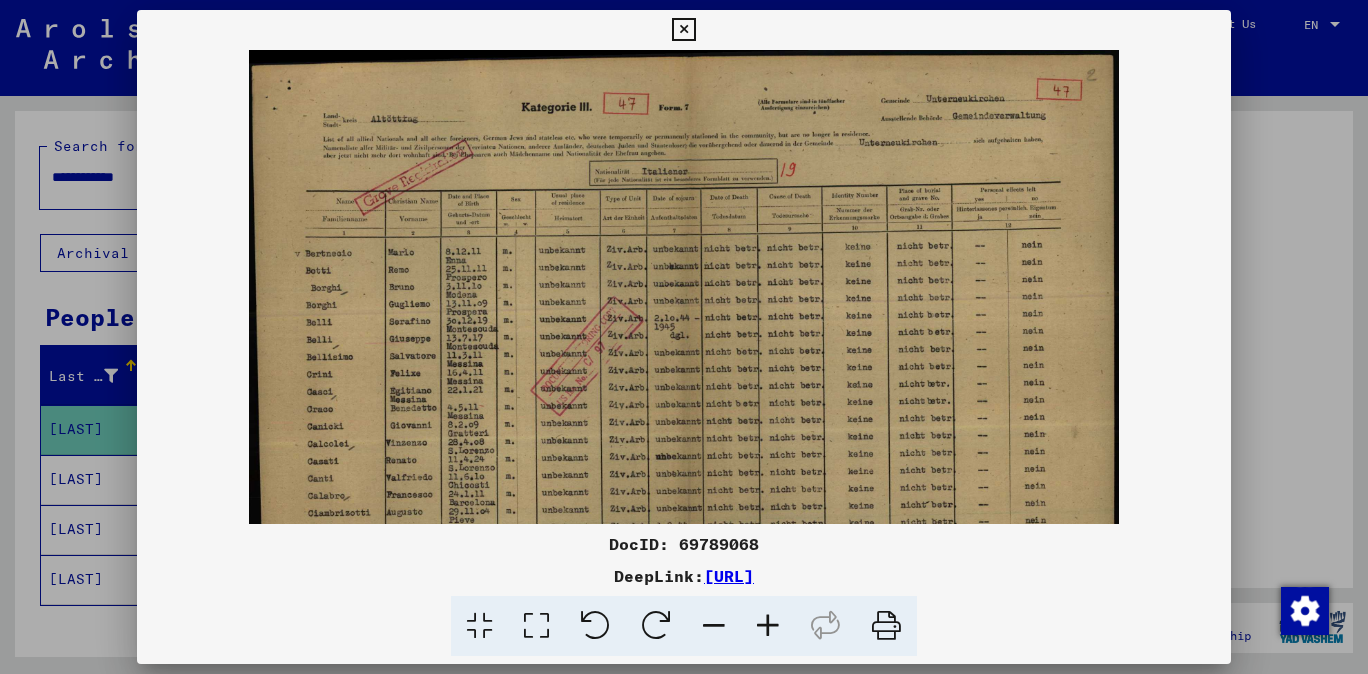 click at bounding box center [768, 626] 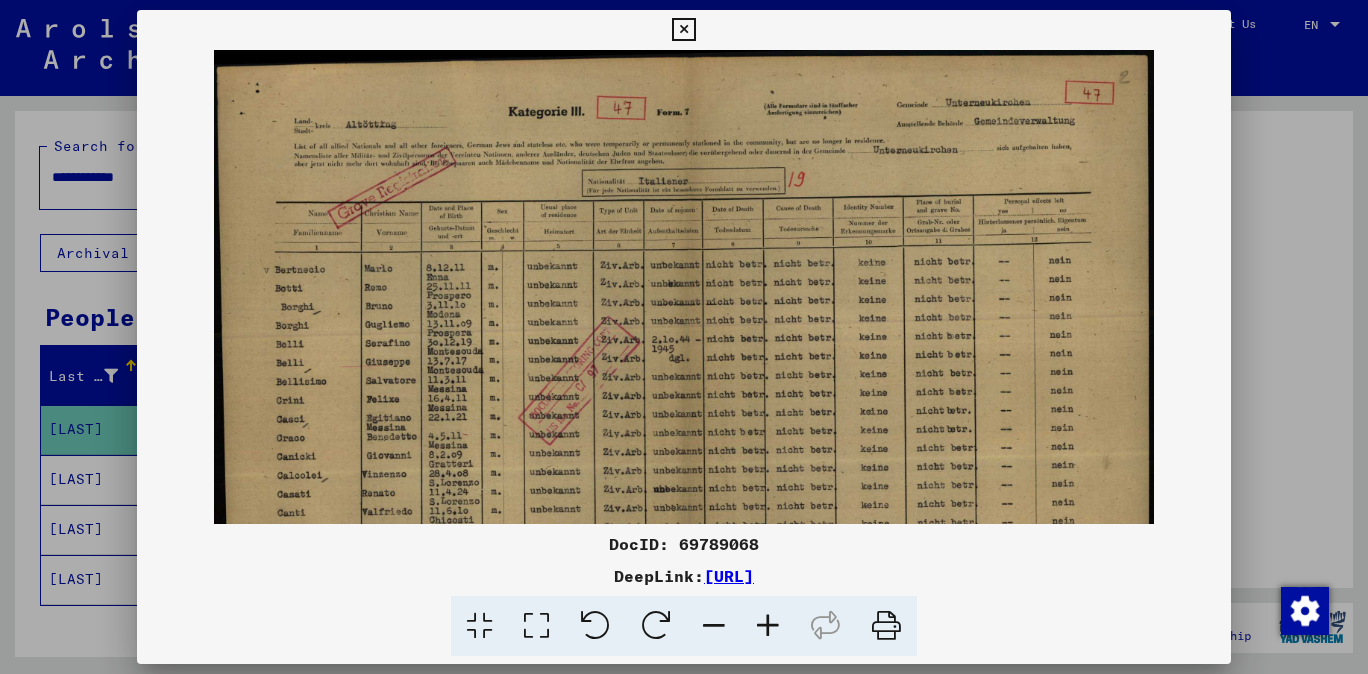 click at bounding box center (768, 626) 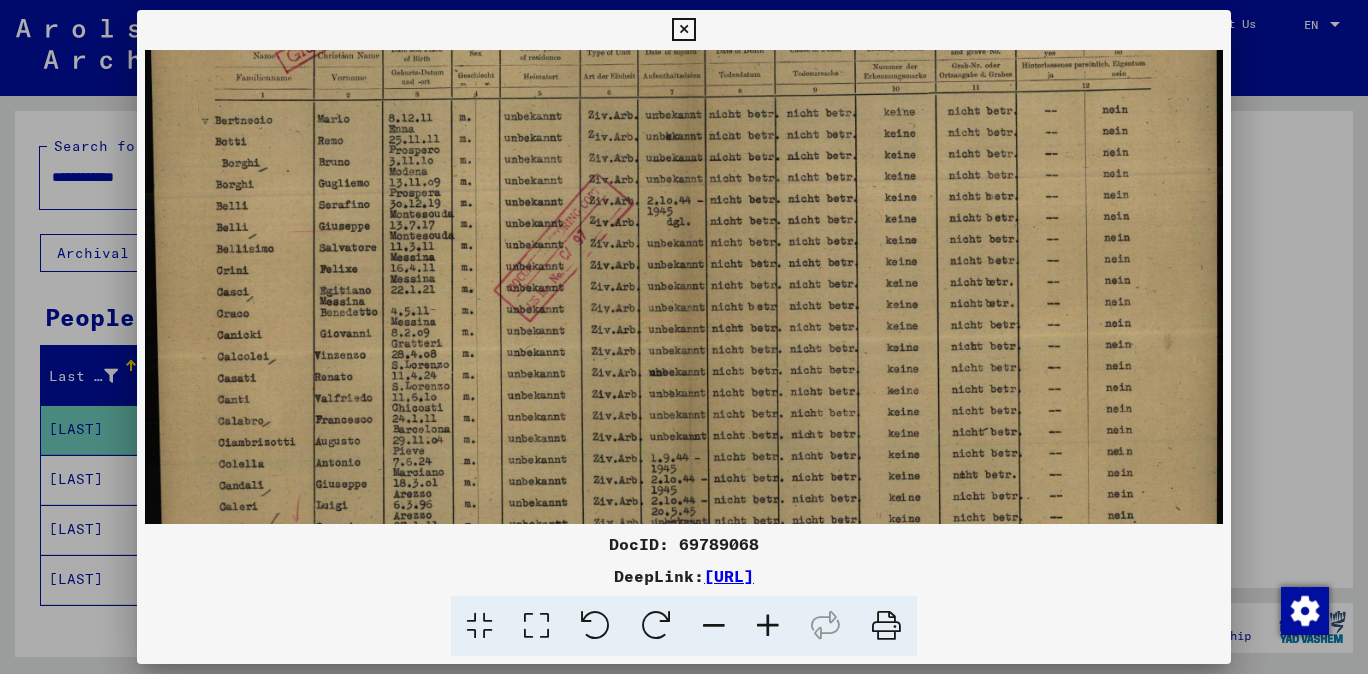 scroll, scrollTop: 212, scrollLeft: 0, axis: vertical 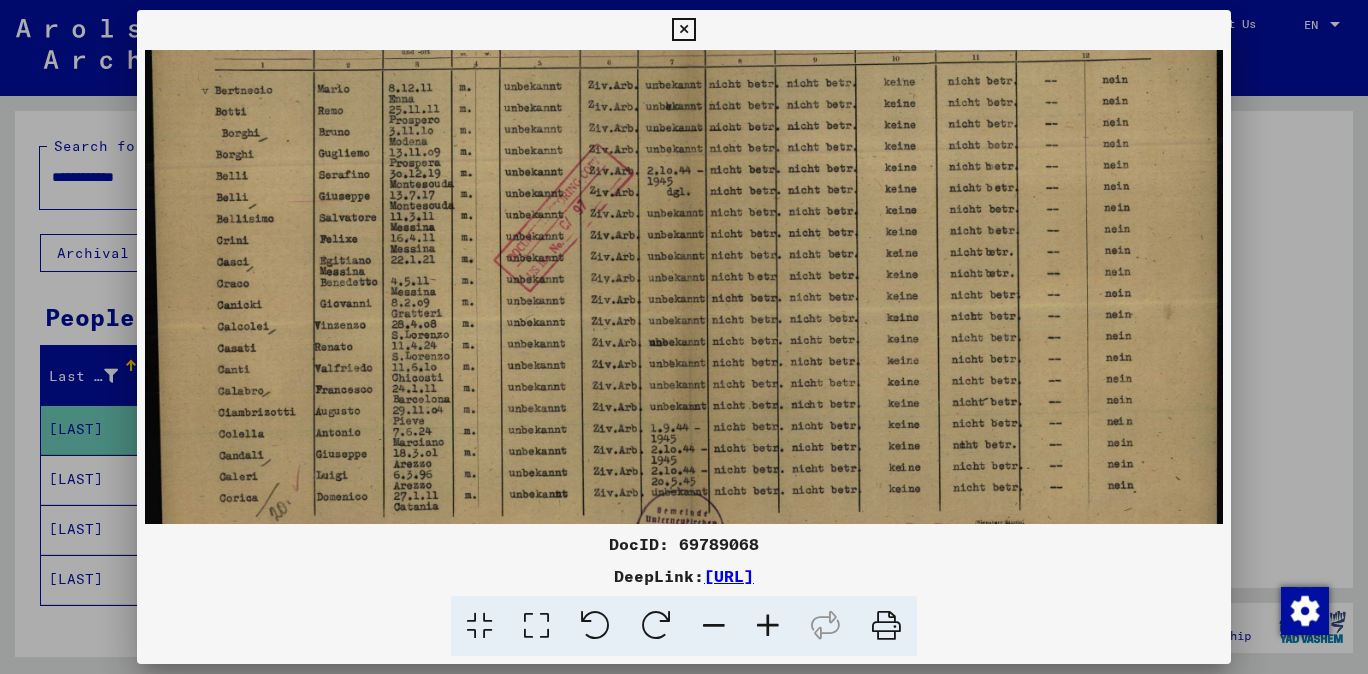 drag, startPoint x: 754, startPoint y: 375, endPoint x: 789, endPoint y: 169, distance: 208.95215 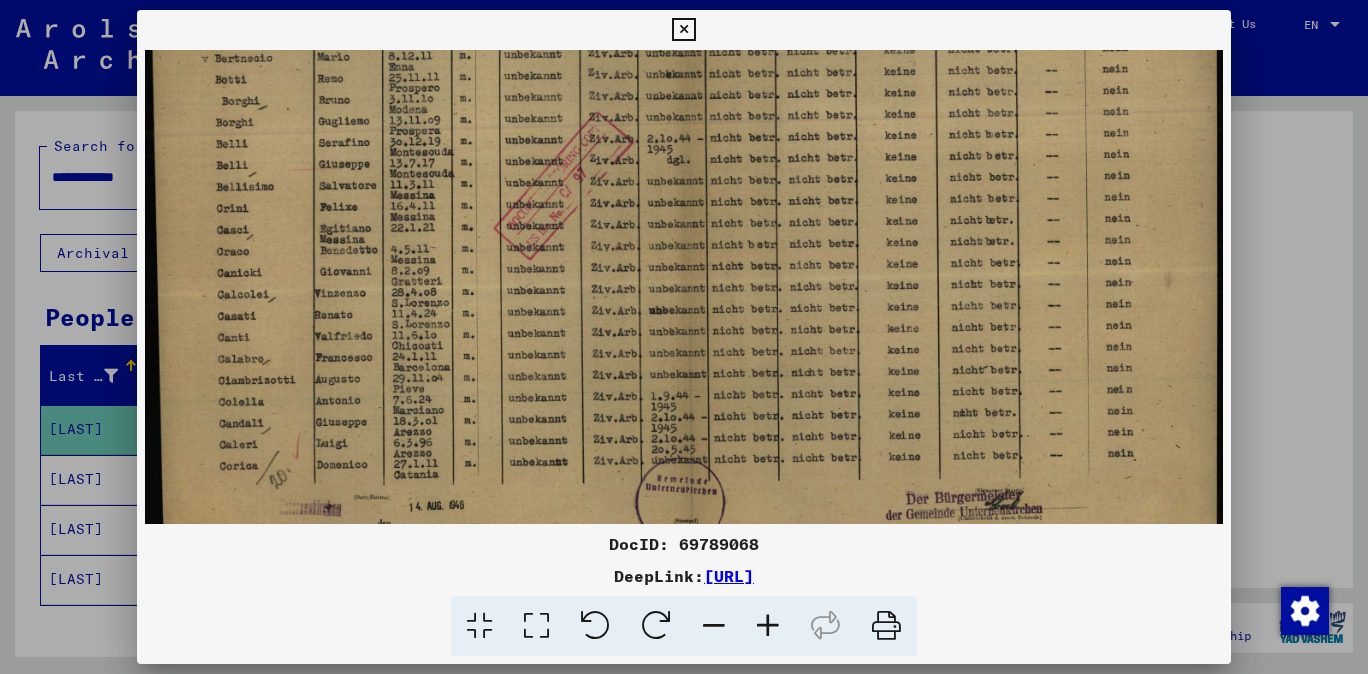 drag, startPoint x: 573, startPoint y: 402, endPoint x: 550, endPoint y: 338, distance: 68.007355 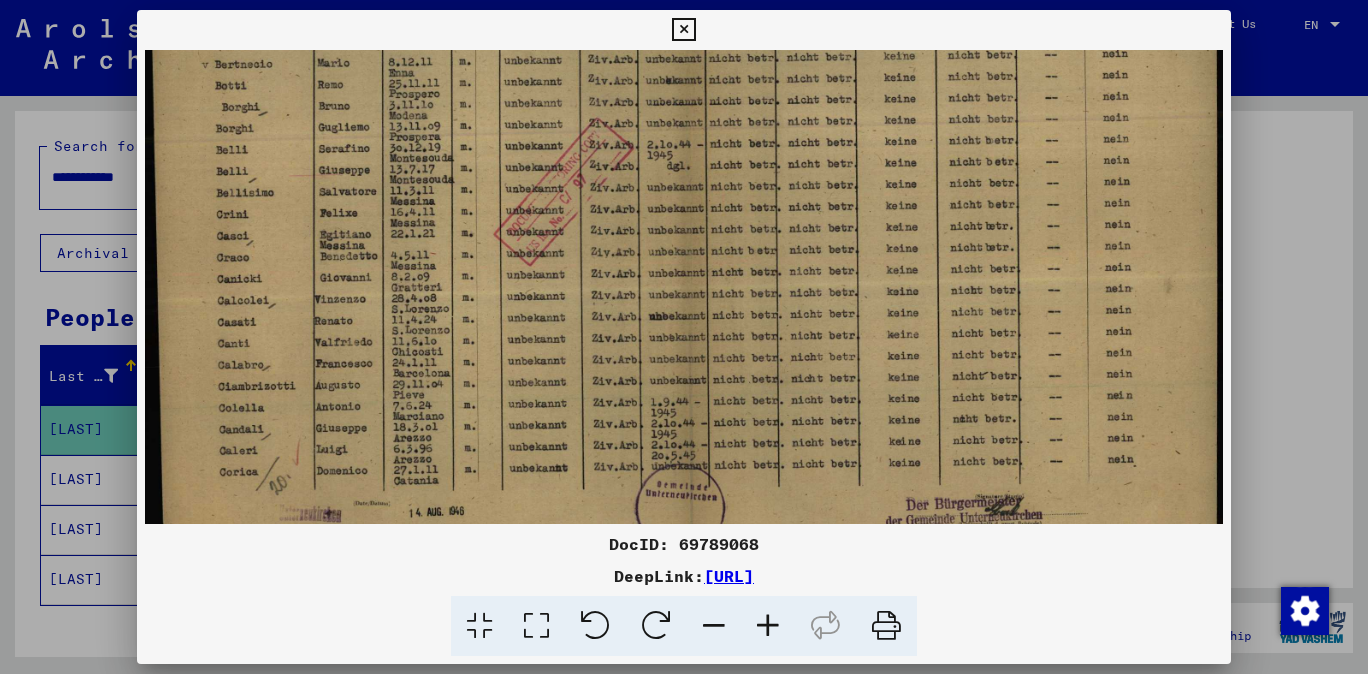 drag, startPoint x: 1222, startPoint y: 26, endPoint x: 1199, endPoint y: 31, distance: 23.537205 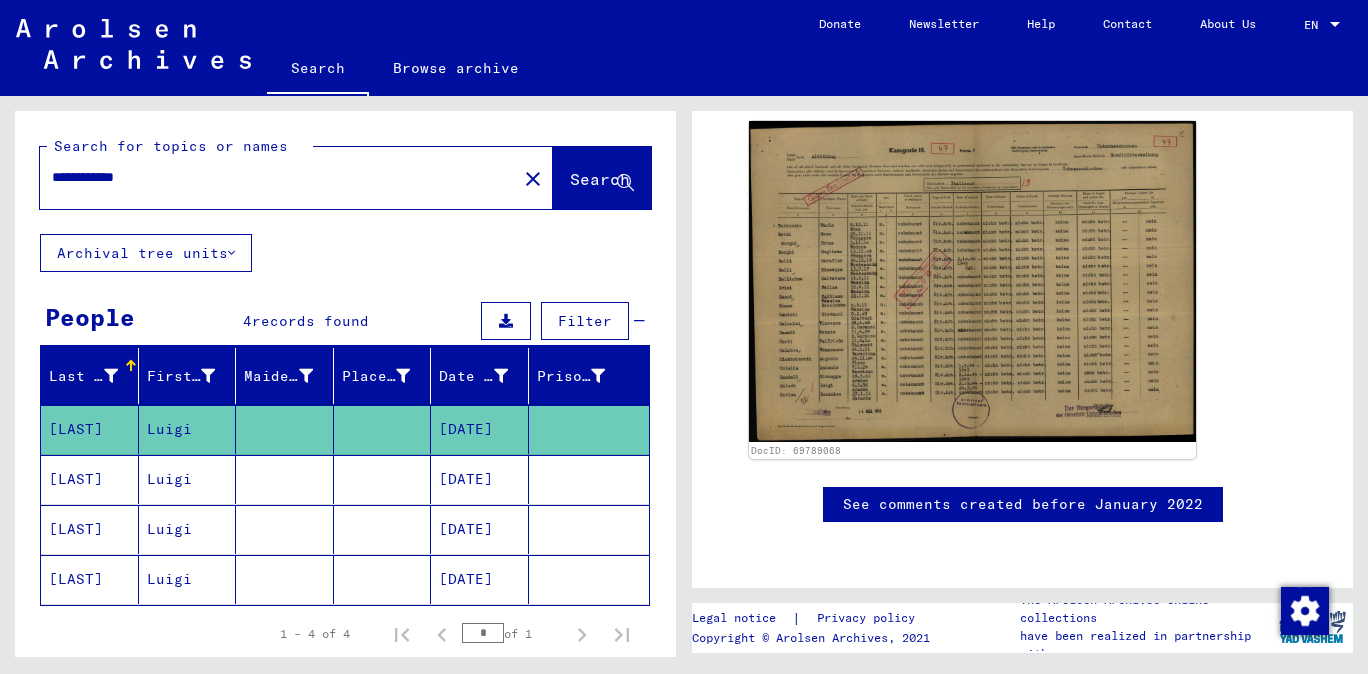click on "**********" at bounding box center [278, 177] 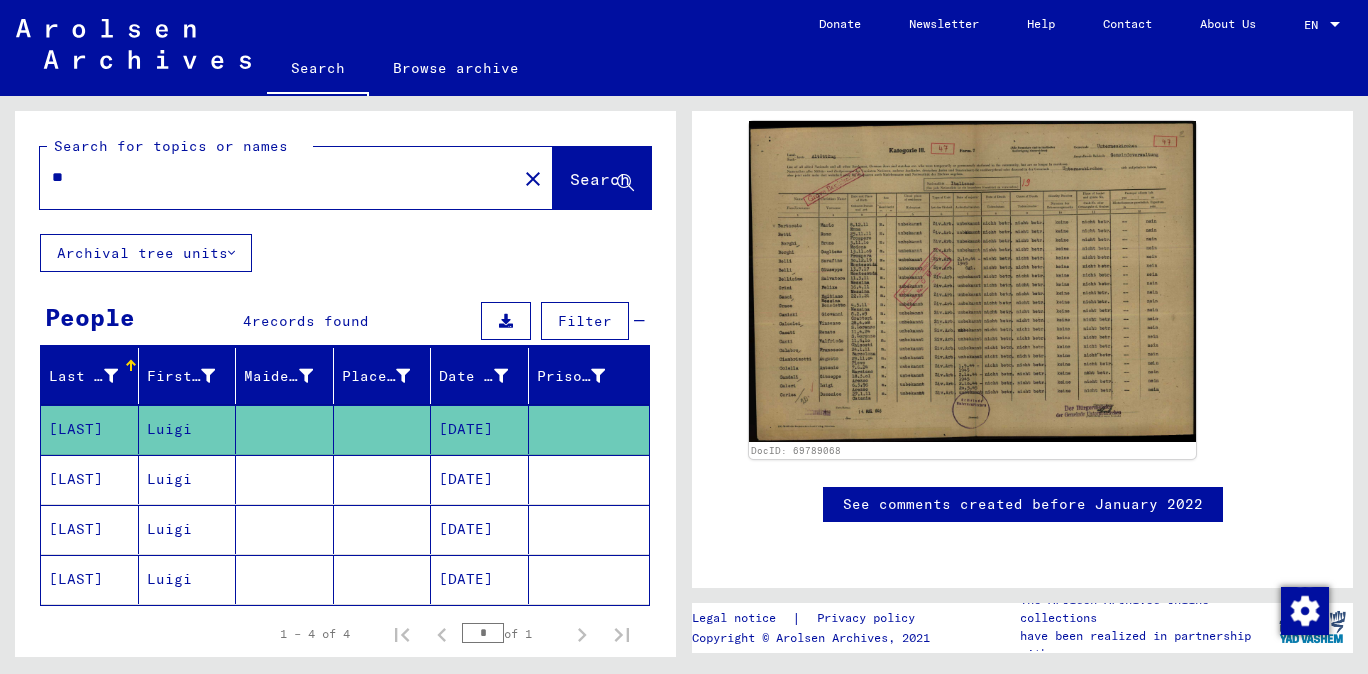 type on "*" 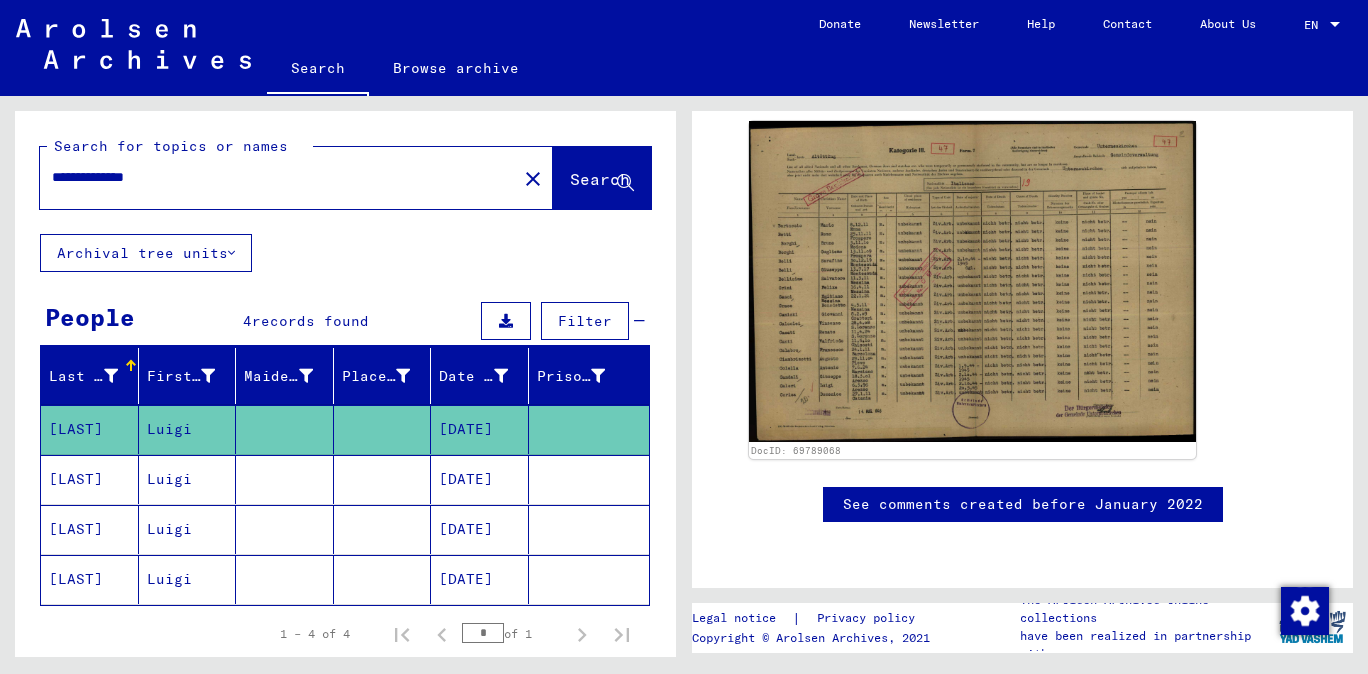 scroll, scrollTop: 0, scrollLeft: 0, axis: both 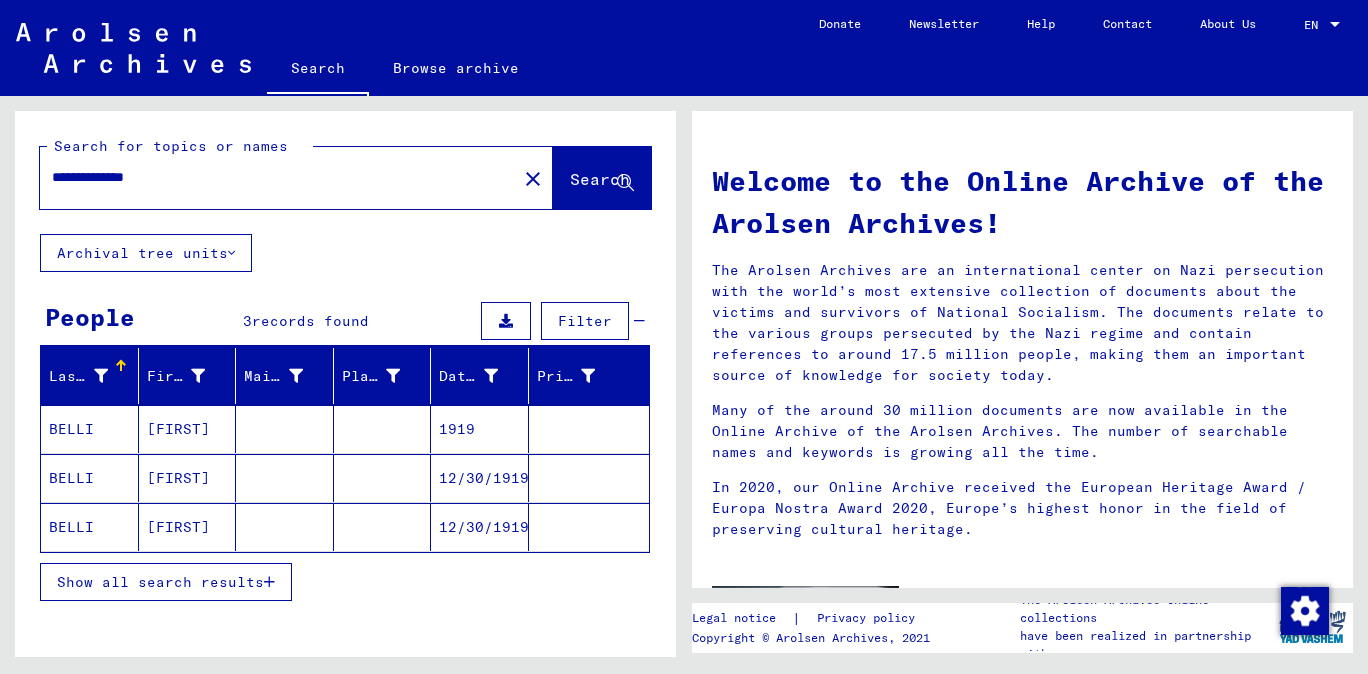 click on "BELLI" 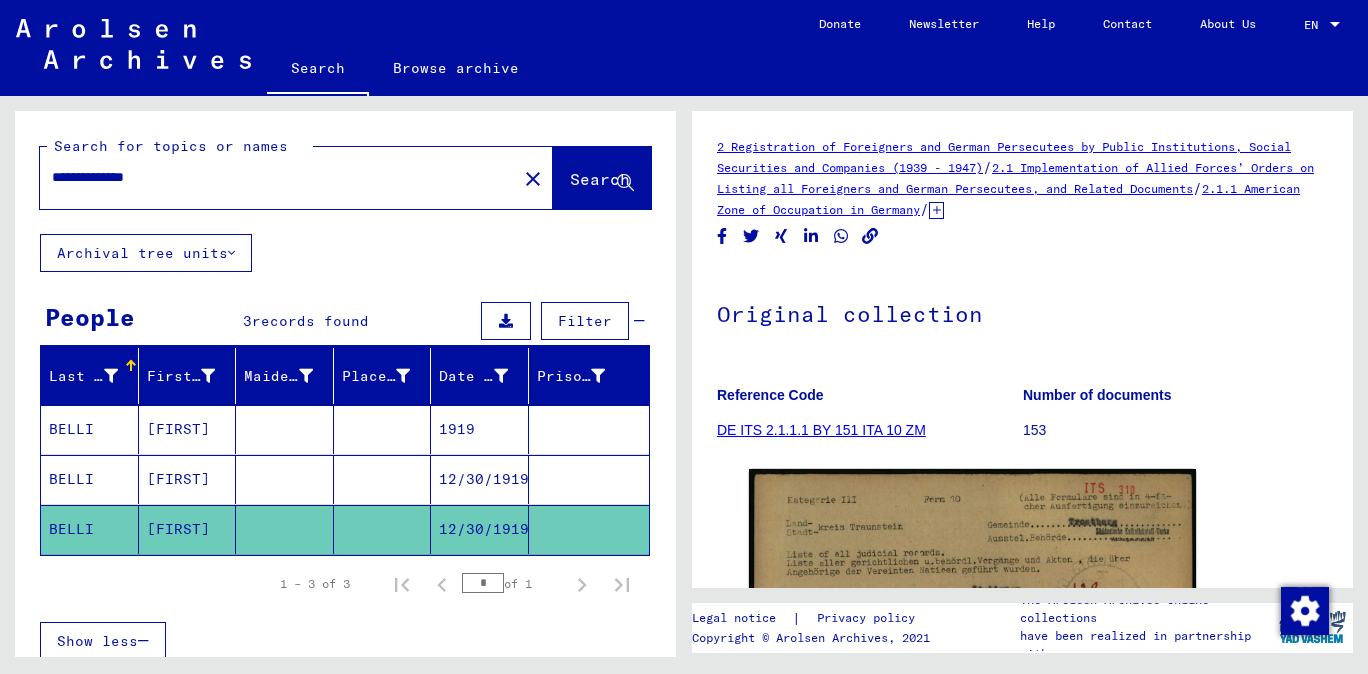 click on "BELLI" at bounding box center [90, 529] 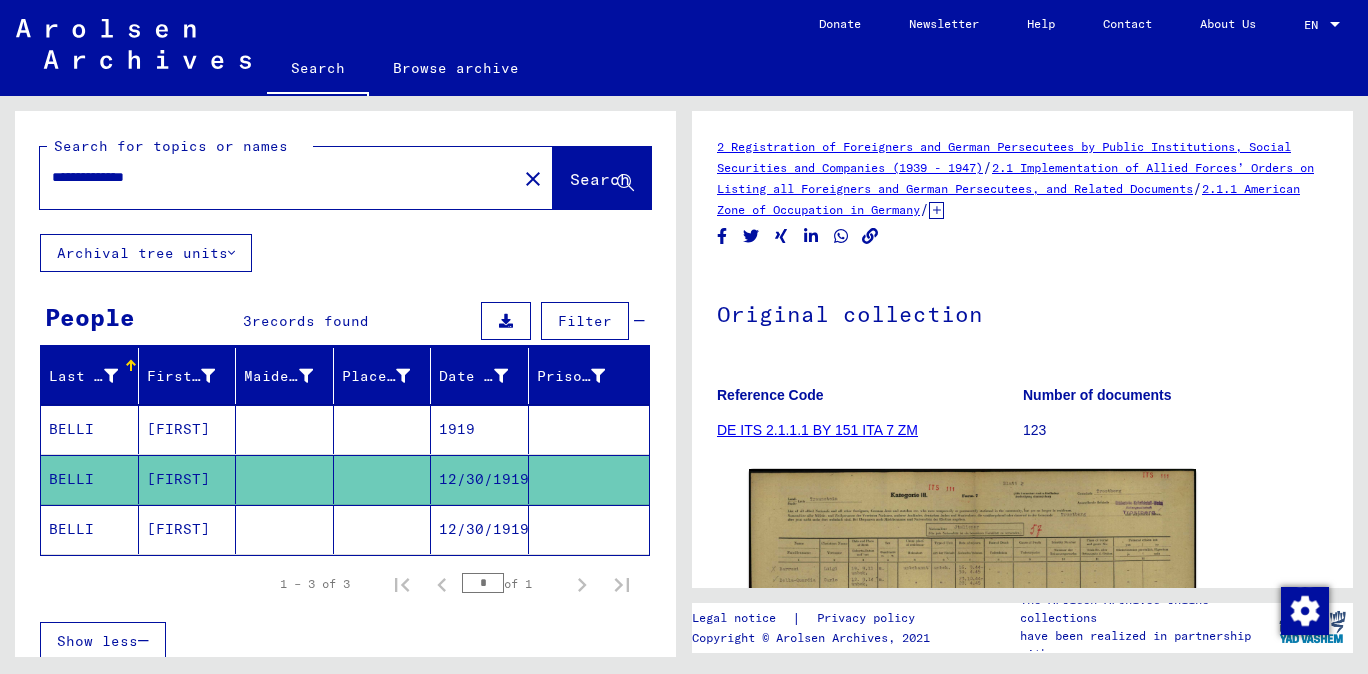 click on "BELLI" at bounding box center (90, 479) 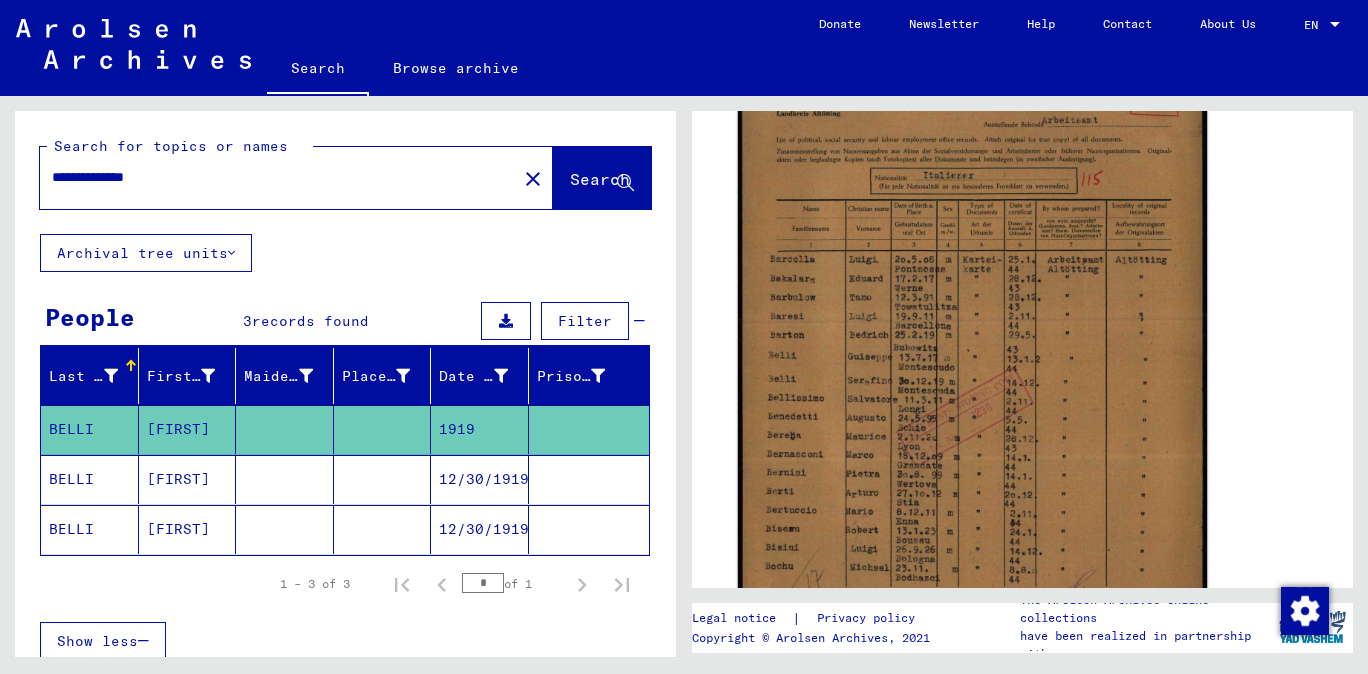 click 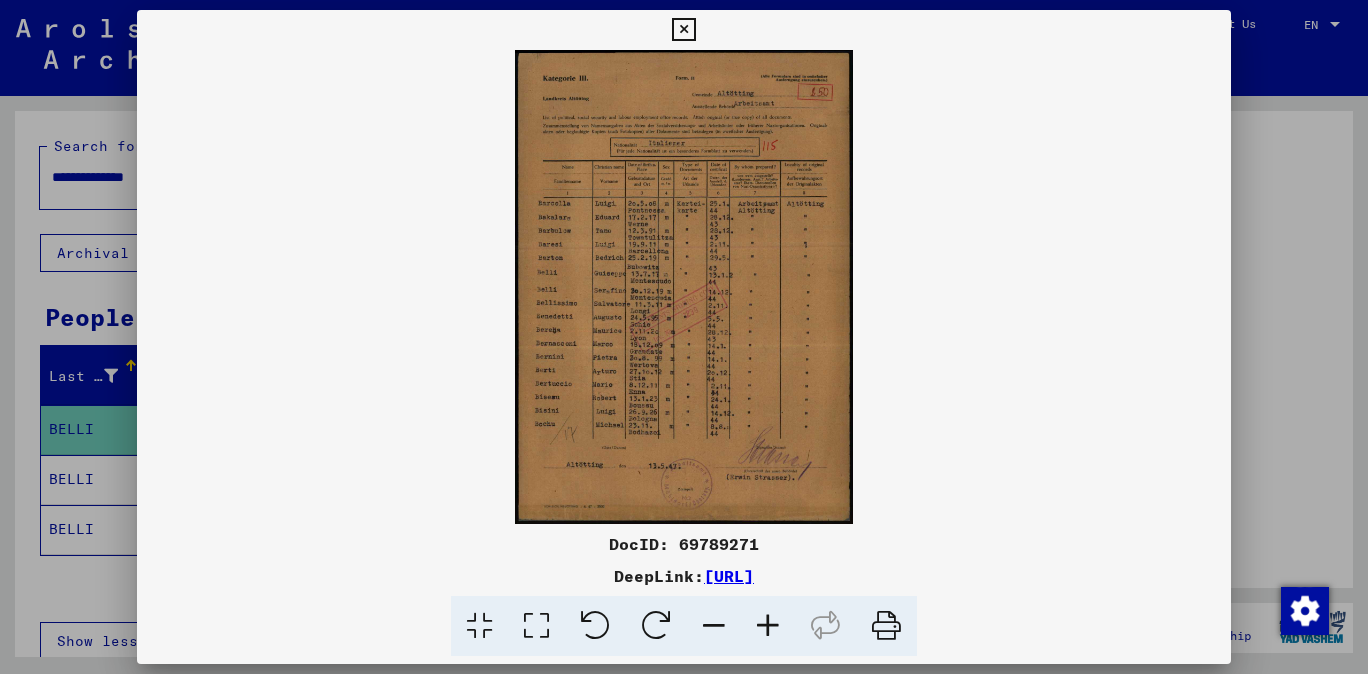 scroll, scrollTop: 440, scrollLeft: 0, axis: vertical 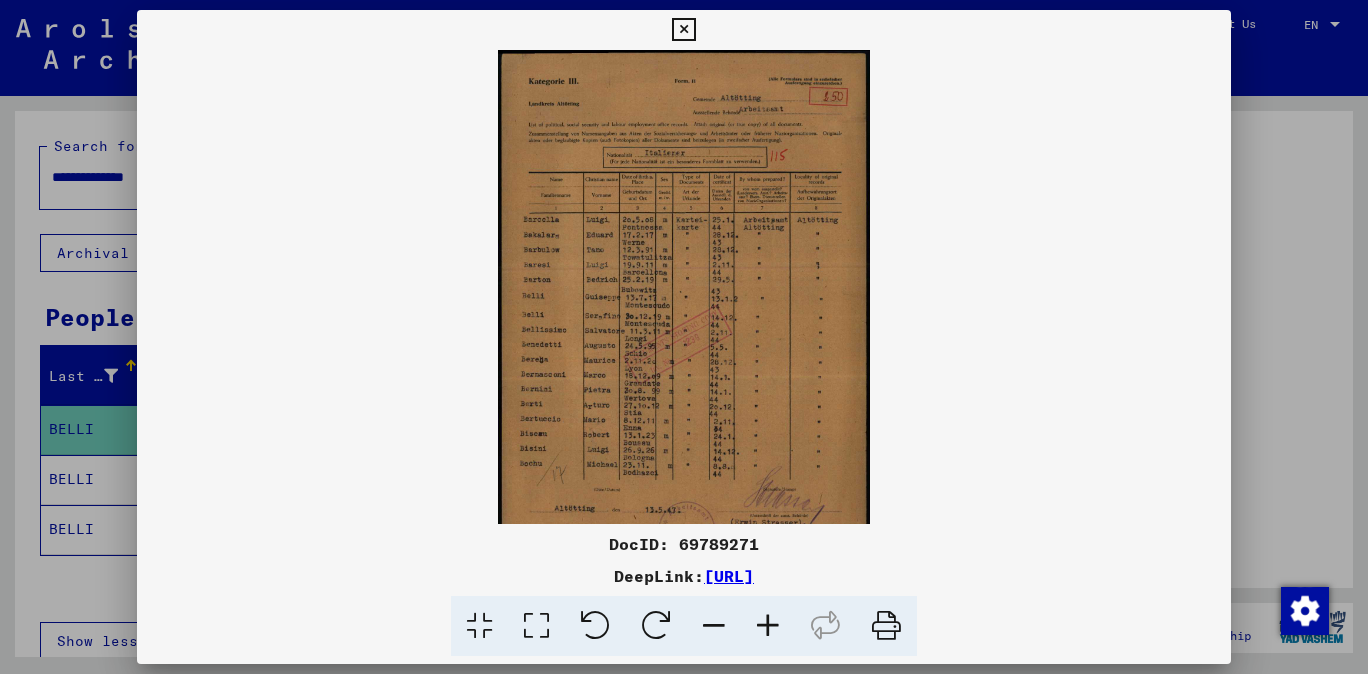 click at bounding box center [768, 626] 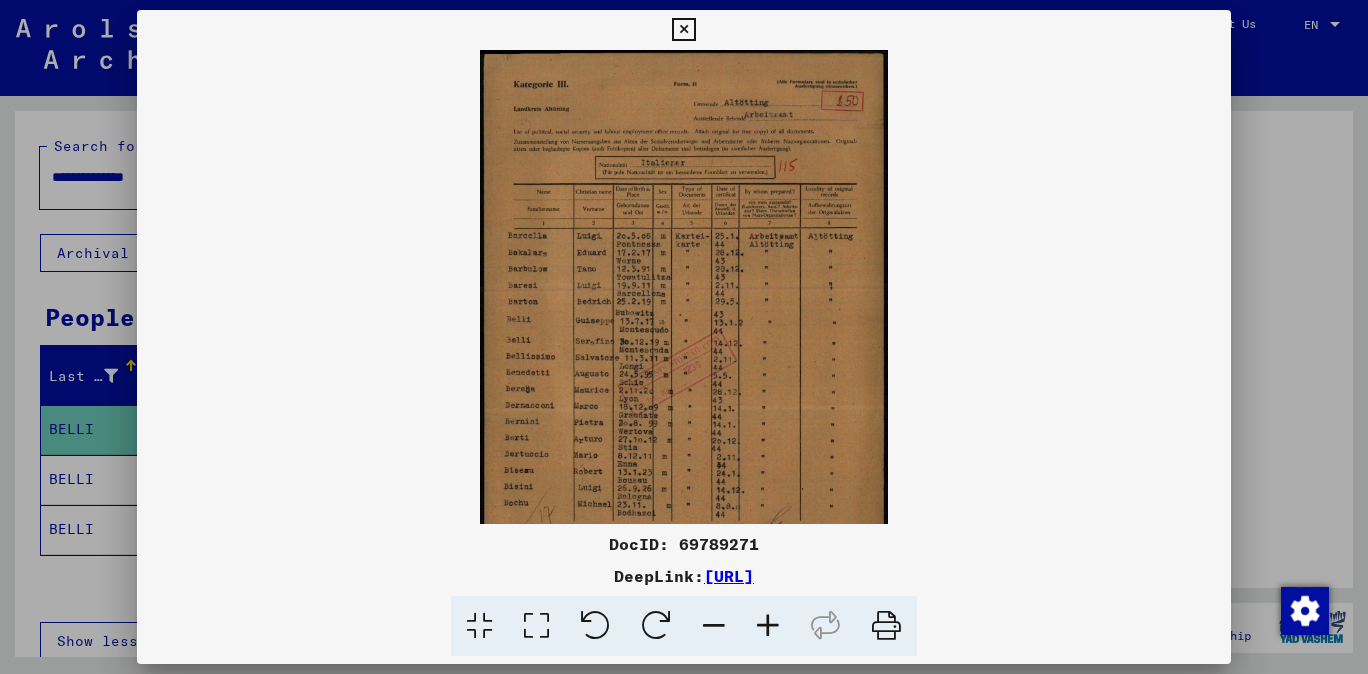 click at bounding box center [768, 626] 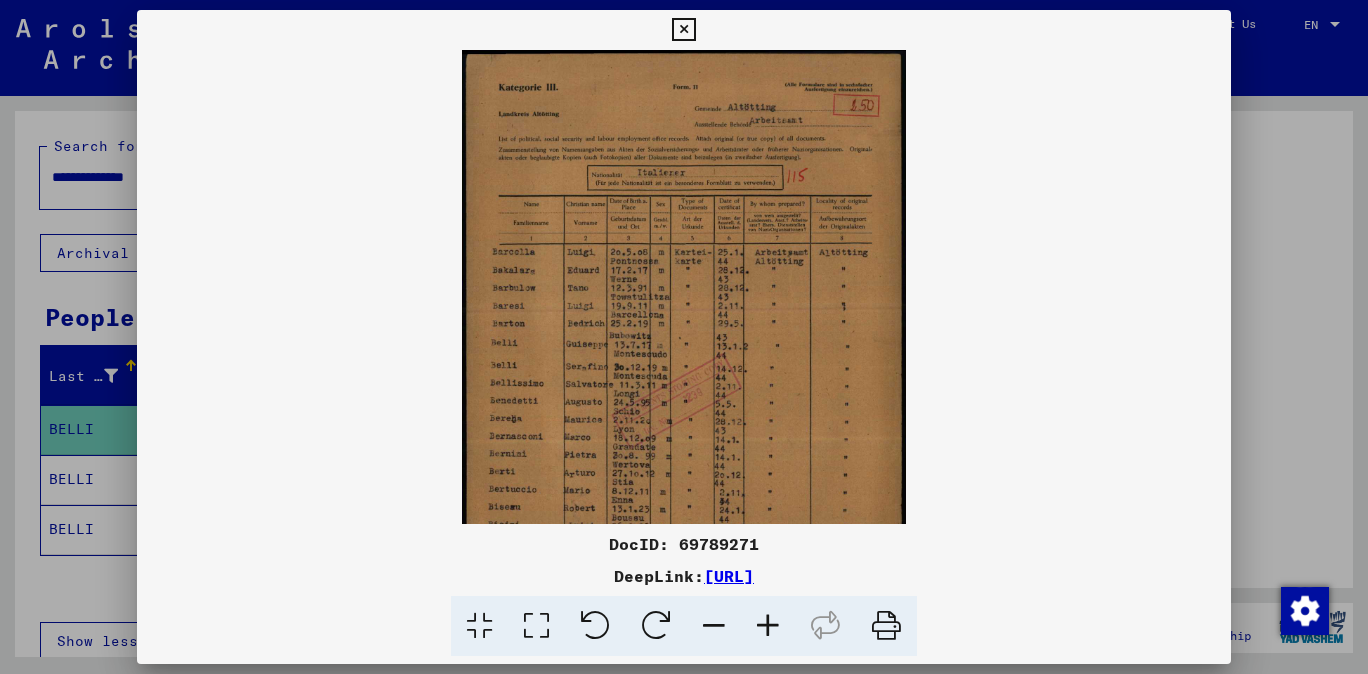 click at bounding box center (768, 626) 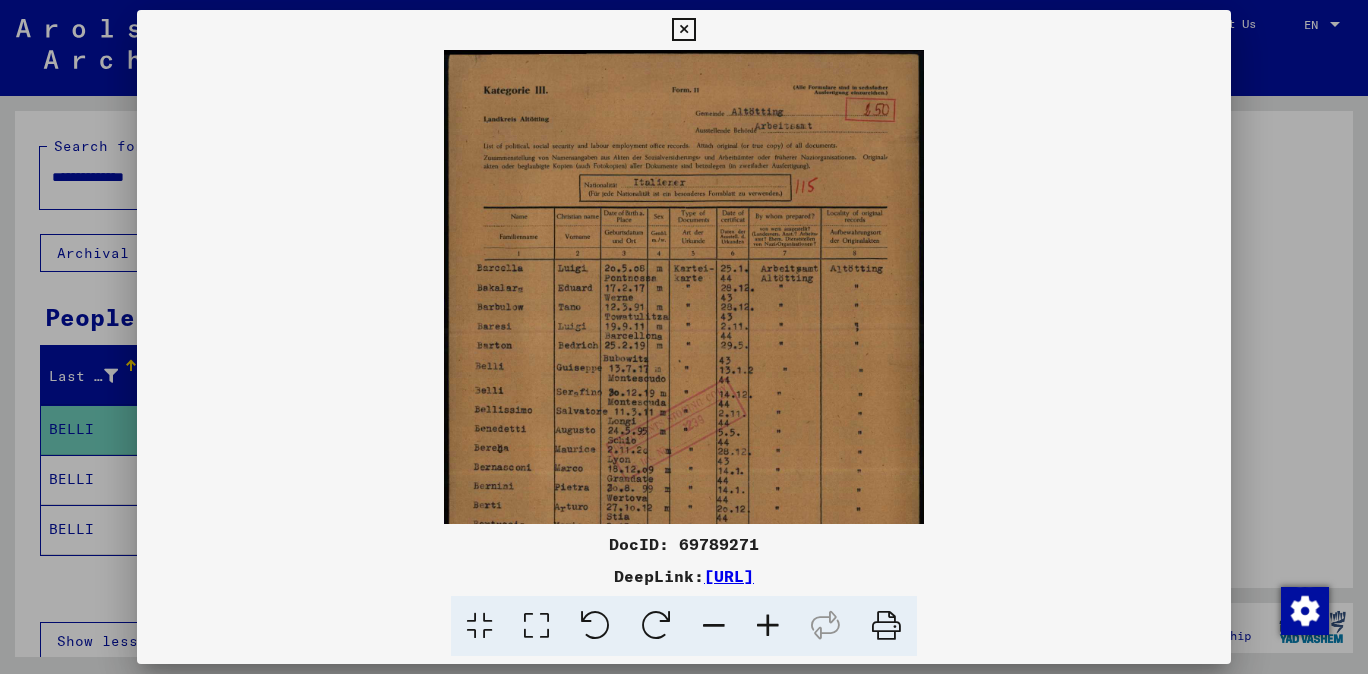 click at bounding box center (768, 626) 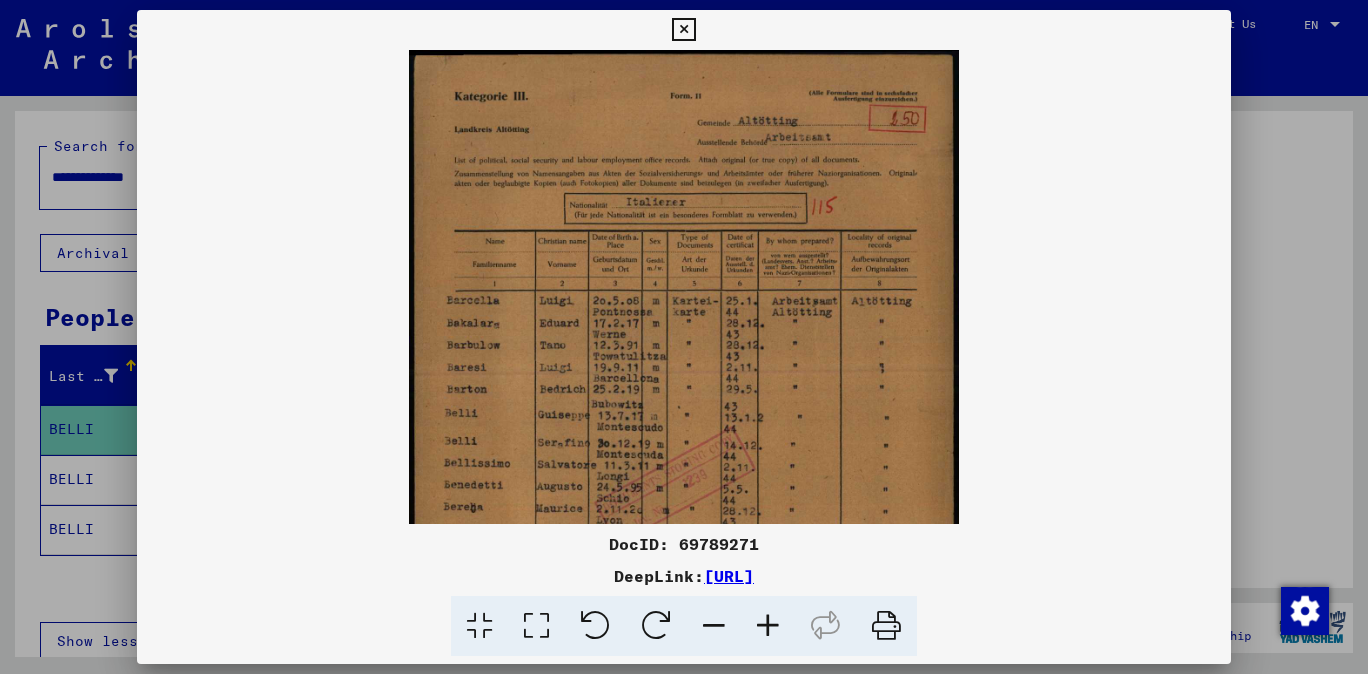 click at bounding box center (768, 626) 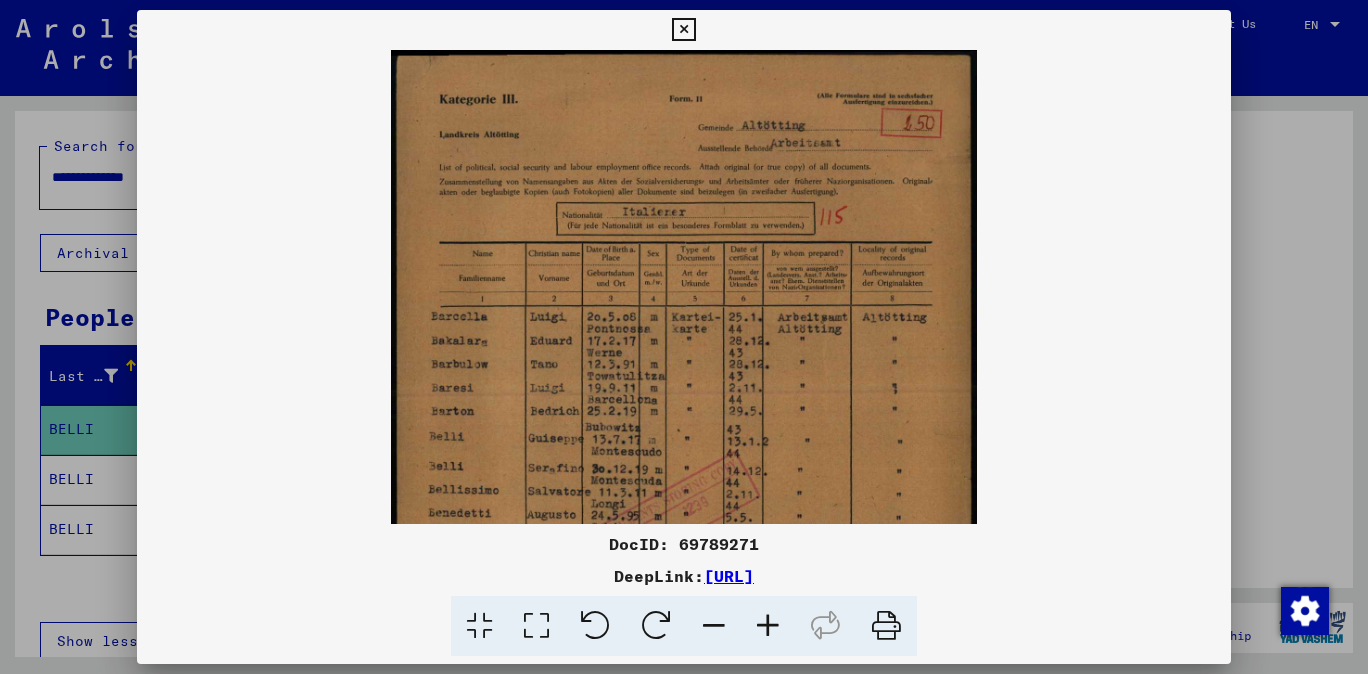 drag, startPoint x: 765, startPoint y: 617, endPoint x: 724, endPoint y: 579, distance: 55.9017 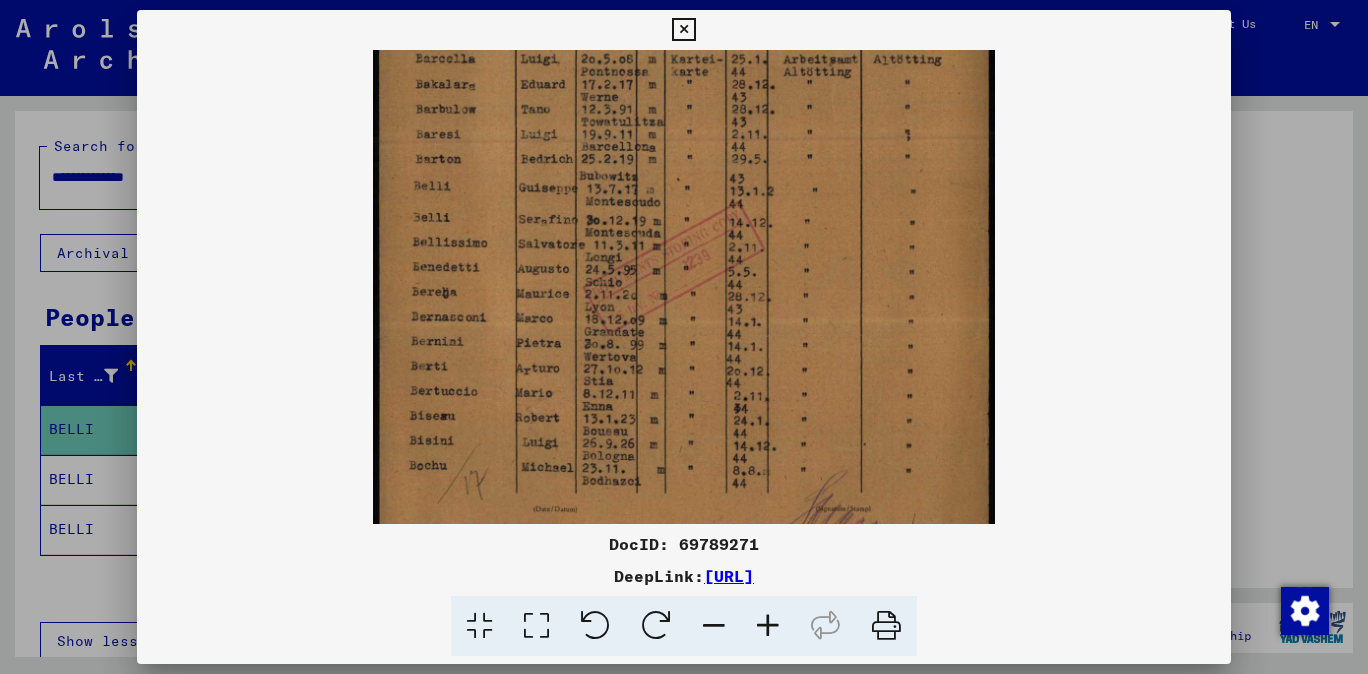 scroll, scrollTop: 276, scrollLeft: 0, axis: vertical 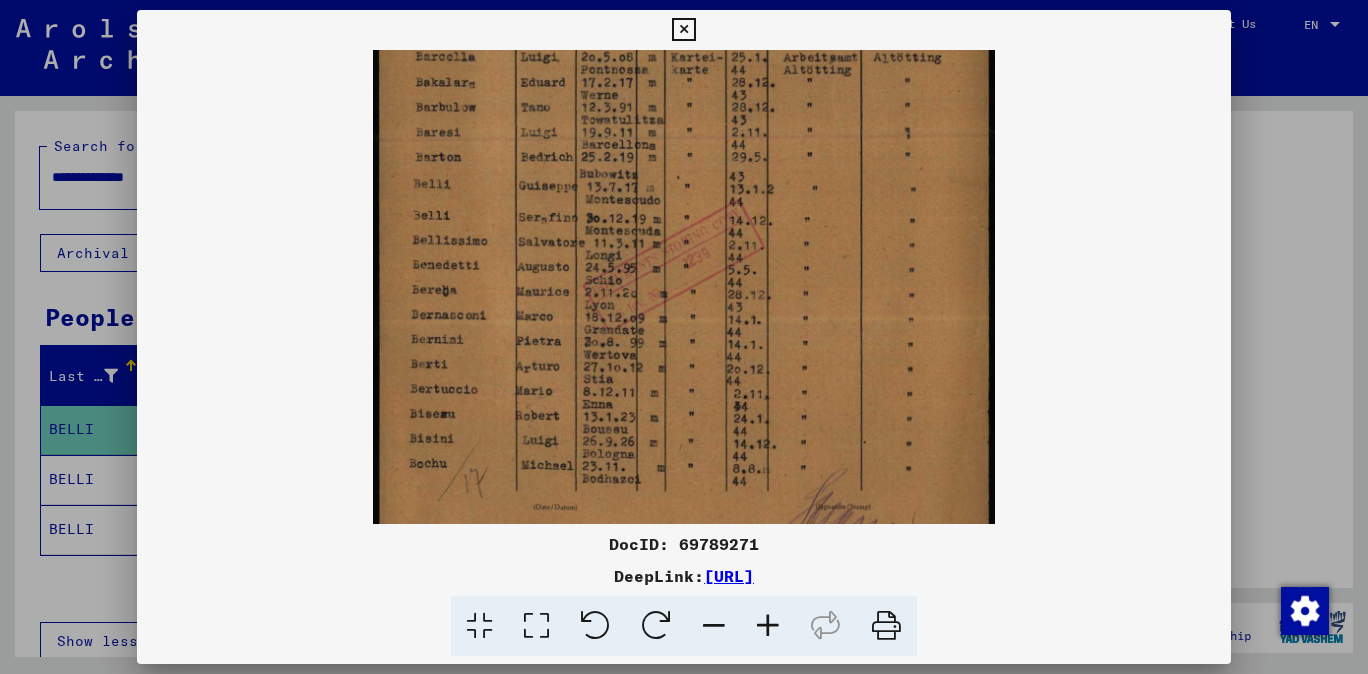 drag, startPoint x: 696, startPoint y: 480, endPoint x: 822, endPoint y: 214, distance: 294.33313 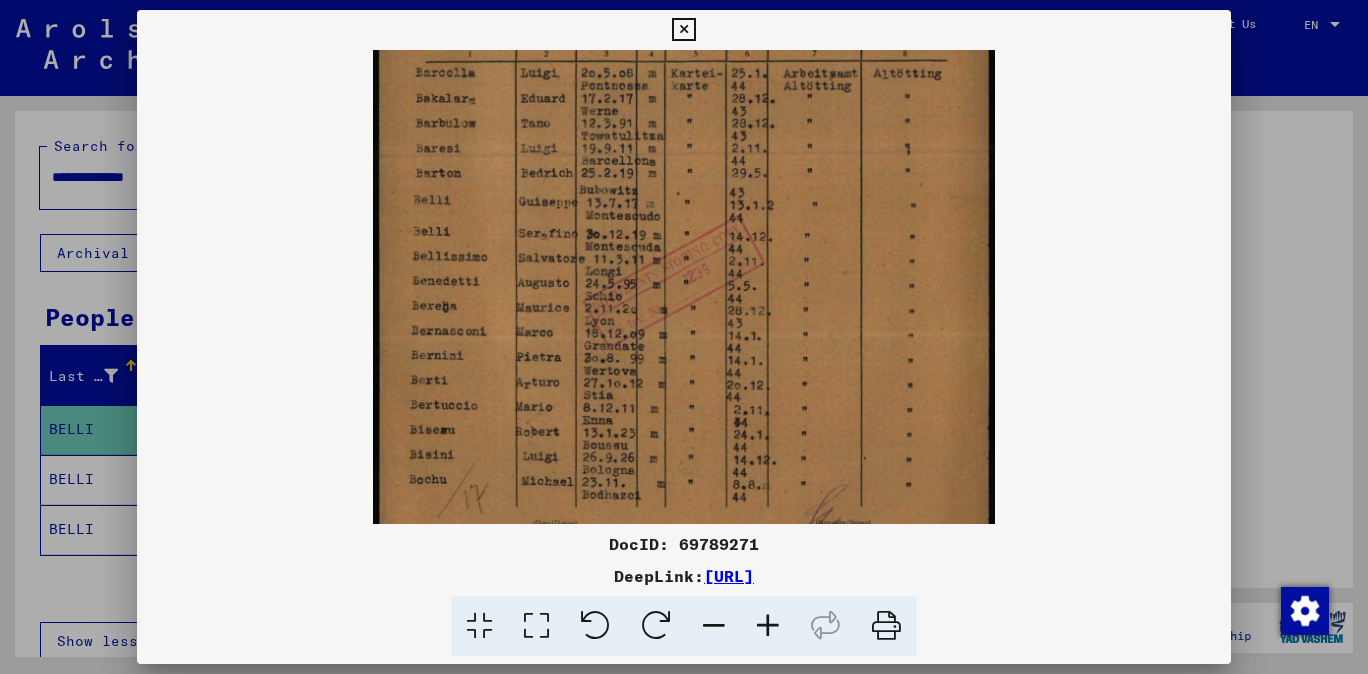 scroll, scrollTop: 261, scrollLeft: 0, axis: vertical 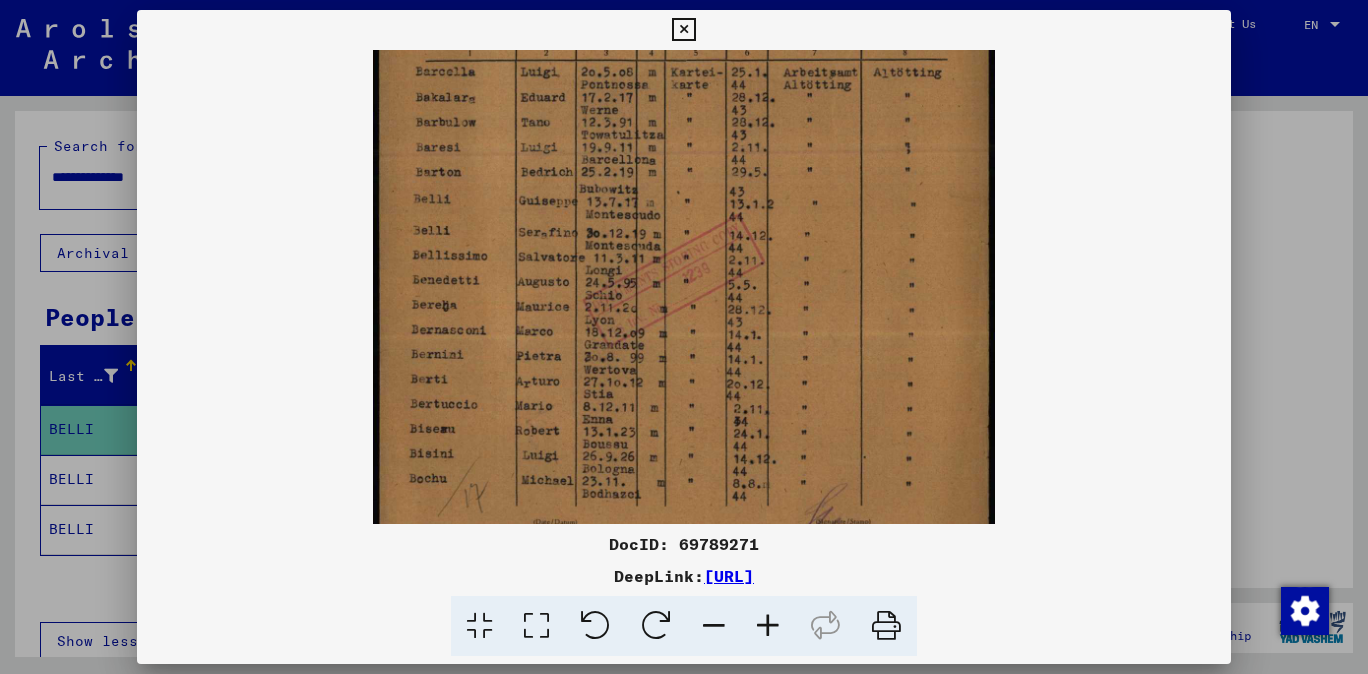 drag, startPoint x: 708, startPoint y: 192, endPoint x: 725, endPoint y: 185, distance: 18.384777 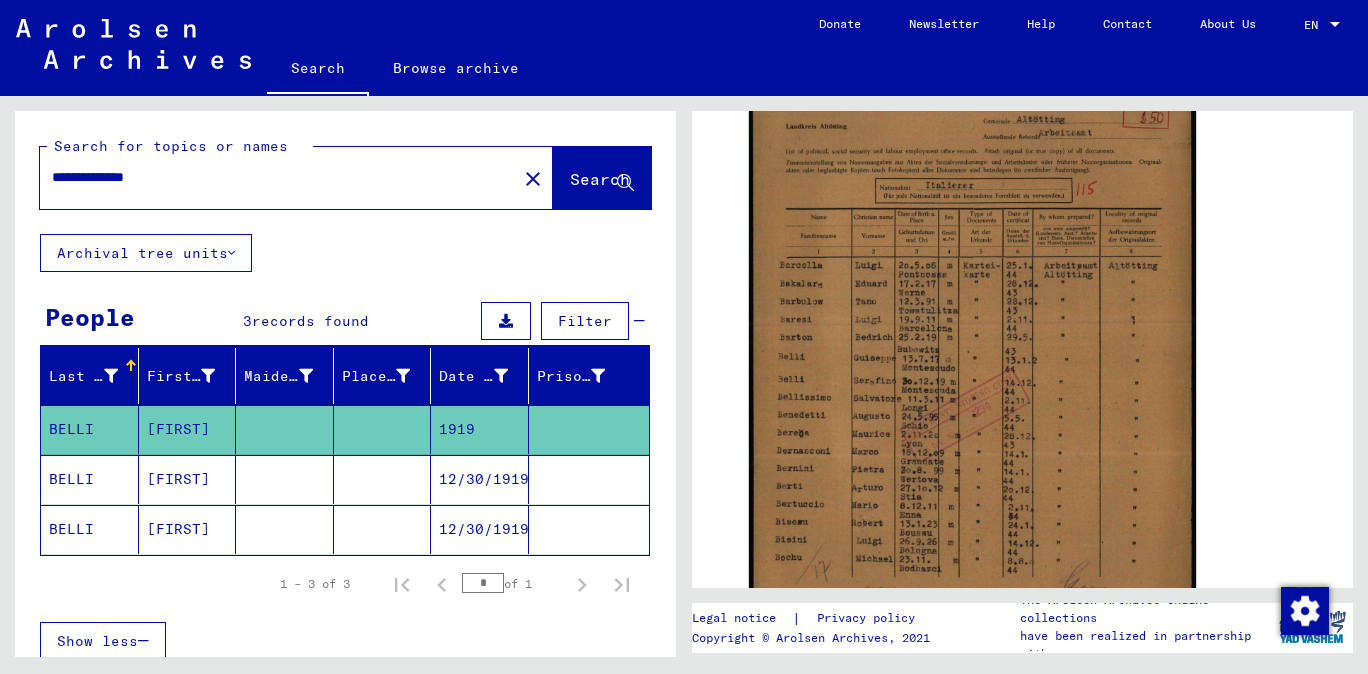 click on "**********" at bounding box center (278, 177) 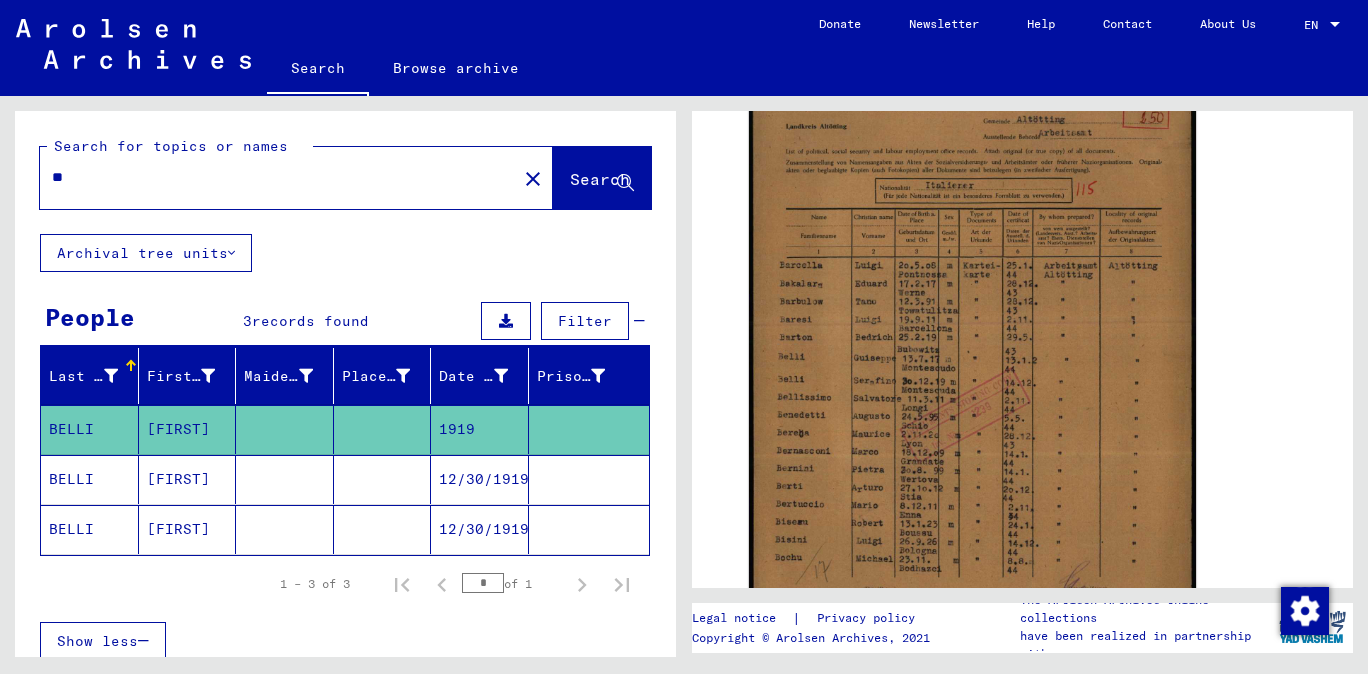 type on "*" 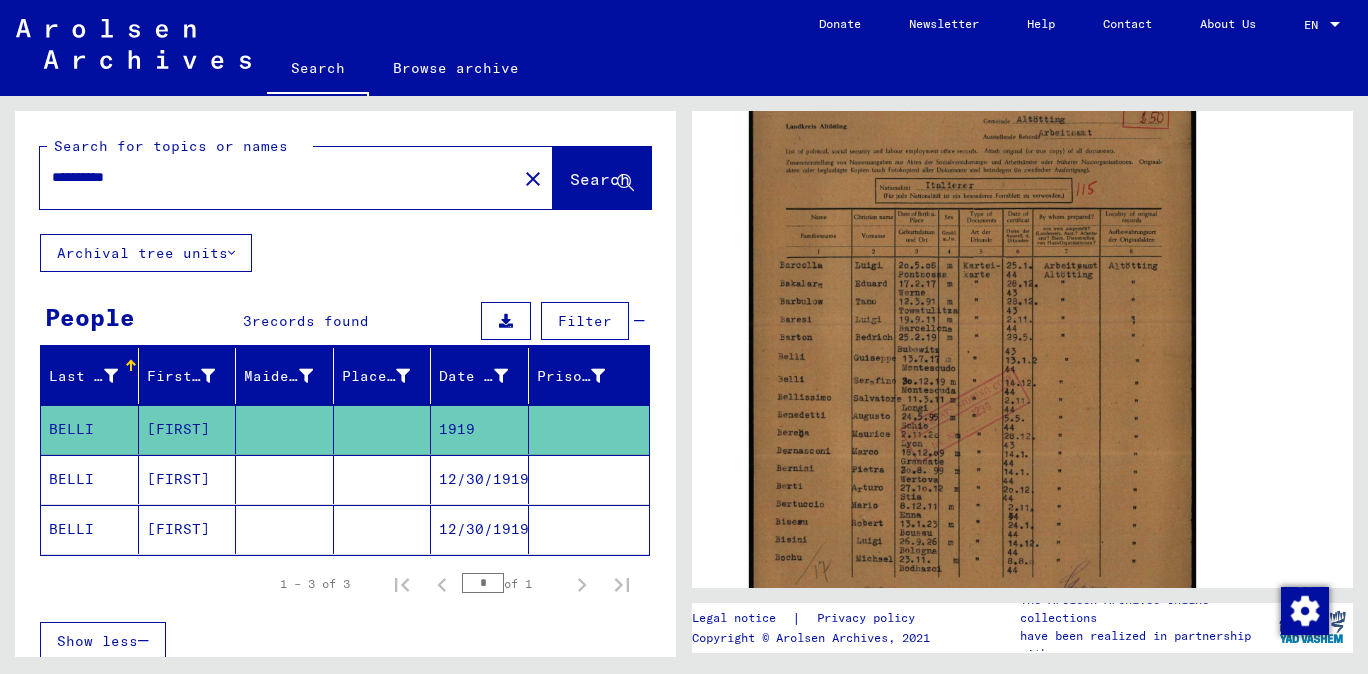 scroll, scrollTop: 0, scrollLeft: 0, axis: both 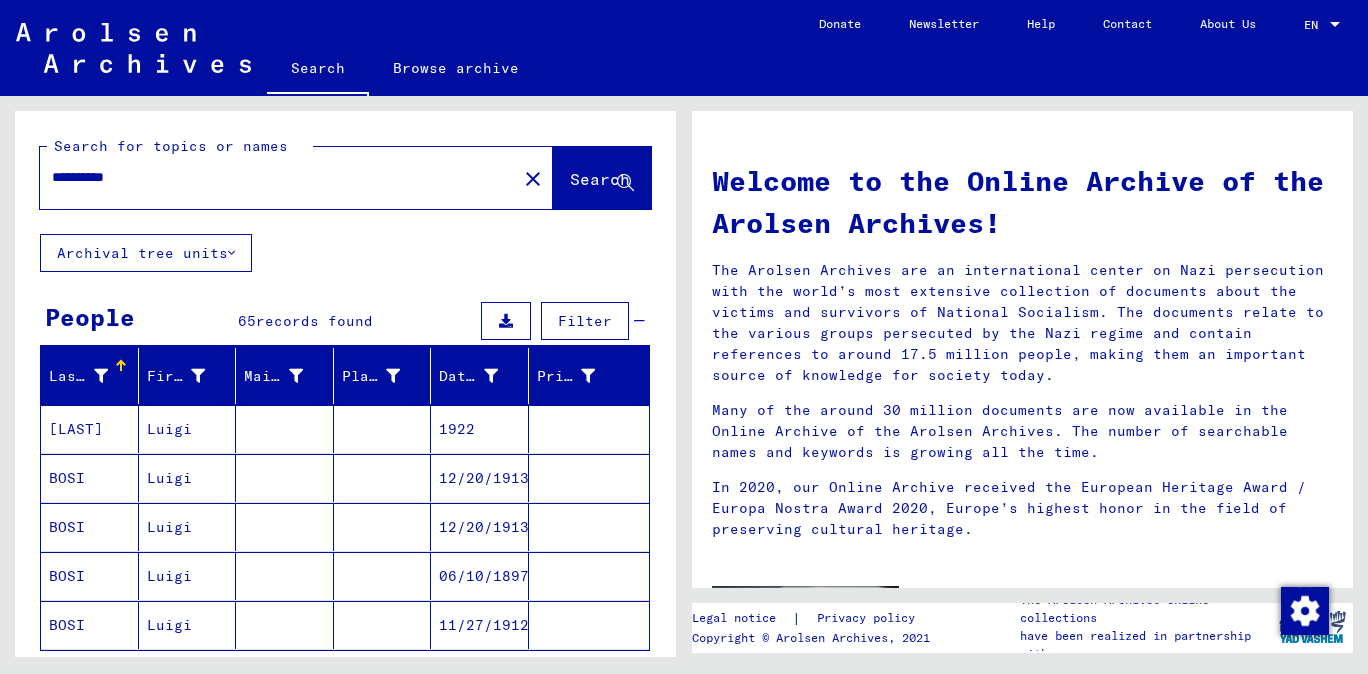 click on "BOSI" at bounding box center (90, 527) 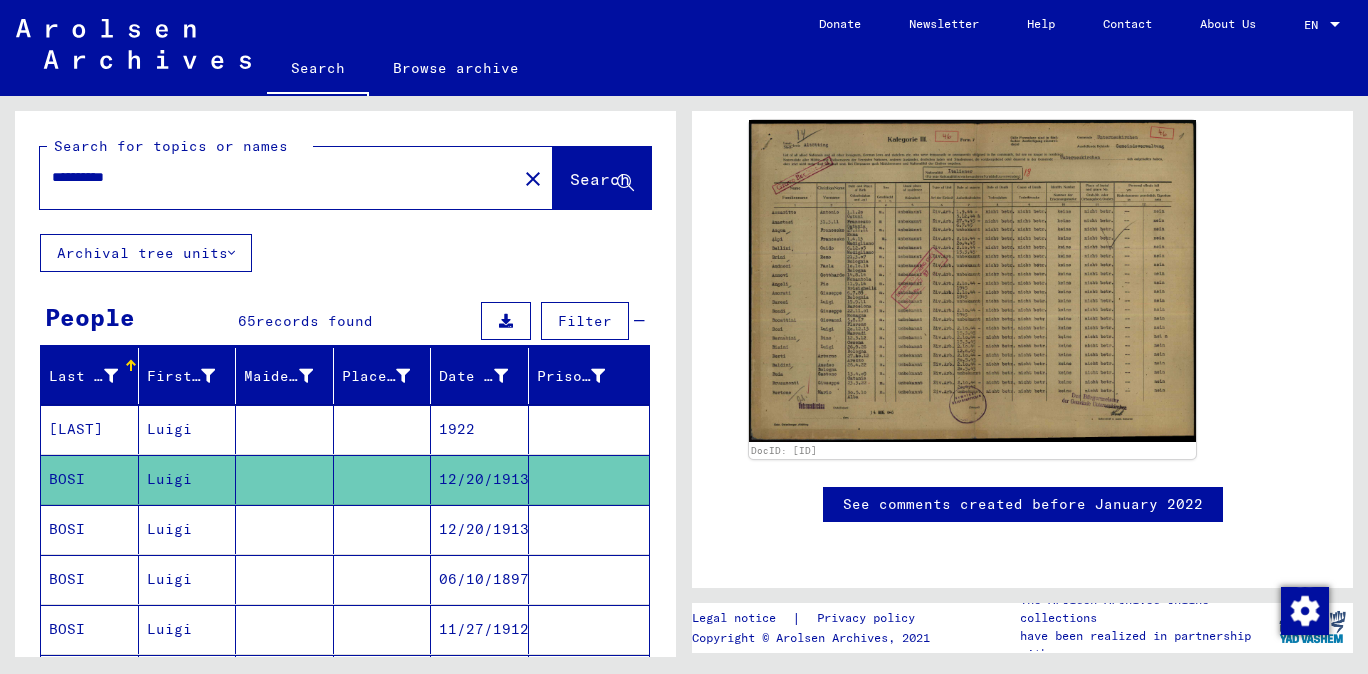 scroll, scrollTop: 440, scrollLeft: 0, axis: vertical 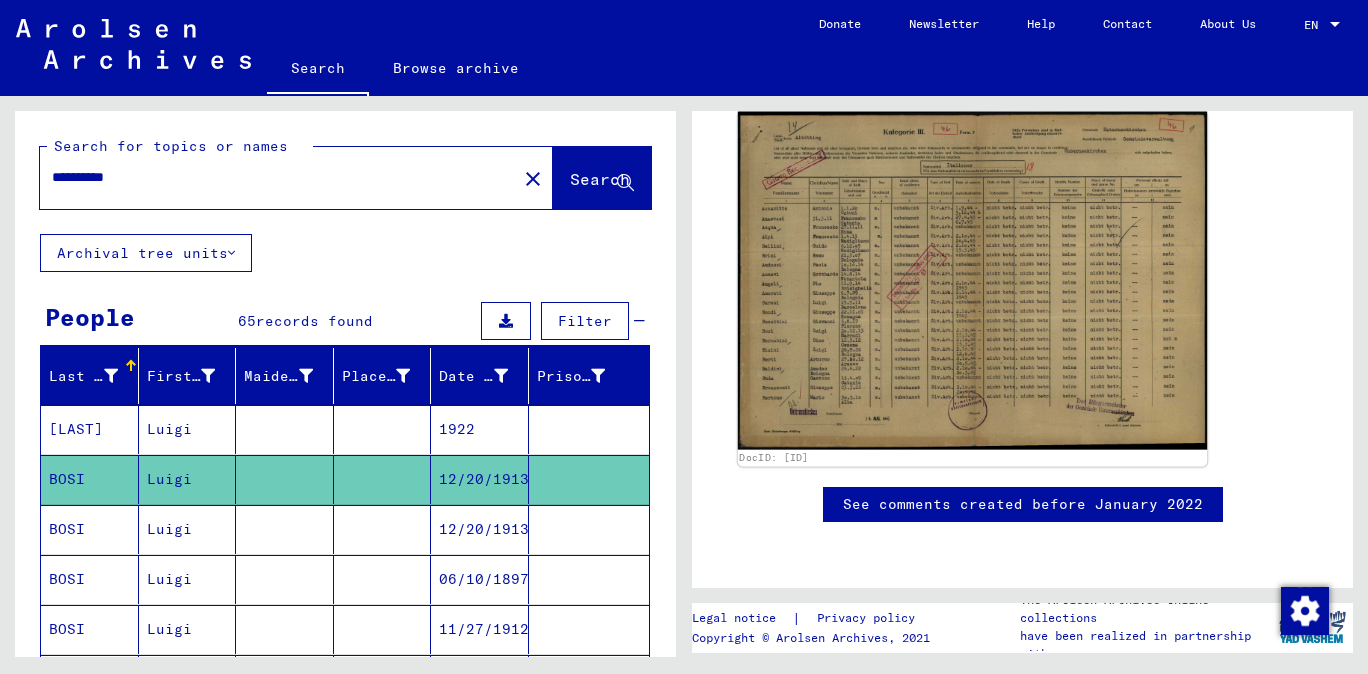 click 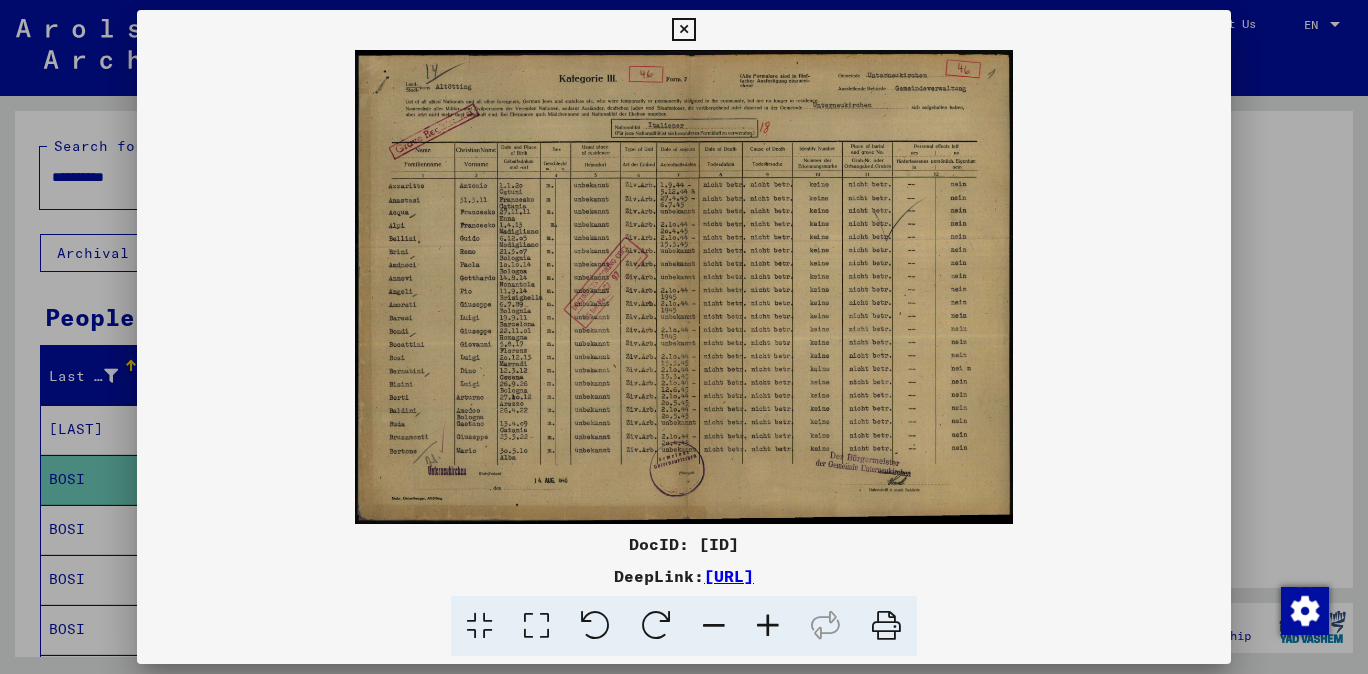 scroll, scrollTop: 440, scrollLeft: 0, axis: vertical 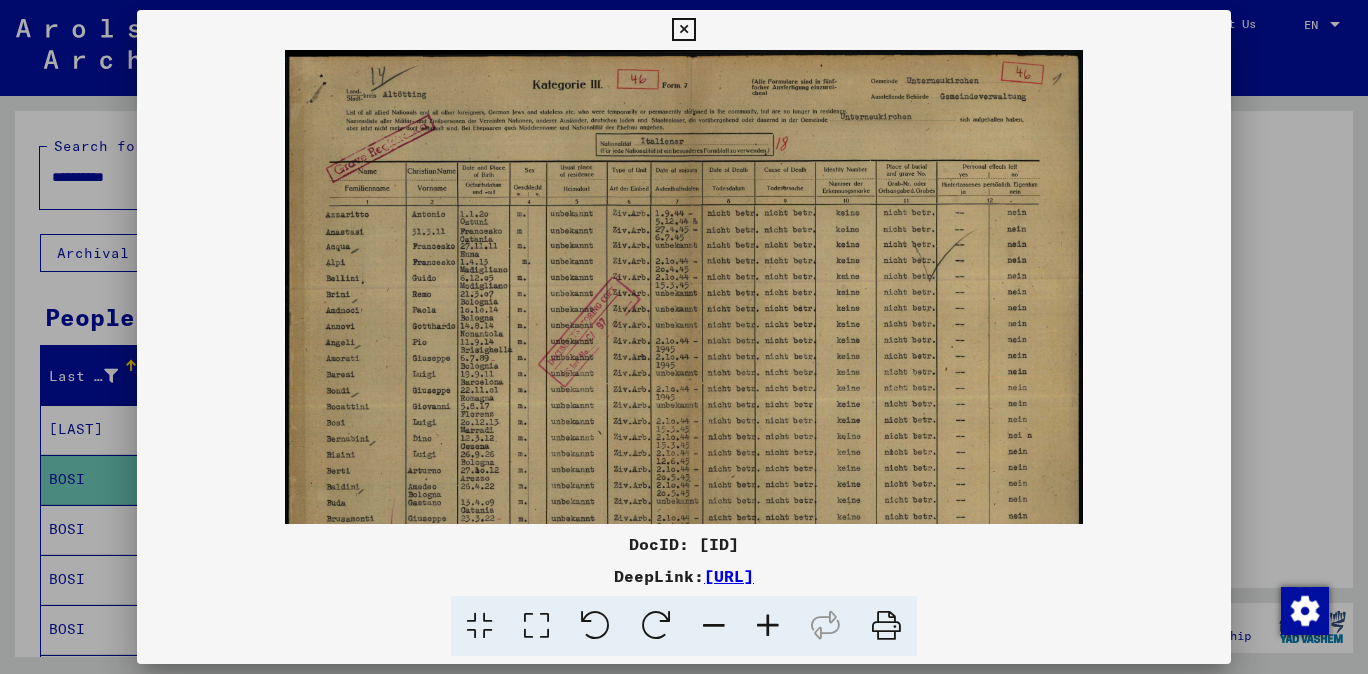 click at bounding box center (768, 626) 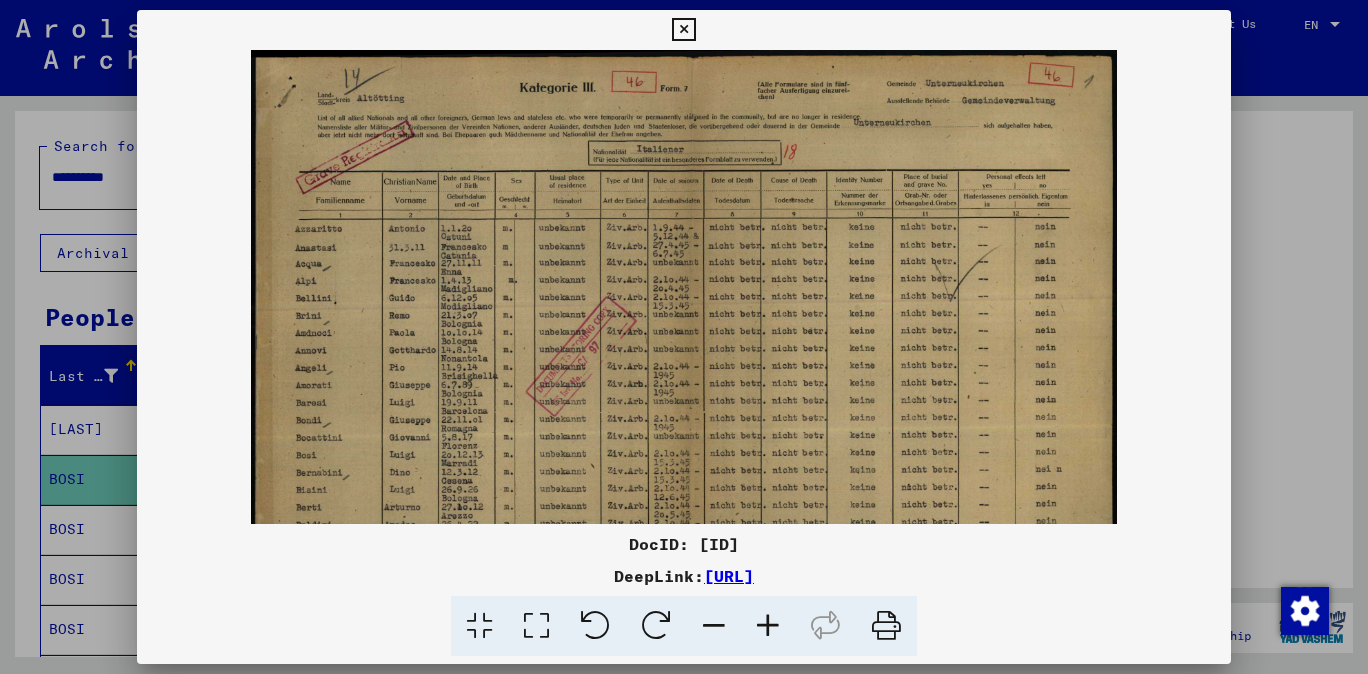 click at bounding box center (768, 626) 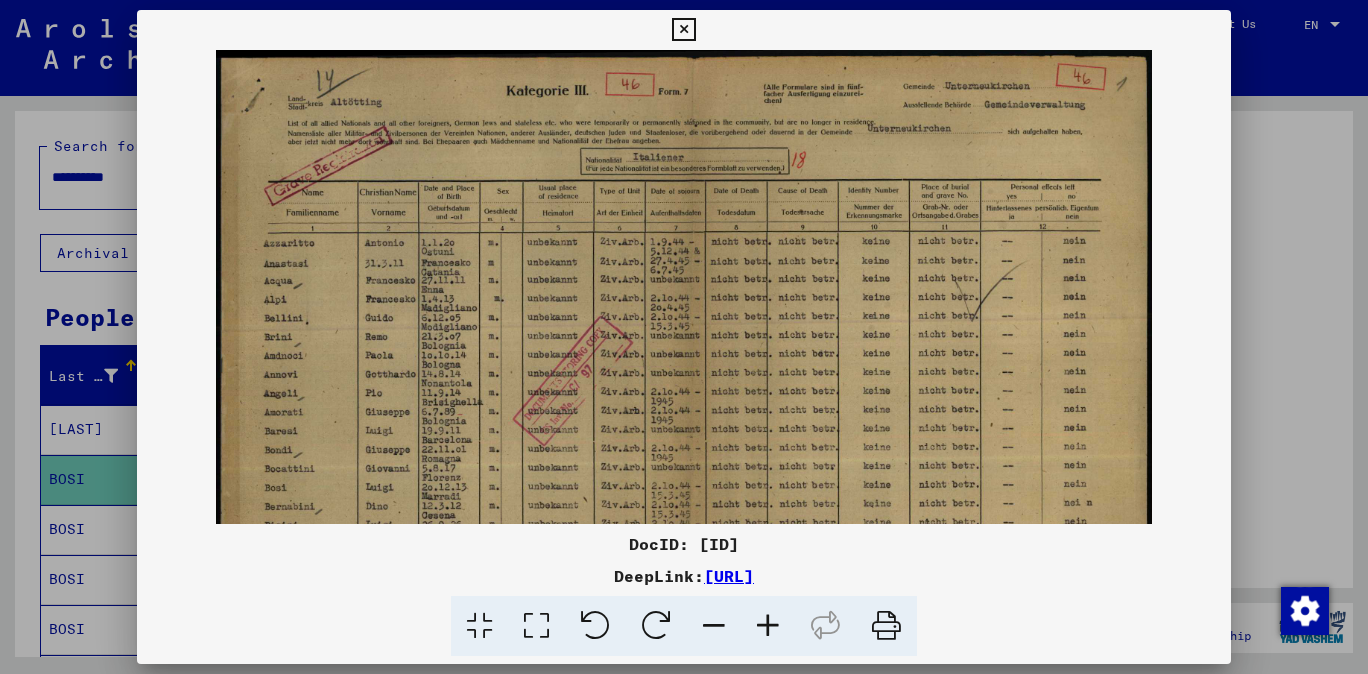 click at bounding box center [768, 626] 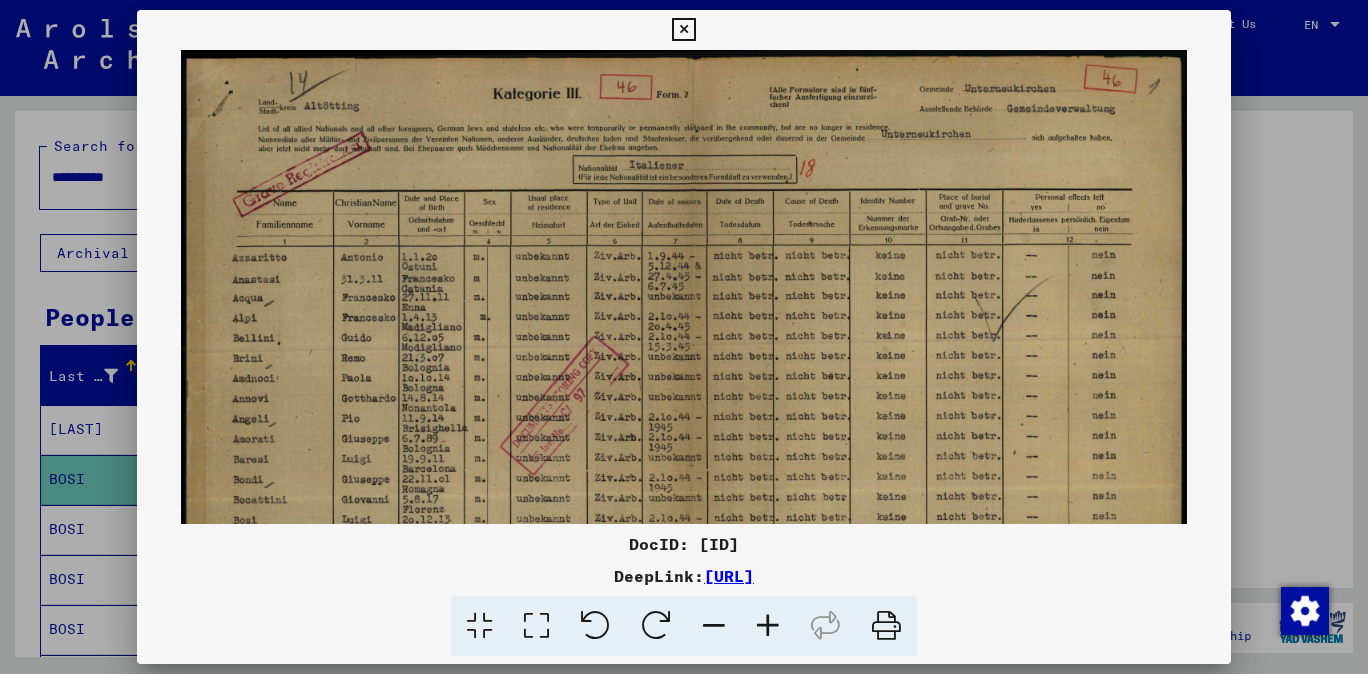 drag, startPoint x: 766, startPoint y: 623, endPoint x: 752, endPoint y: 520, distance: 103.947105 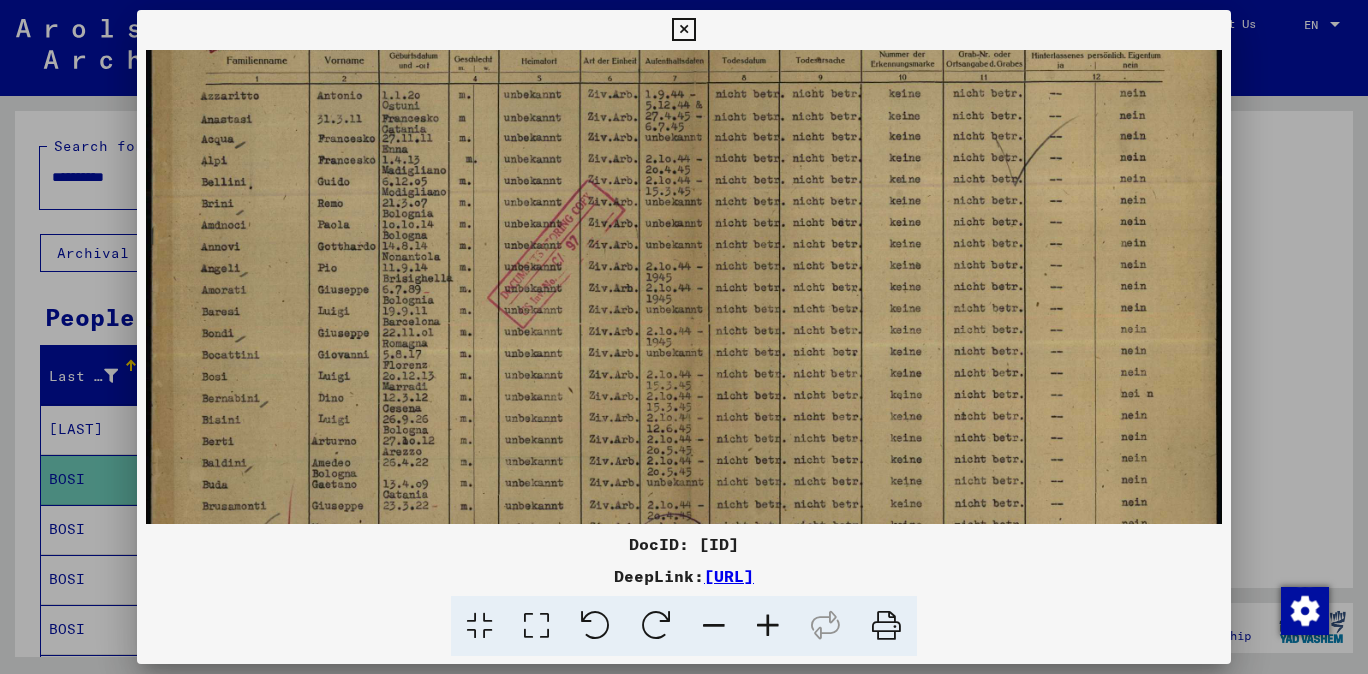 scroll, scrollTop: 186, scrollLeft: 0, axis: vertical 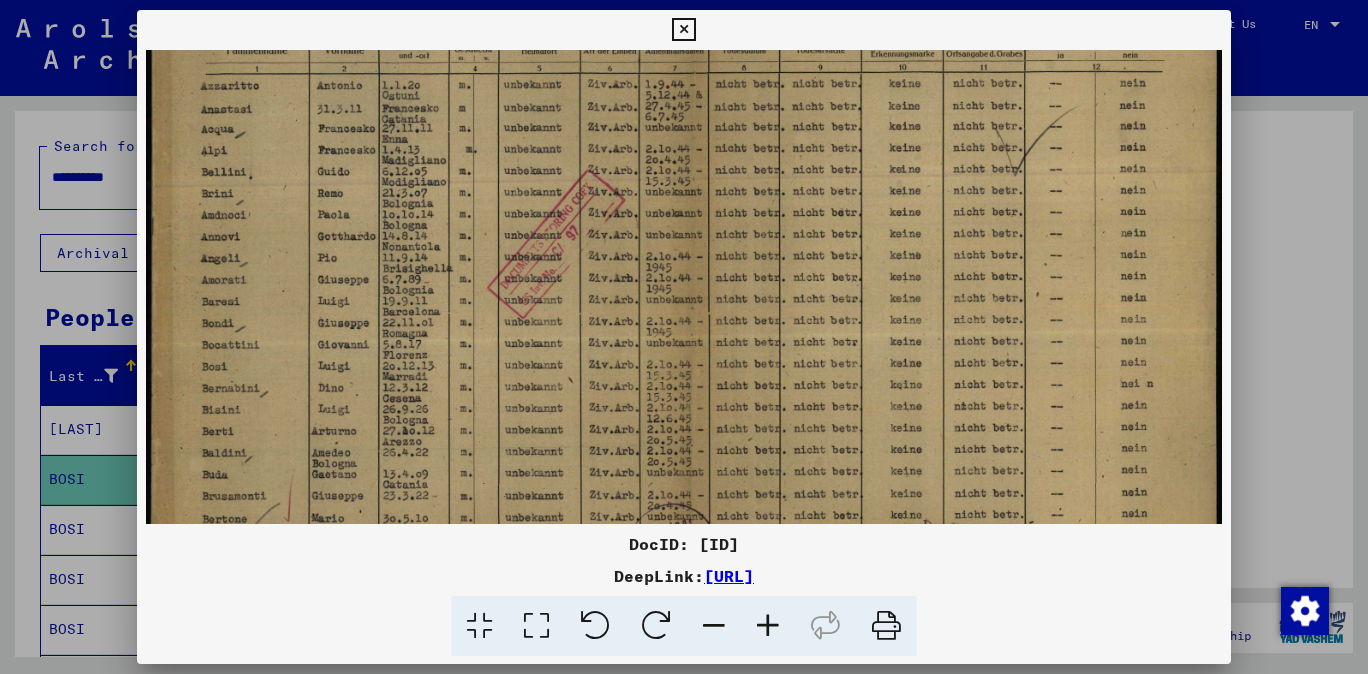 drag, startPoint x: 766, startPoint y: 490, endPoint x: 851, endPoint y: 305, distance: 203.59273 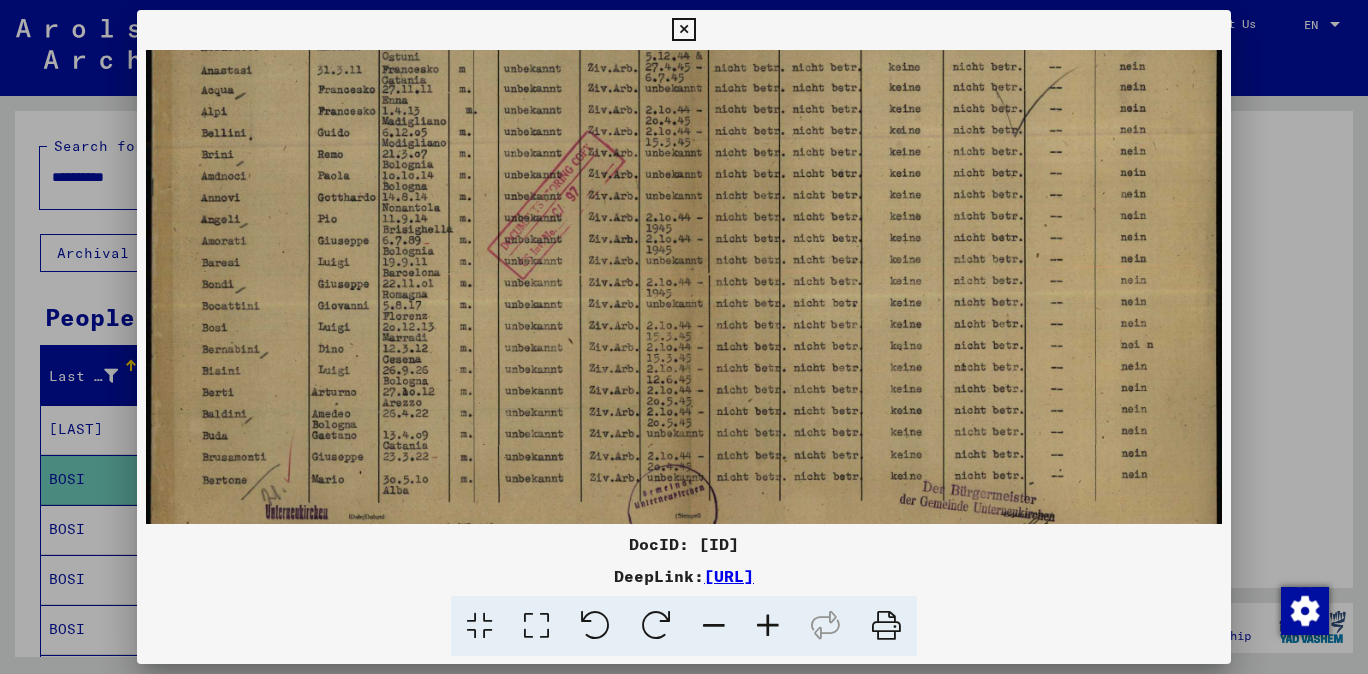 scroll, scrollTop: 226, scrollLeft: 0, axis: vertical 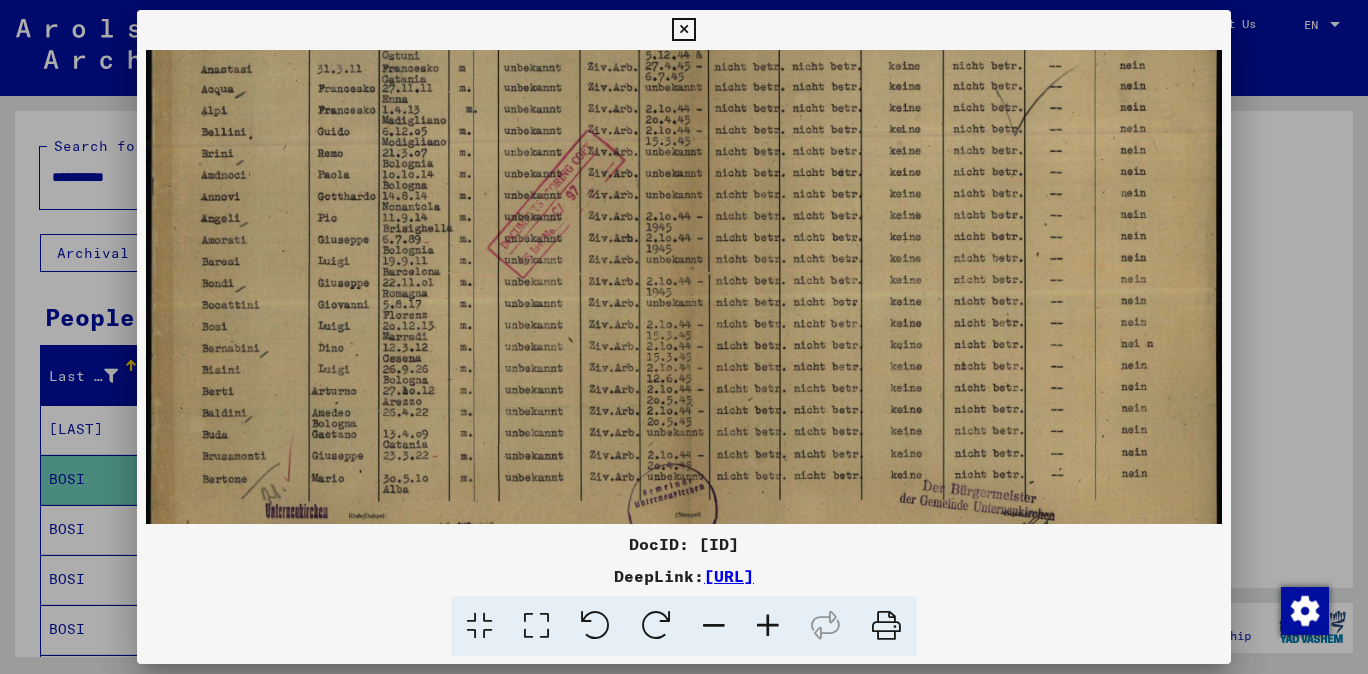 drag, startPoint x: 790, startPoint y: 410, endPoint x: 802, endPoint y: 371, distance: 40.804413 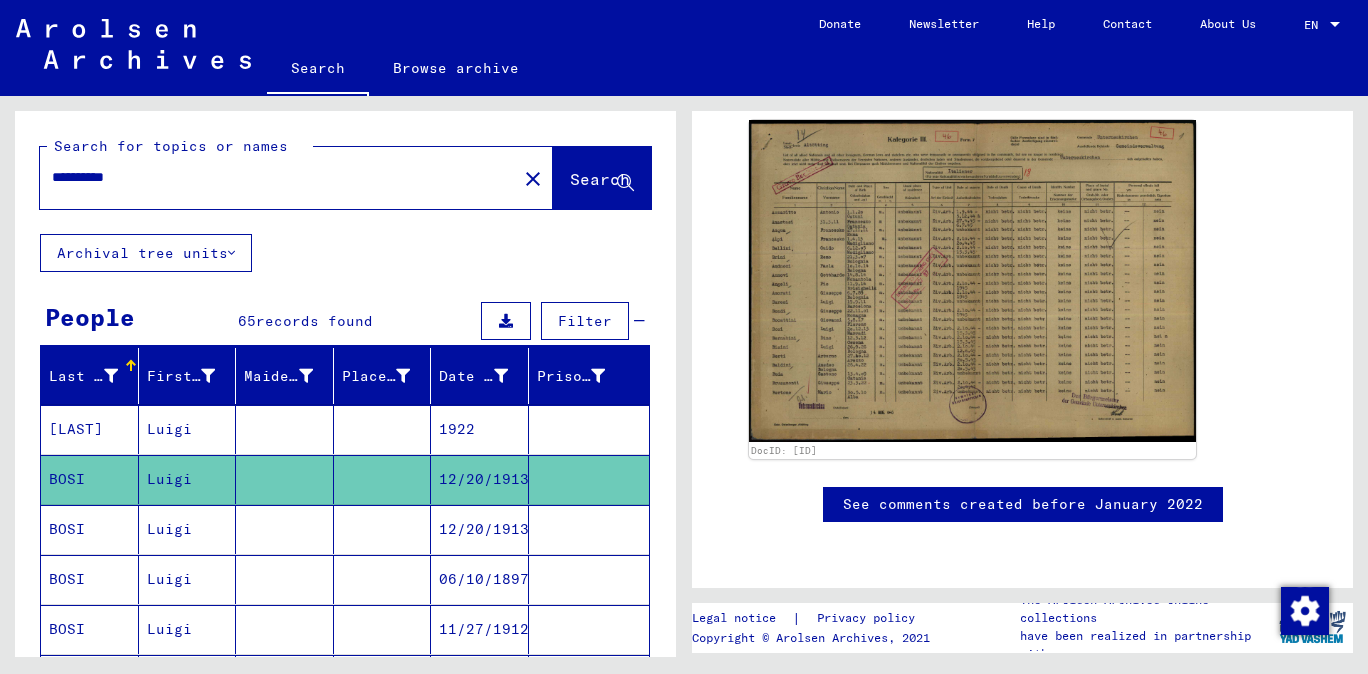 click on "**********" at bounding box center (278, 177) 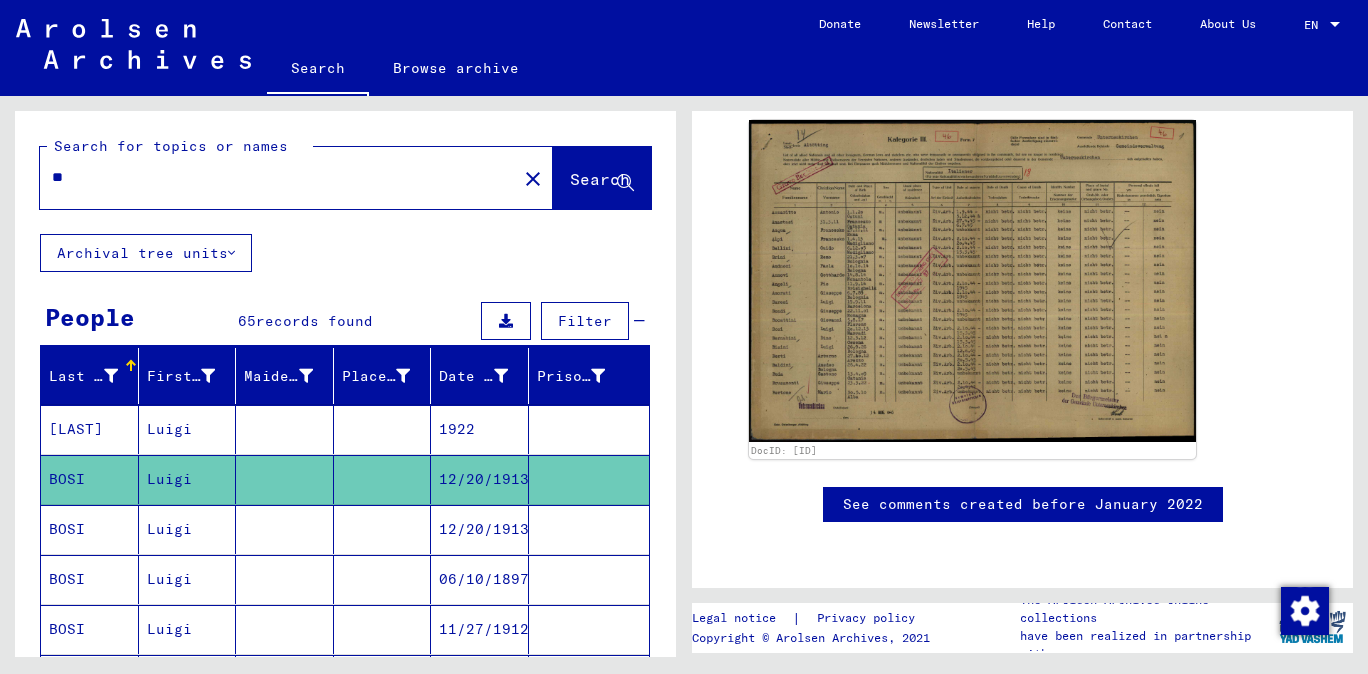 type on "*" 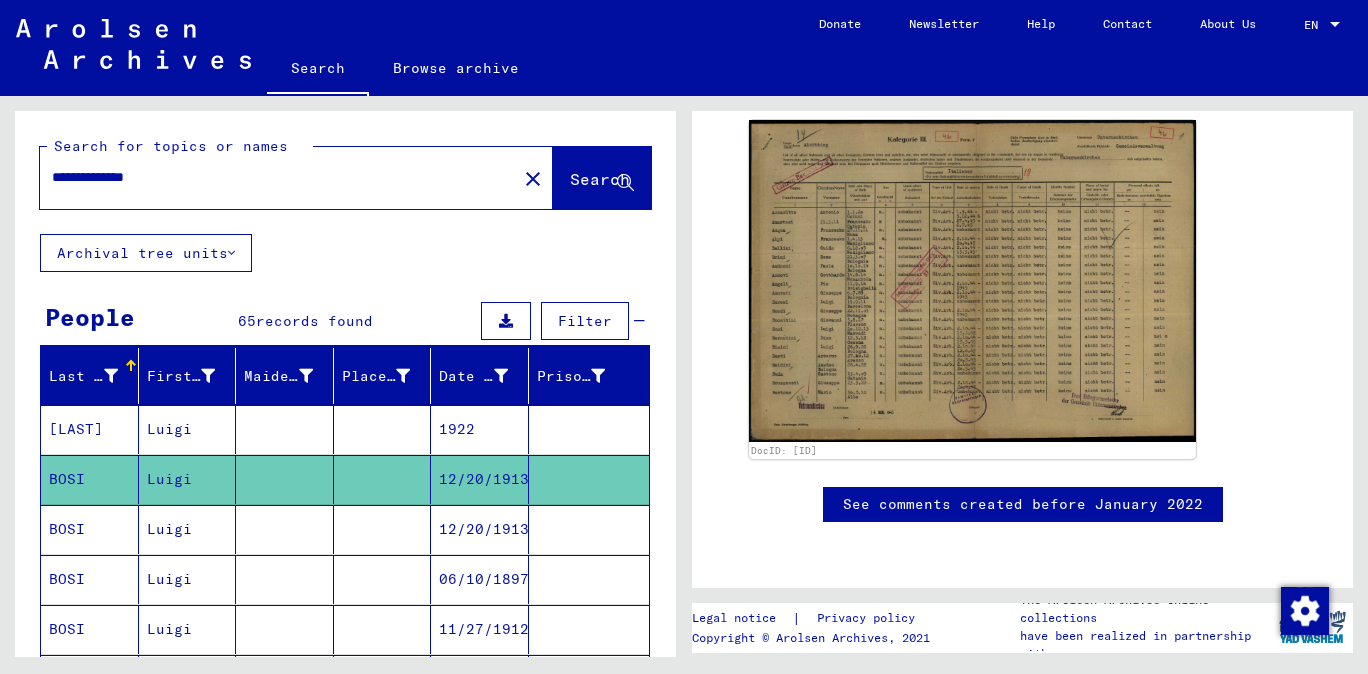 scroll, scrollTop: 0, scrollLeft: 0, axis: both 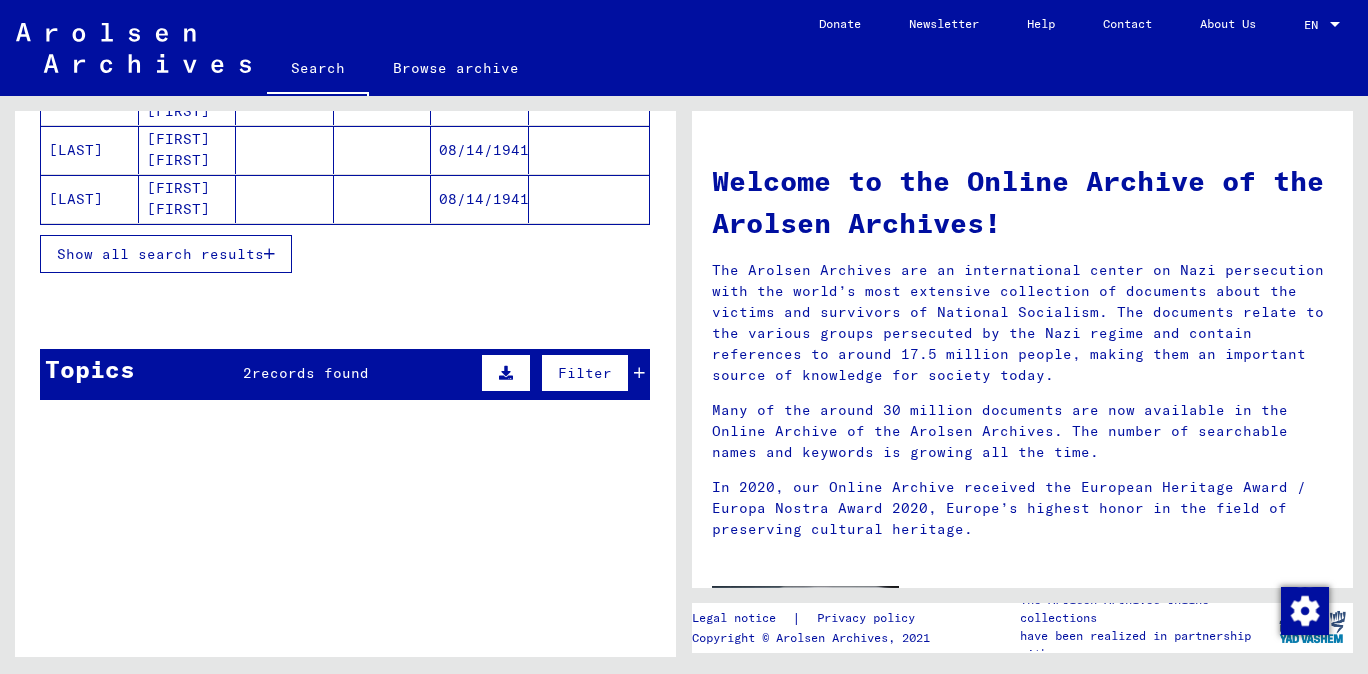 click on "Show all search results" at bounding box center (166, 254) 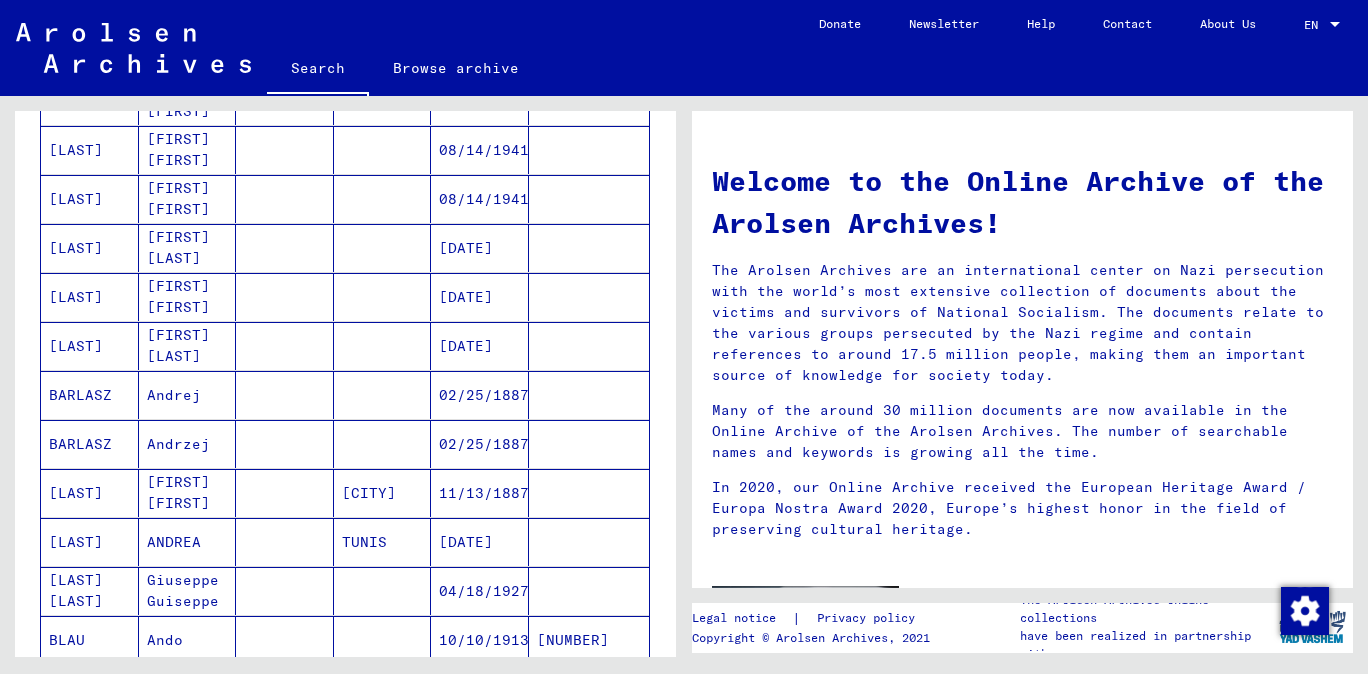 scroll, scrollTop: 868, scrollLeft: 0, axis: vertical 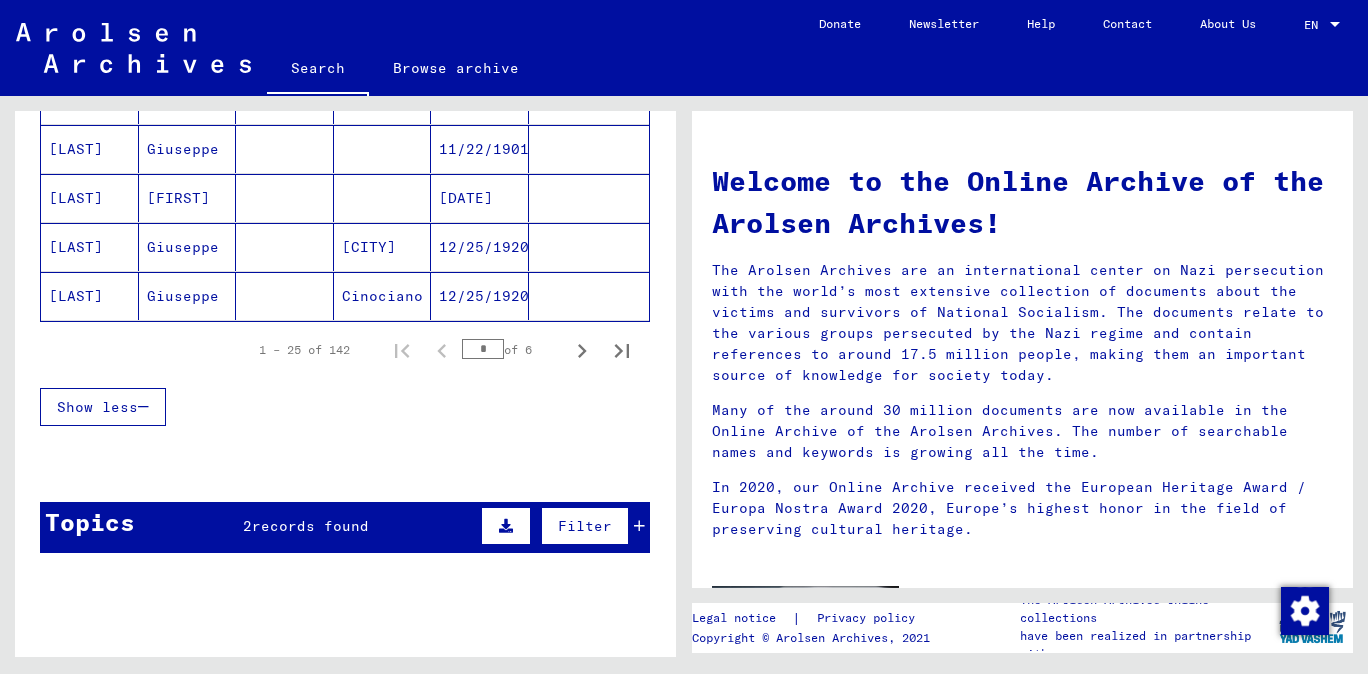 click on "[LAST]" at bounding box center (90, 198) 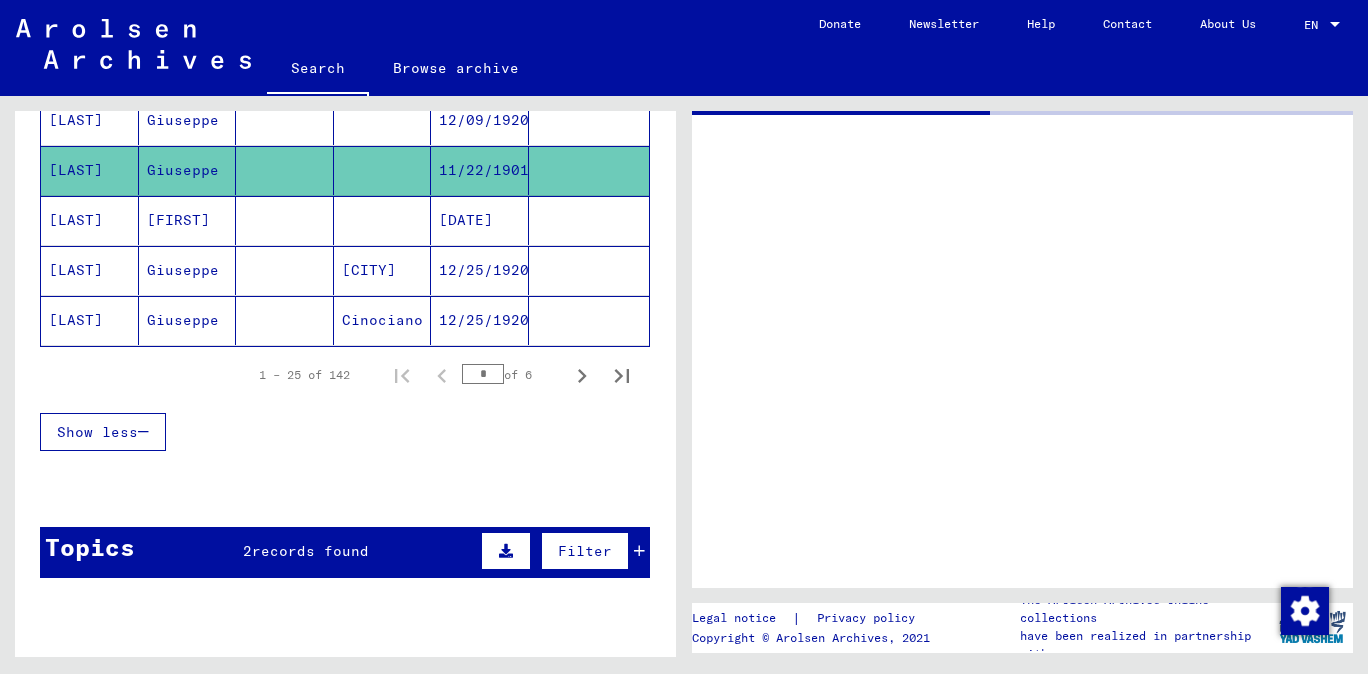 scroll, scrollTop: 1325, scrollLeft: 0, axis: vertical 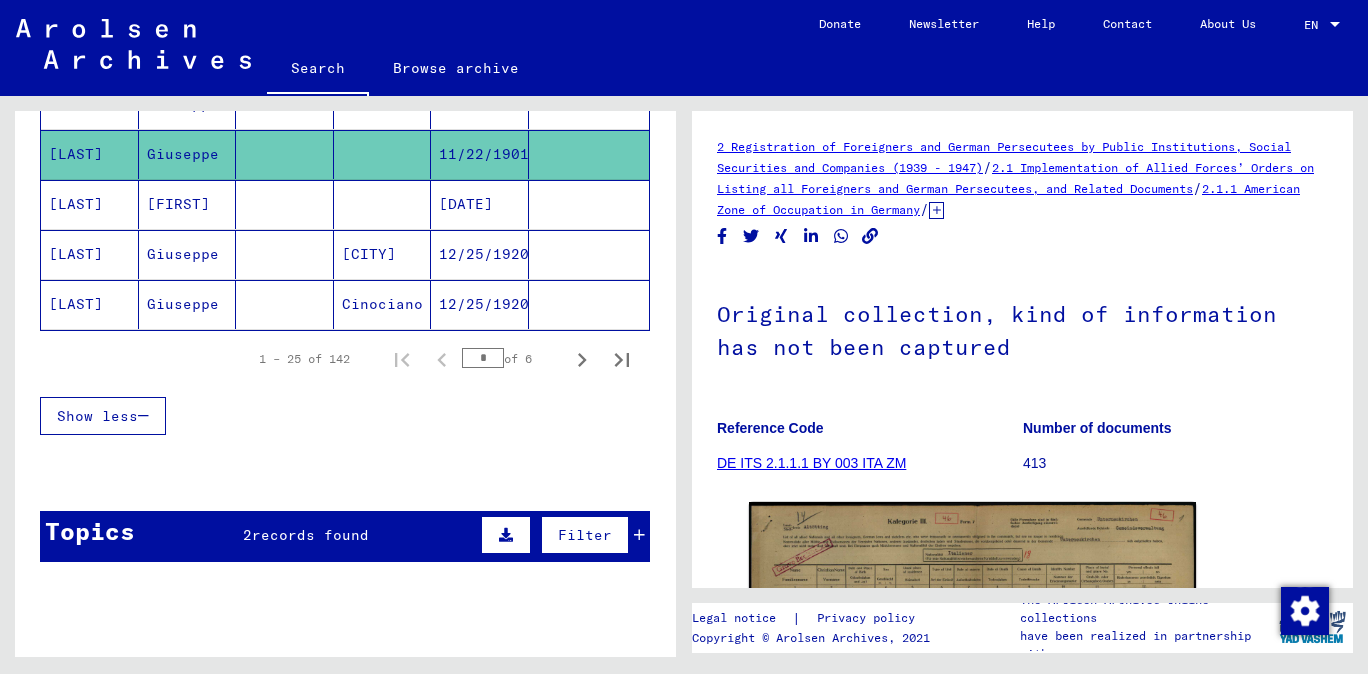 click on "[LAST]" at bounding box center [90, 254] 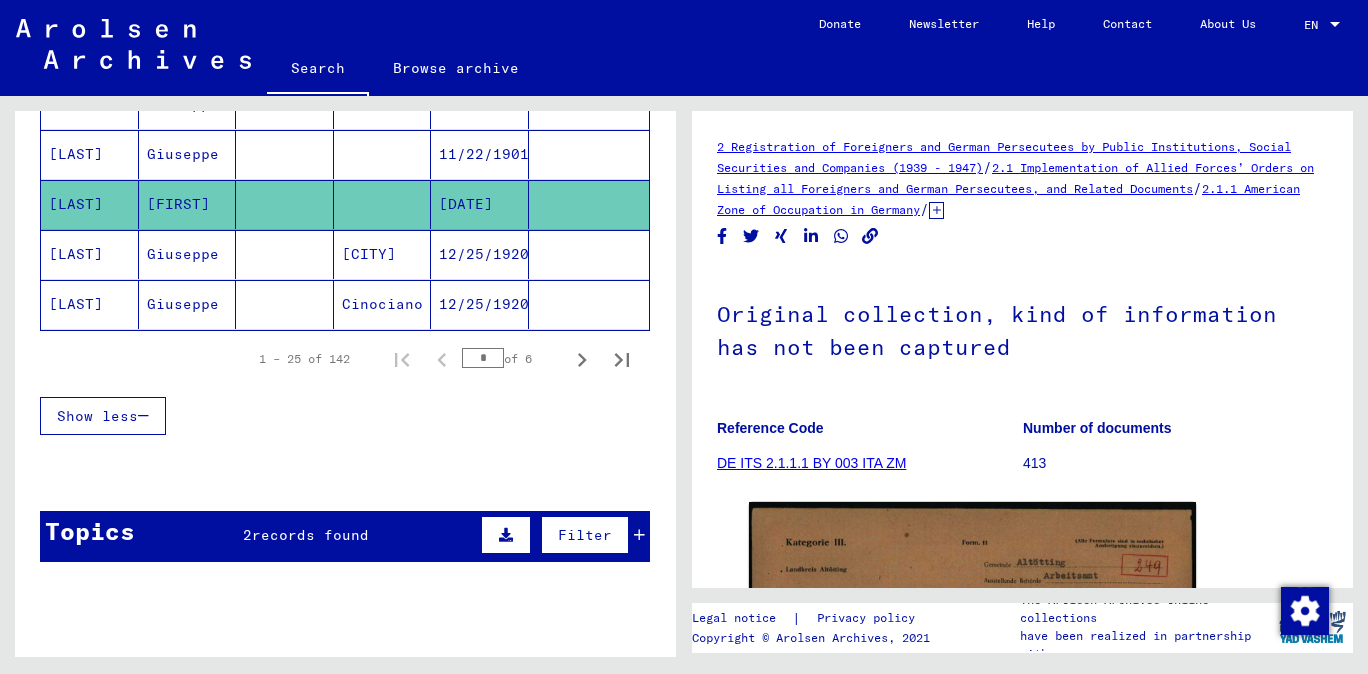 scroll, scrollTop: 440, scrollLeft: 0, axis: vertical 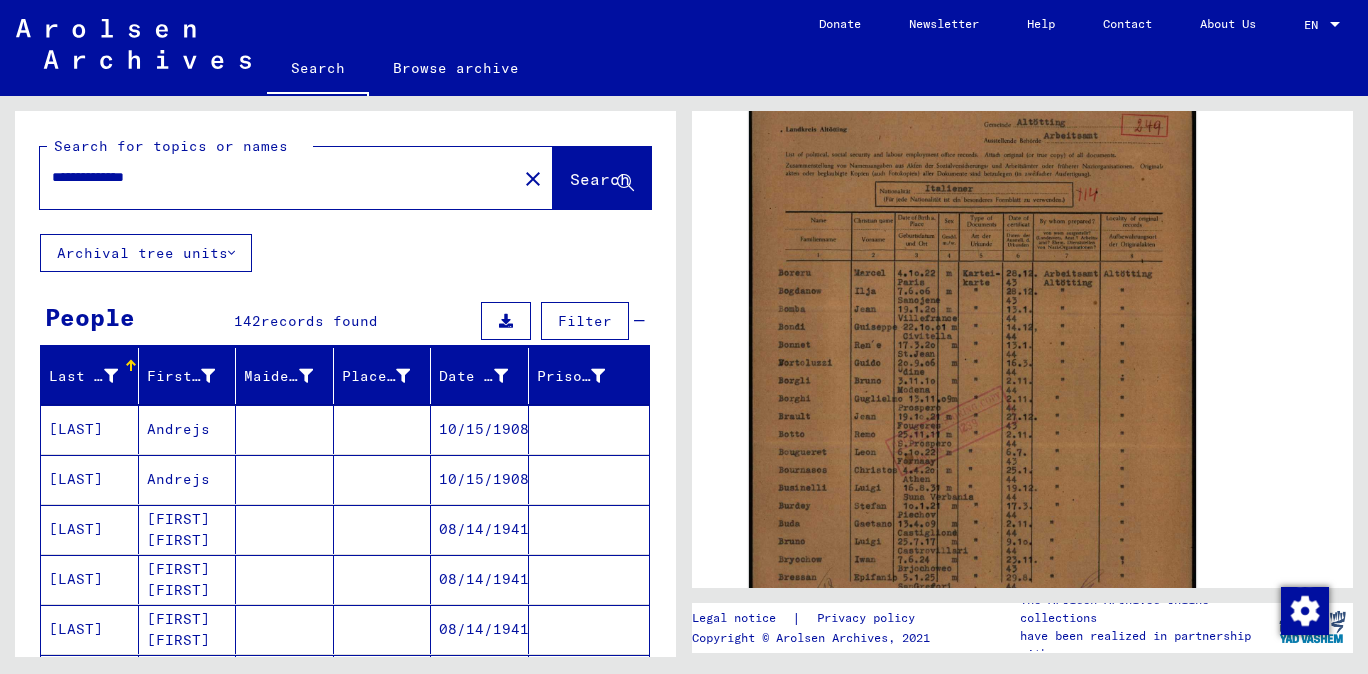 click on "**********" at bounding box center (278, 177) 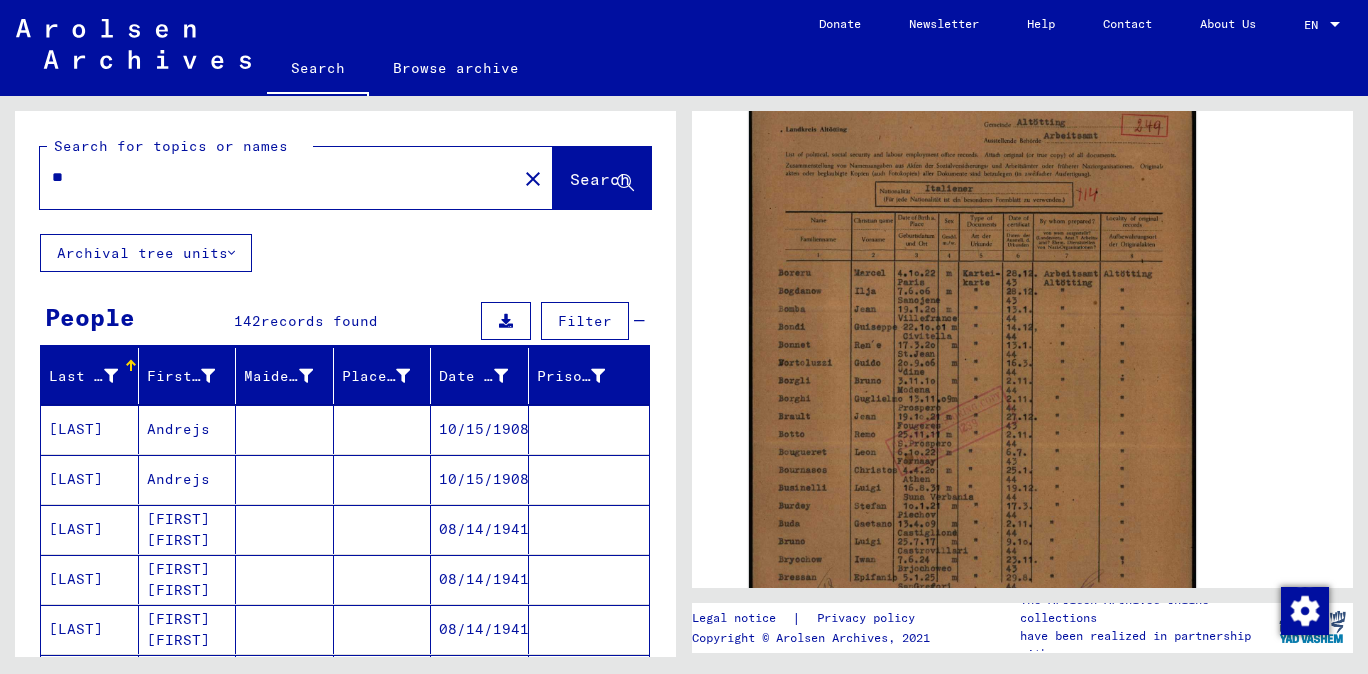 type on "*" 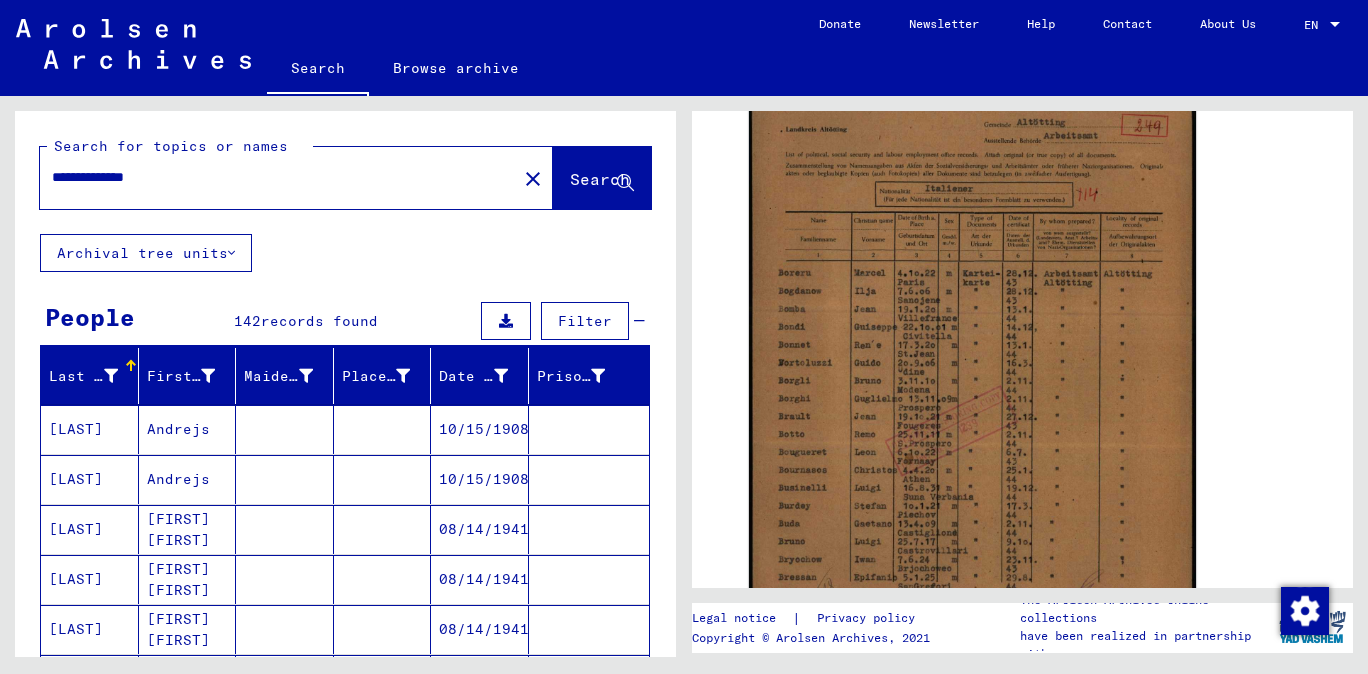 scroll, scrollTop: 0, scrollLeft: 0, axis: both 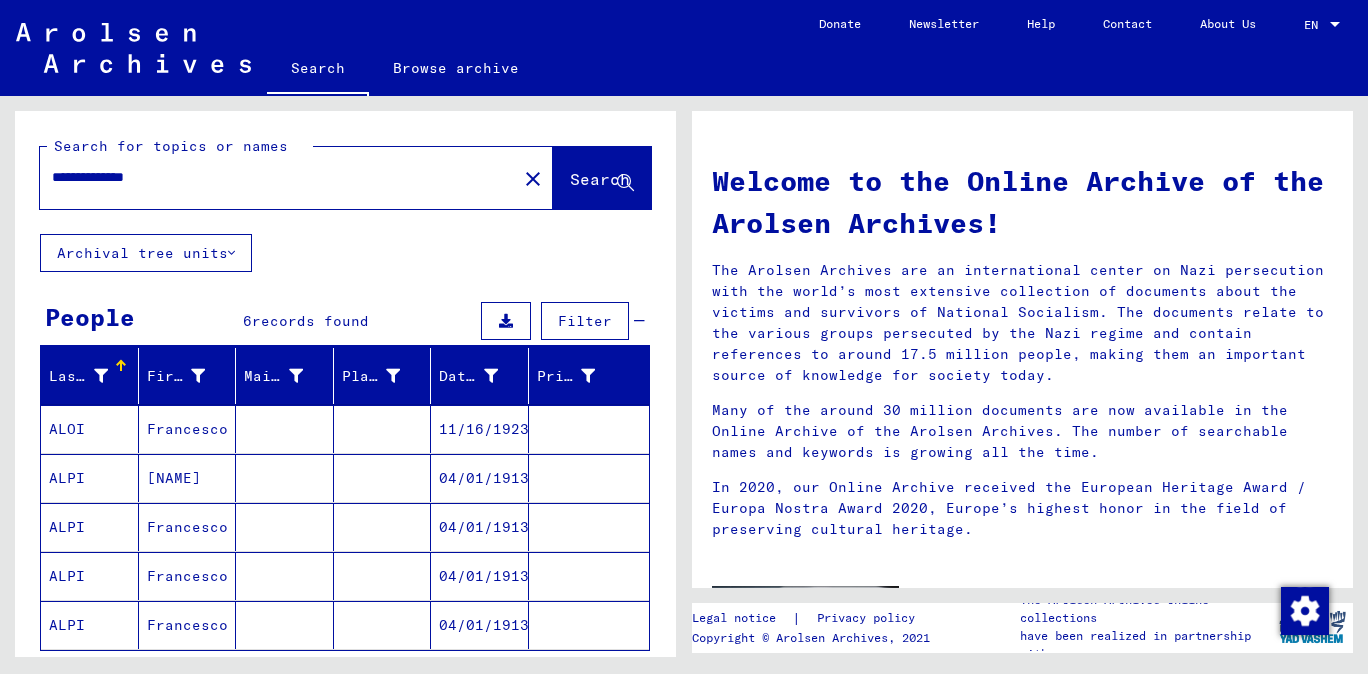 click on "ALPI" at bounding box center (90, 527) 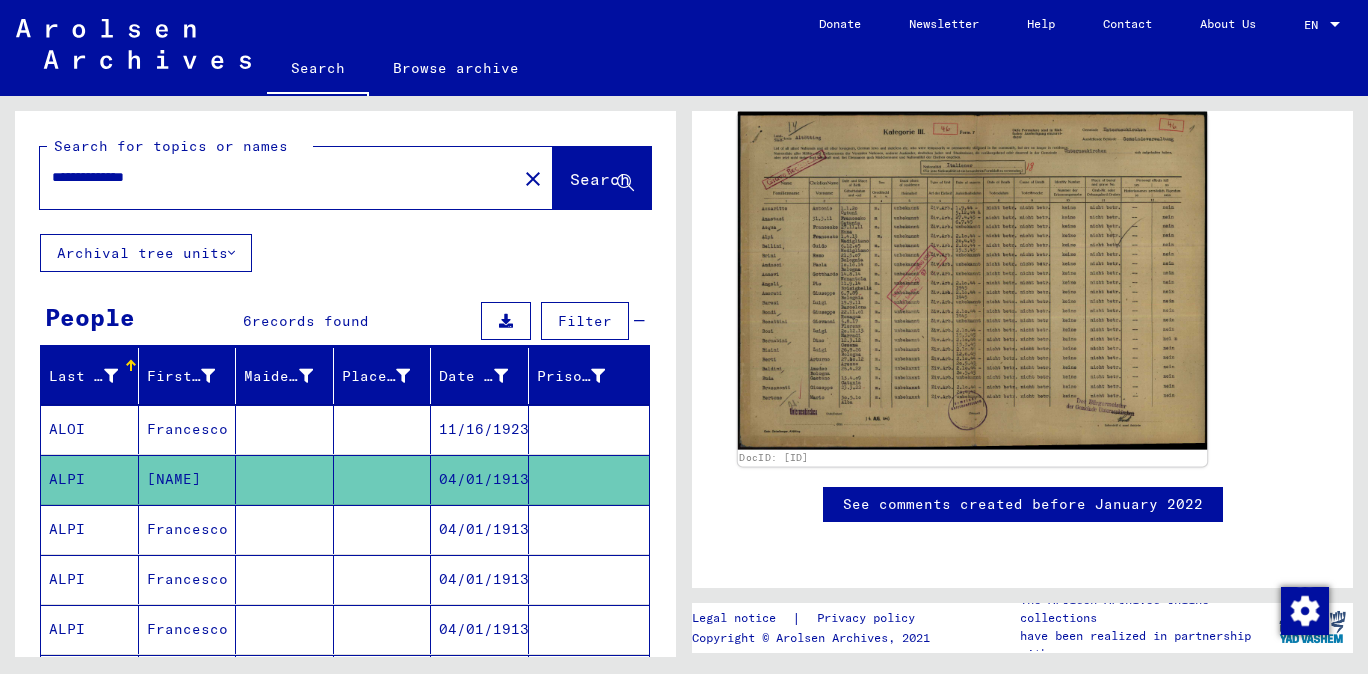 click 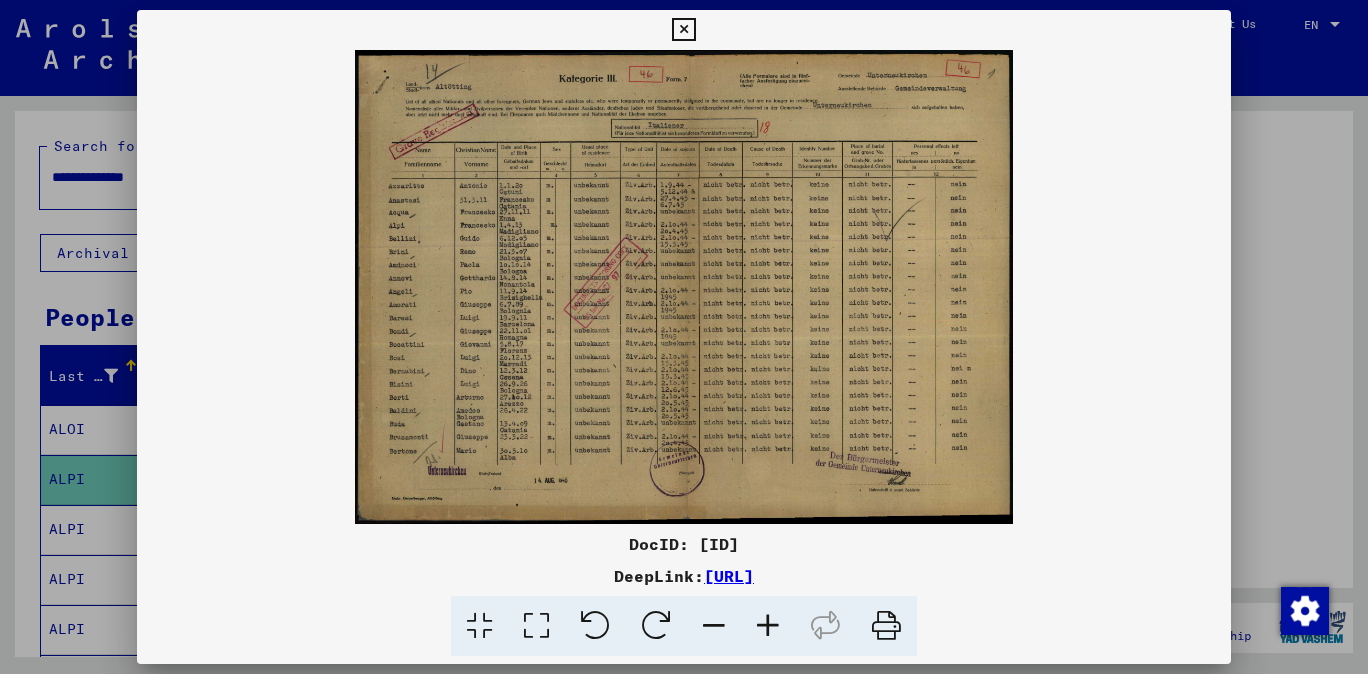 click at bounding box center (768, 626) 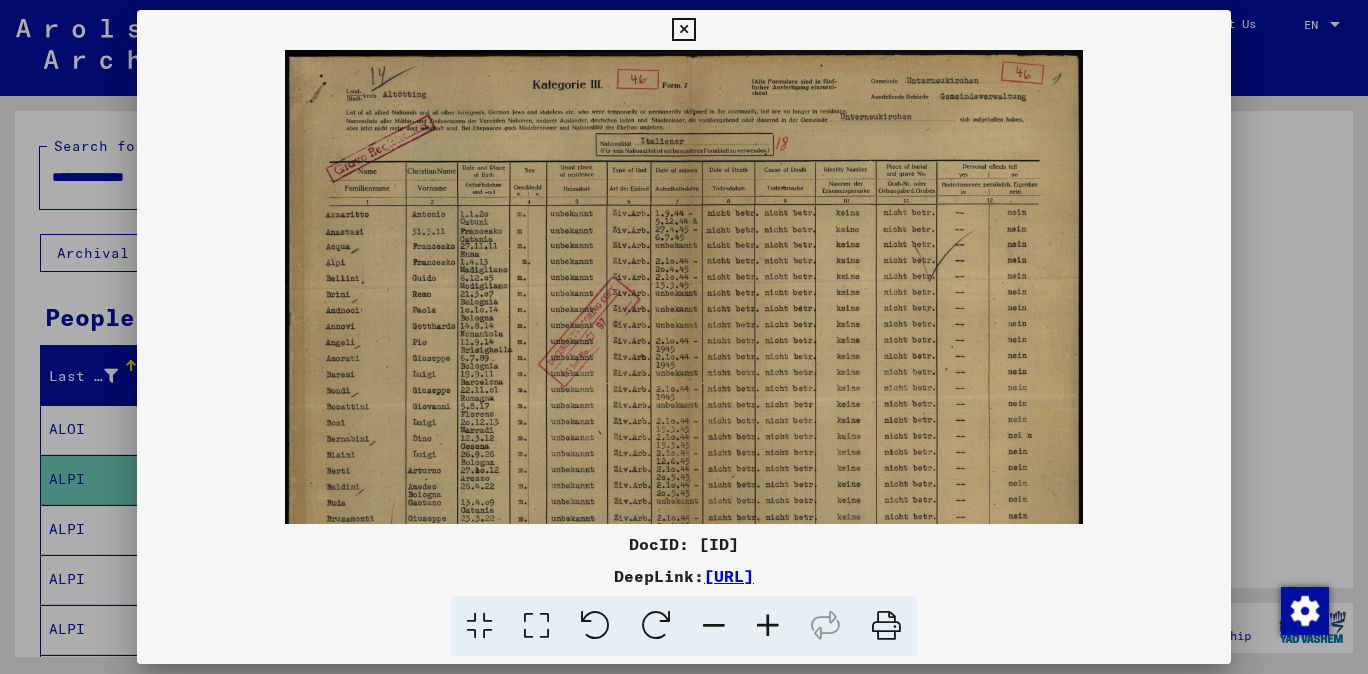 click at bounding box center [768, 626] 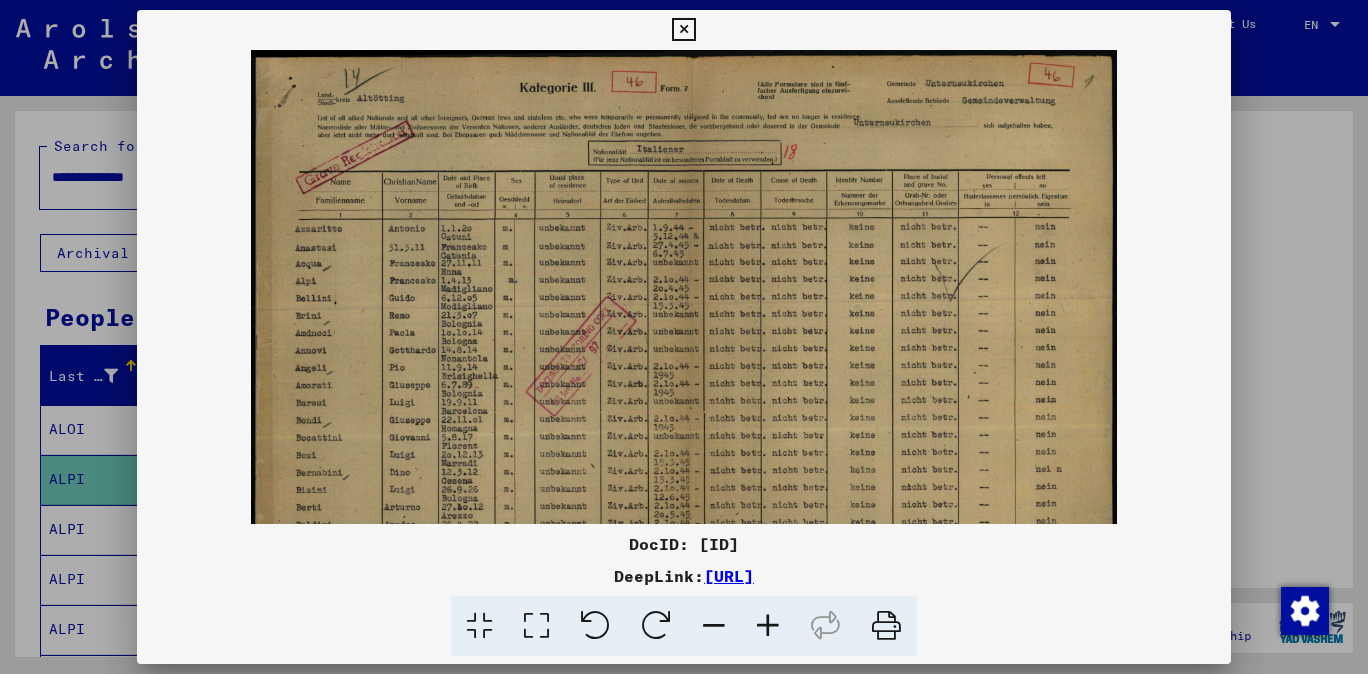 click at bounding box center [768, 626] 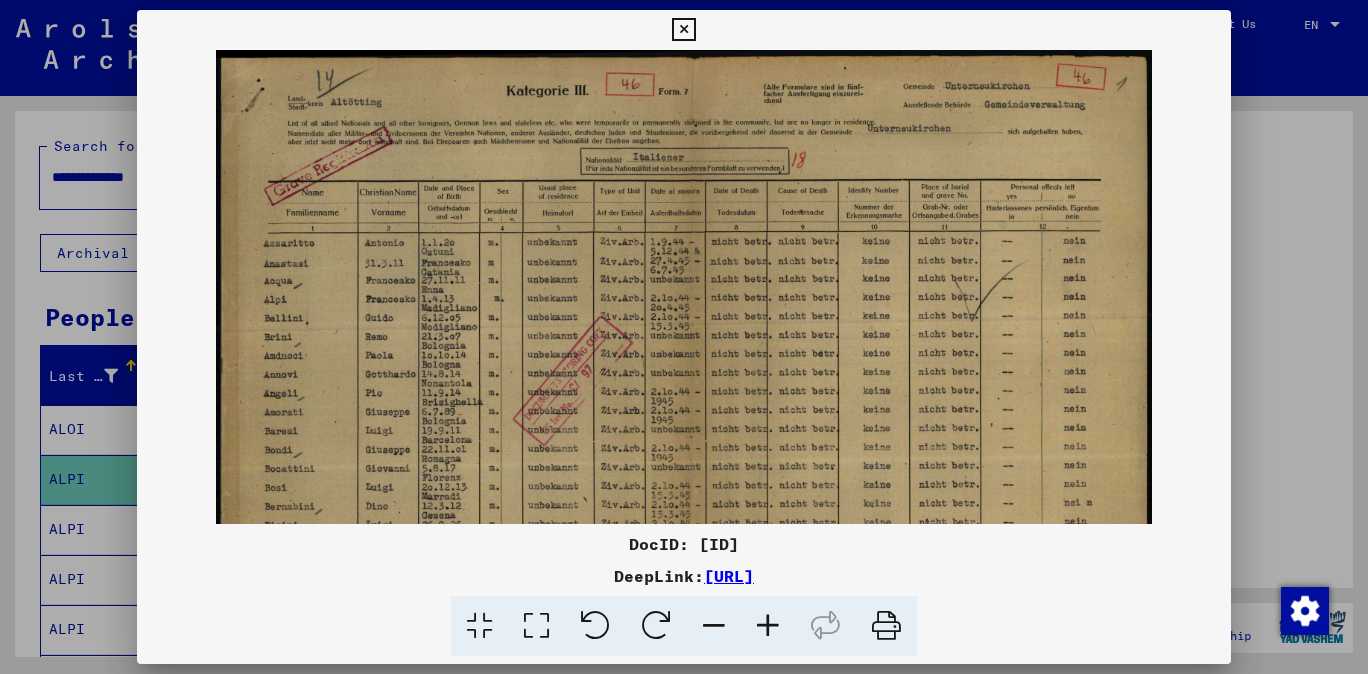 click at bounding box center (768, 626) 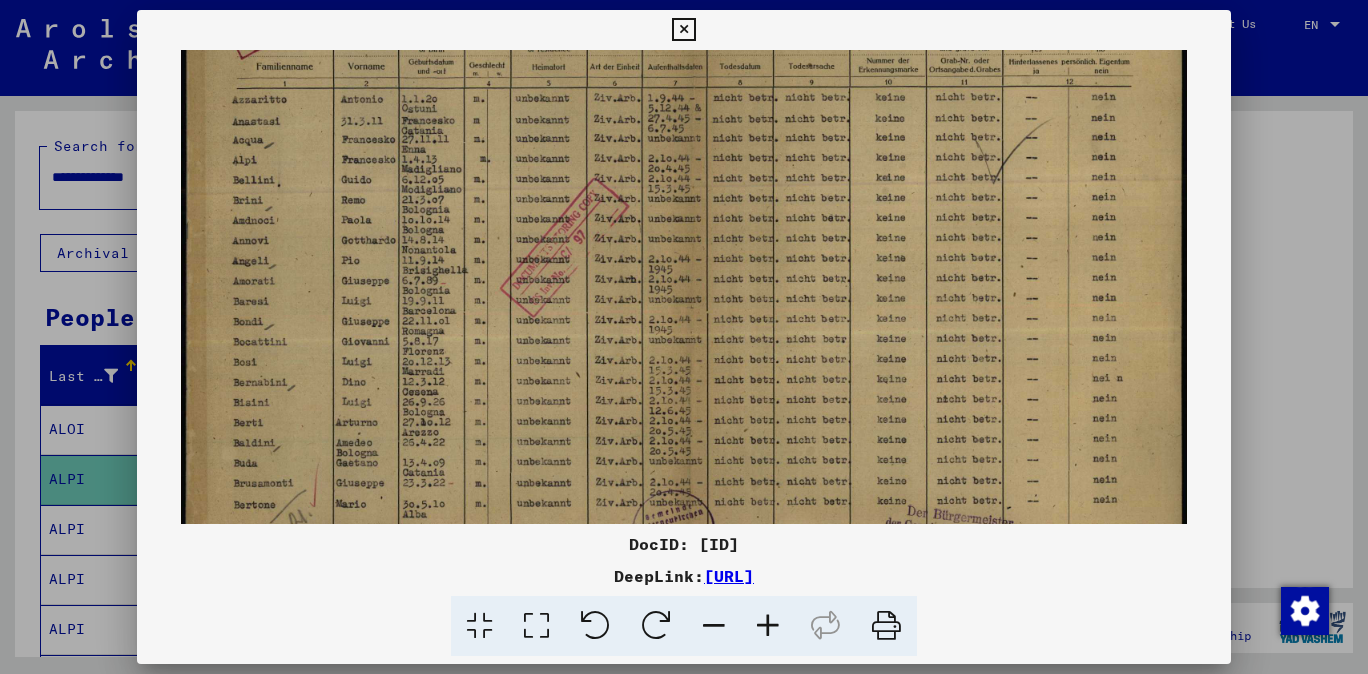 scroll, scrollTop: 157, scrollLeft: 0, axis: vertical 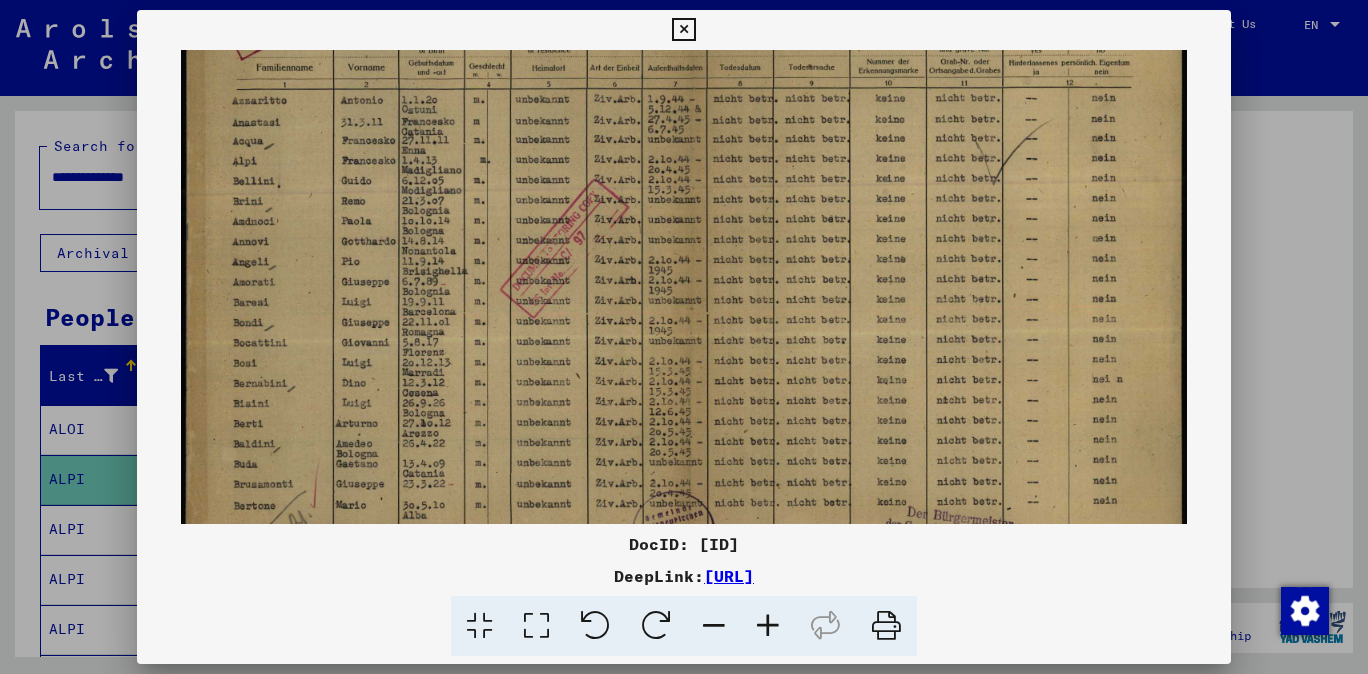 drag, startPoint x: 438, startPoint y: 491, endPoint x: 490, endPoint y: 324, distance: 174.90855 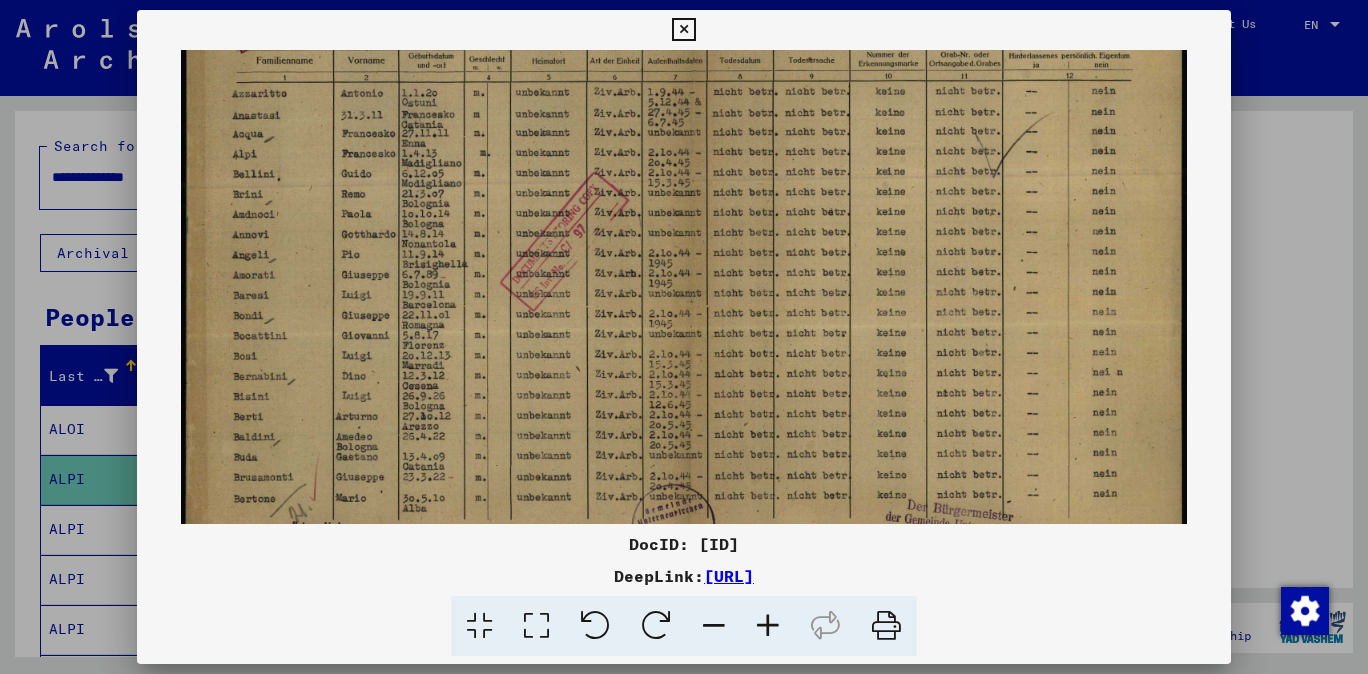 scroll, scrollTop: 165, scrollLeft: 0, axis: vertical 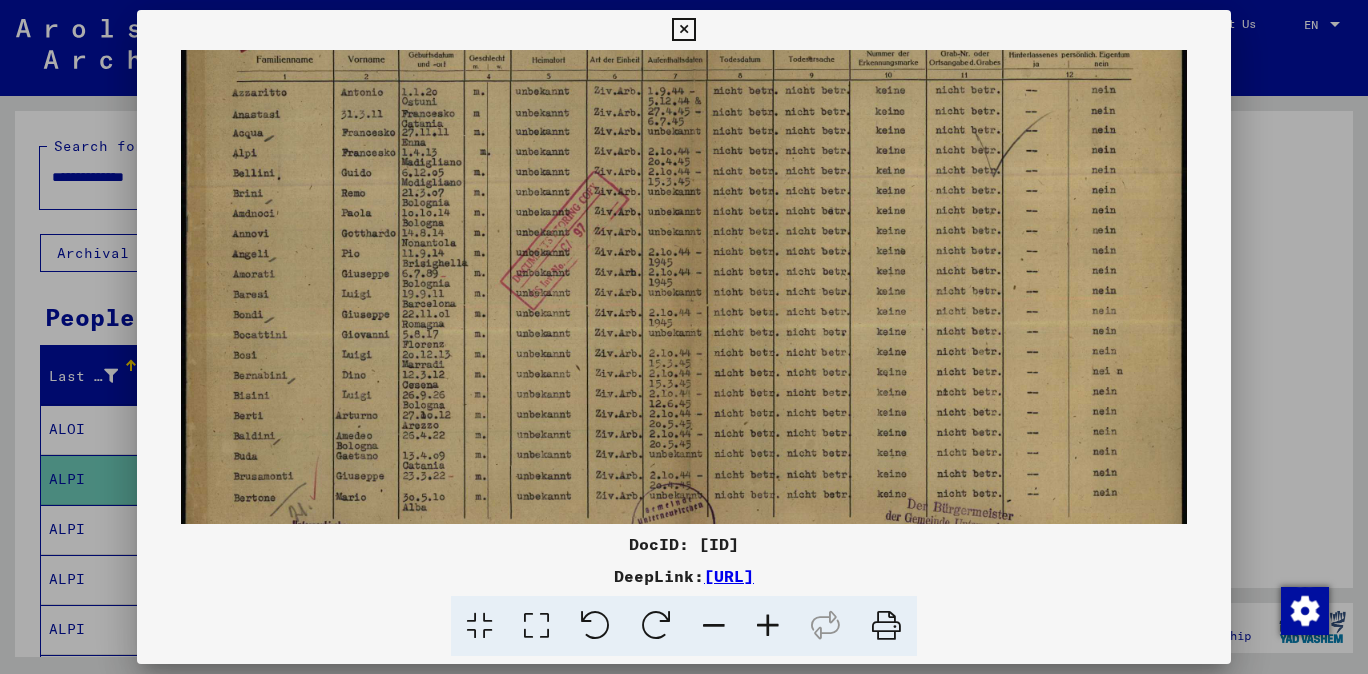 click at bounding box center [684, 247] 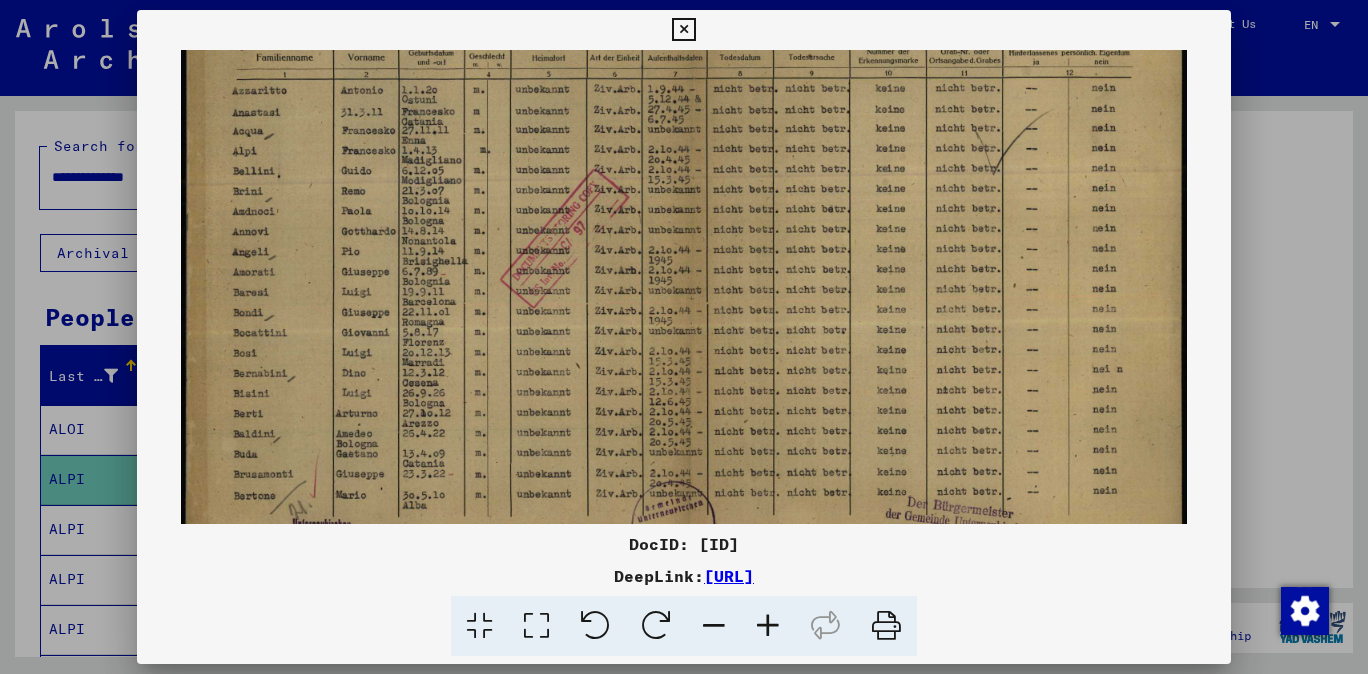 click at bounding box center [683, 30] 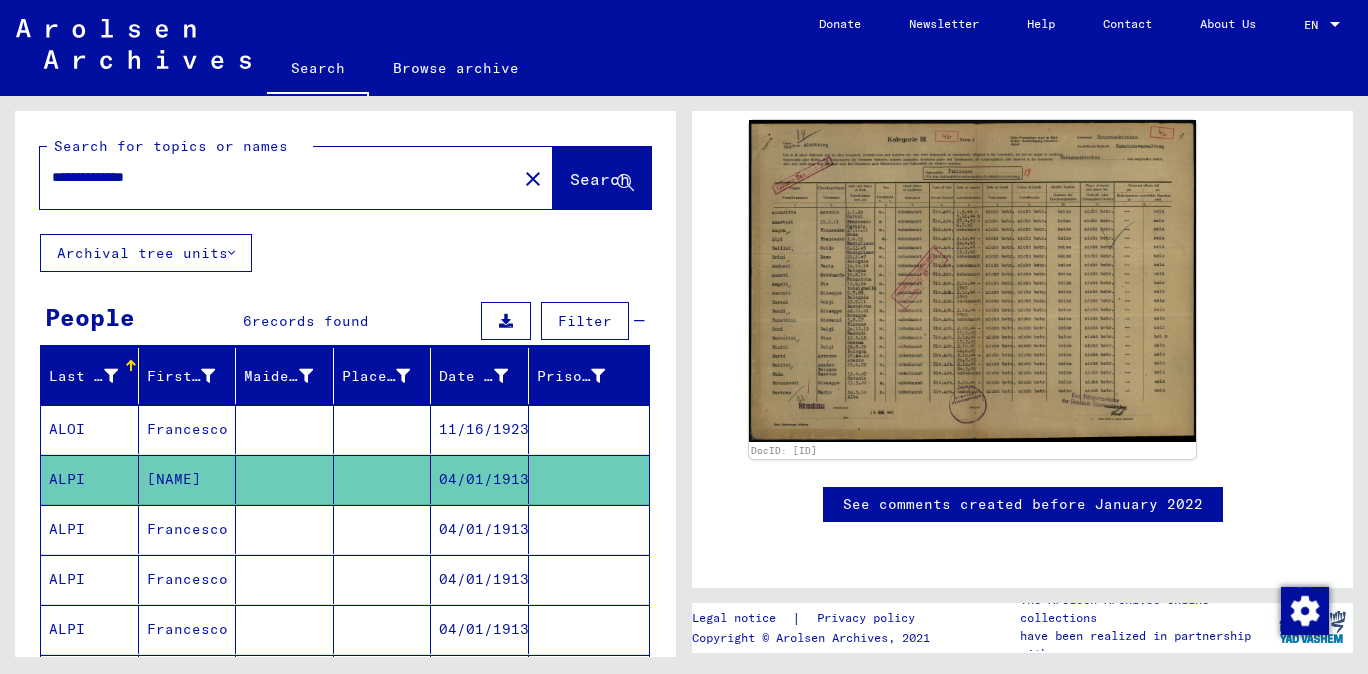 click on "**********" at bounding box center (278, 177) 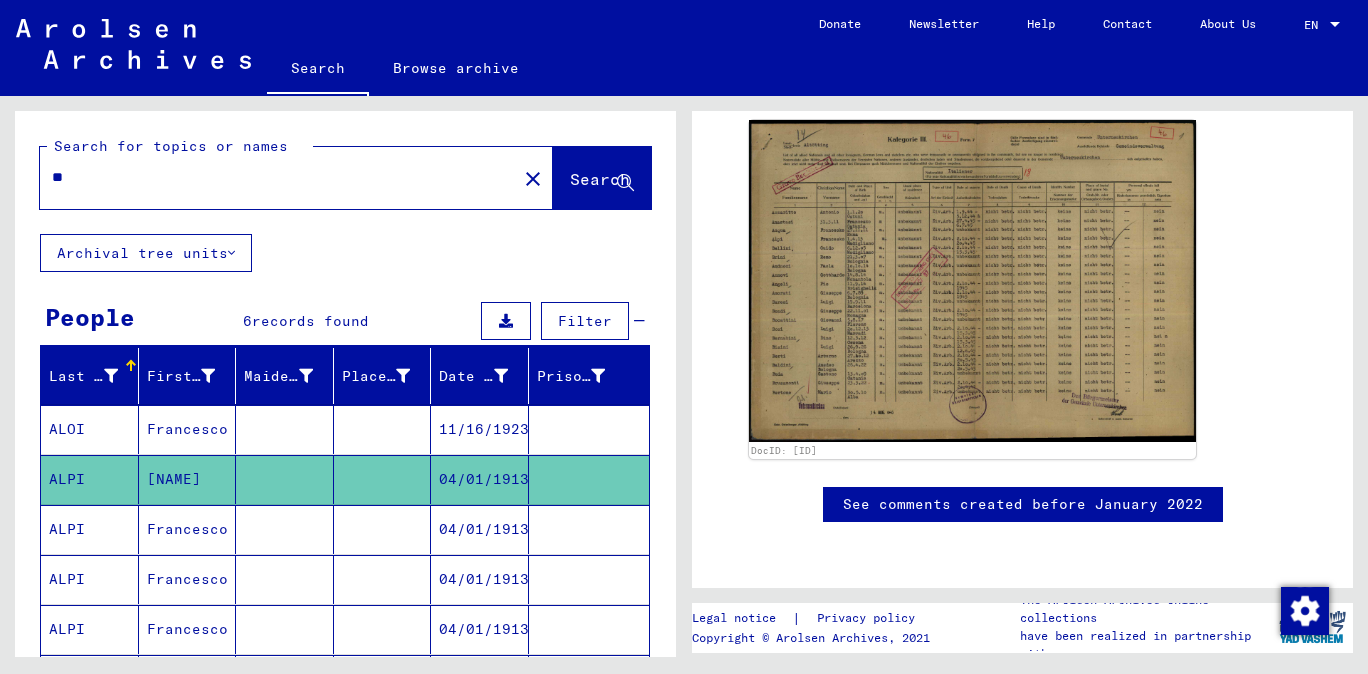 type on "*" 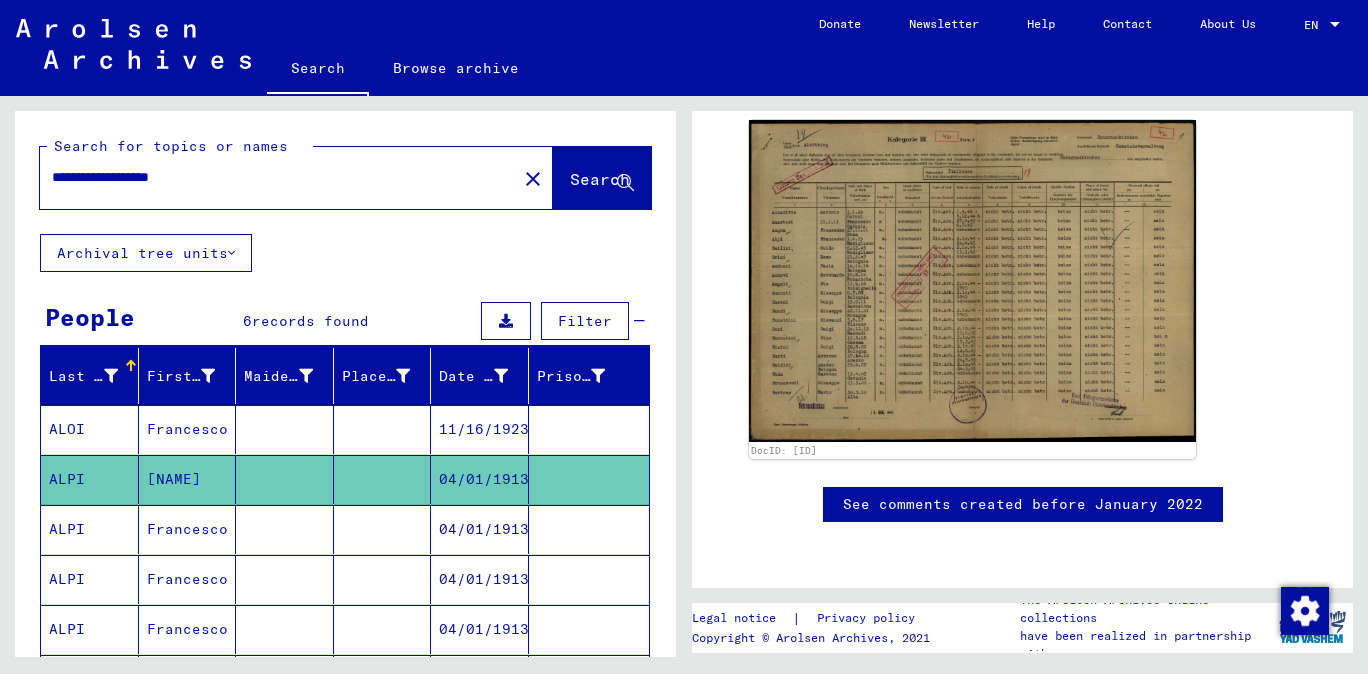 scroll, scrollTop: 0, scrollLeft: 0, axis: both 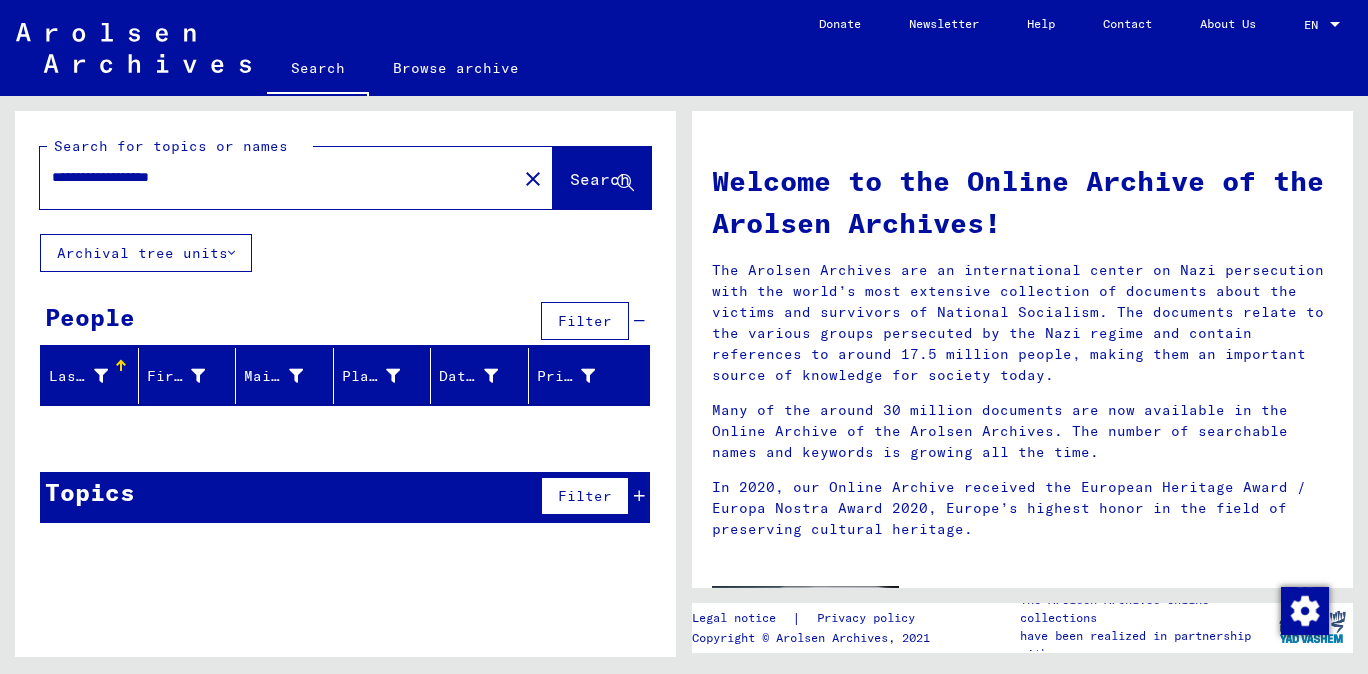 click on "**********" at bounding box center [272, 177] 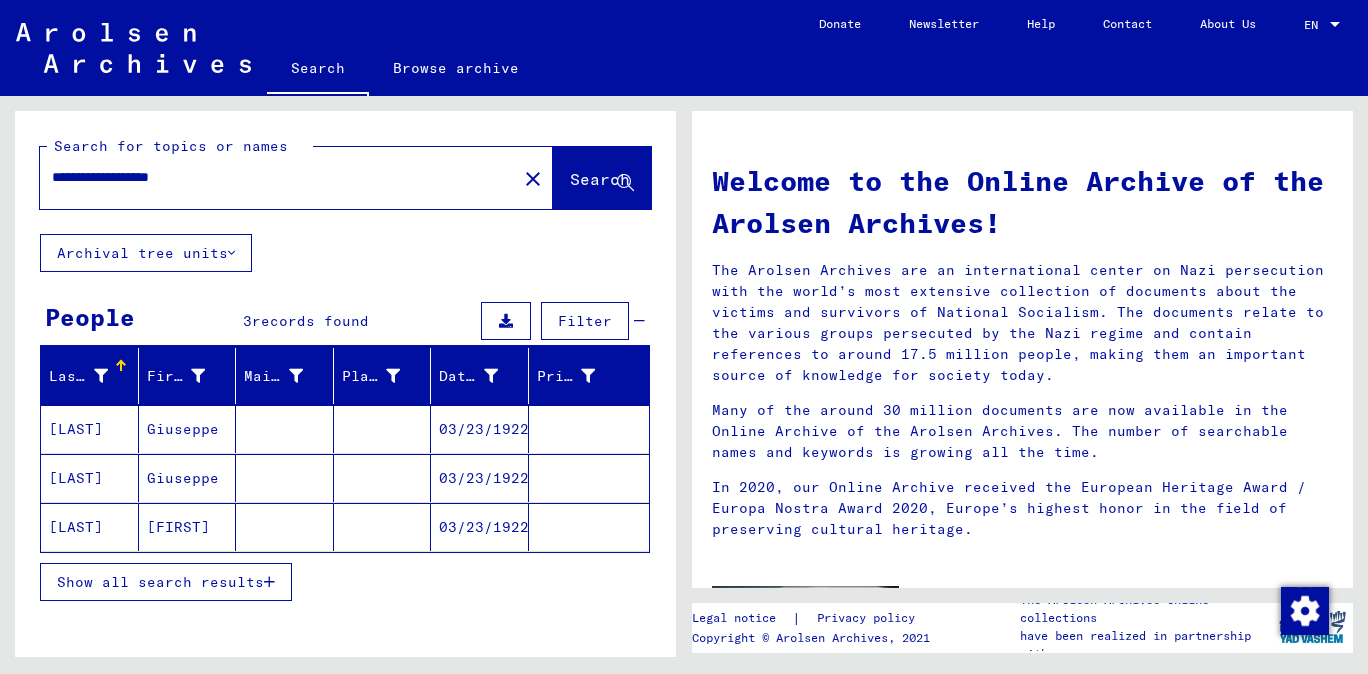 click on "[LAST]" at bounding box center [90, 478] 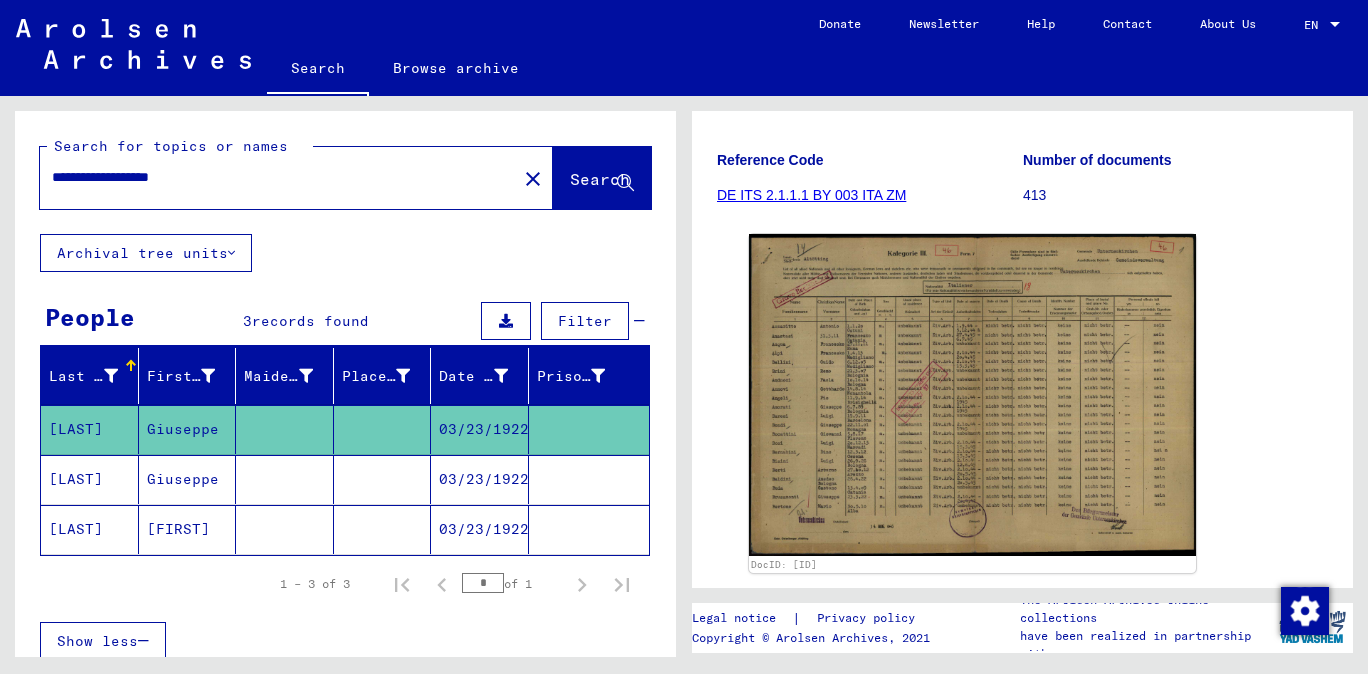 scroll, scrollTop: 440, scrollLeft: 0, axis: vertical 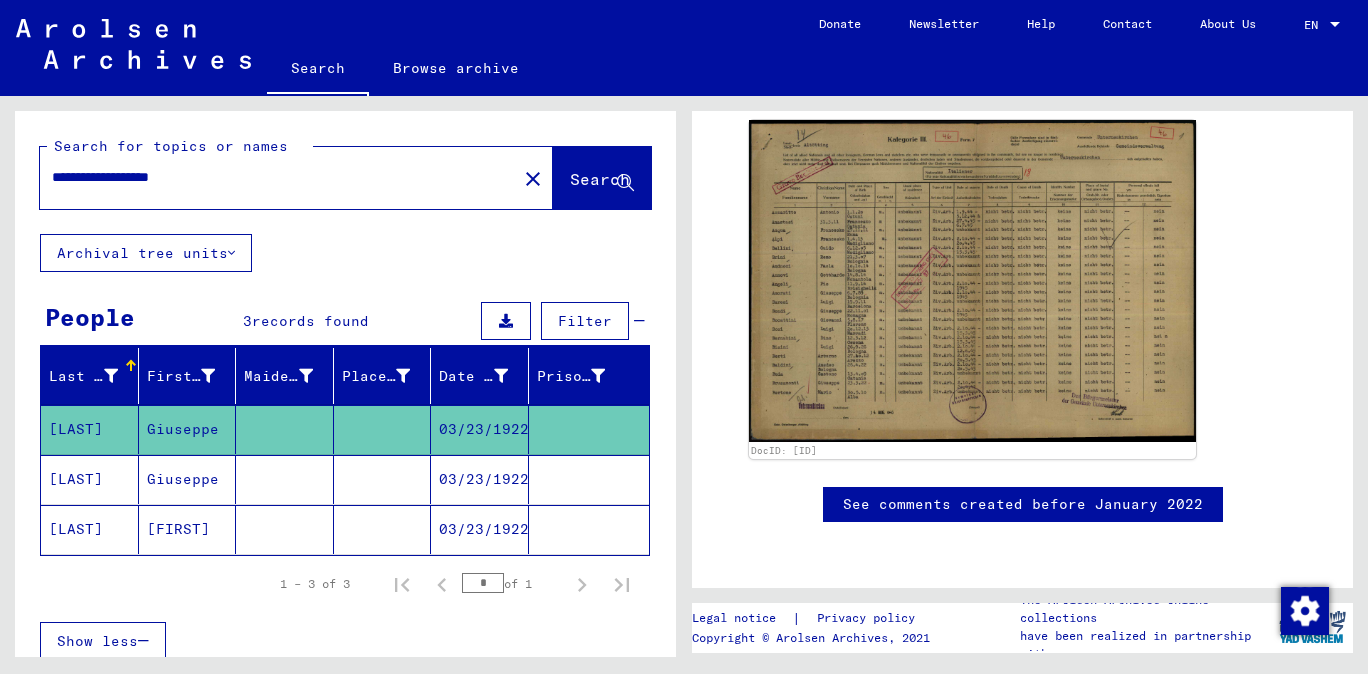 click on "[LAST]" 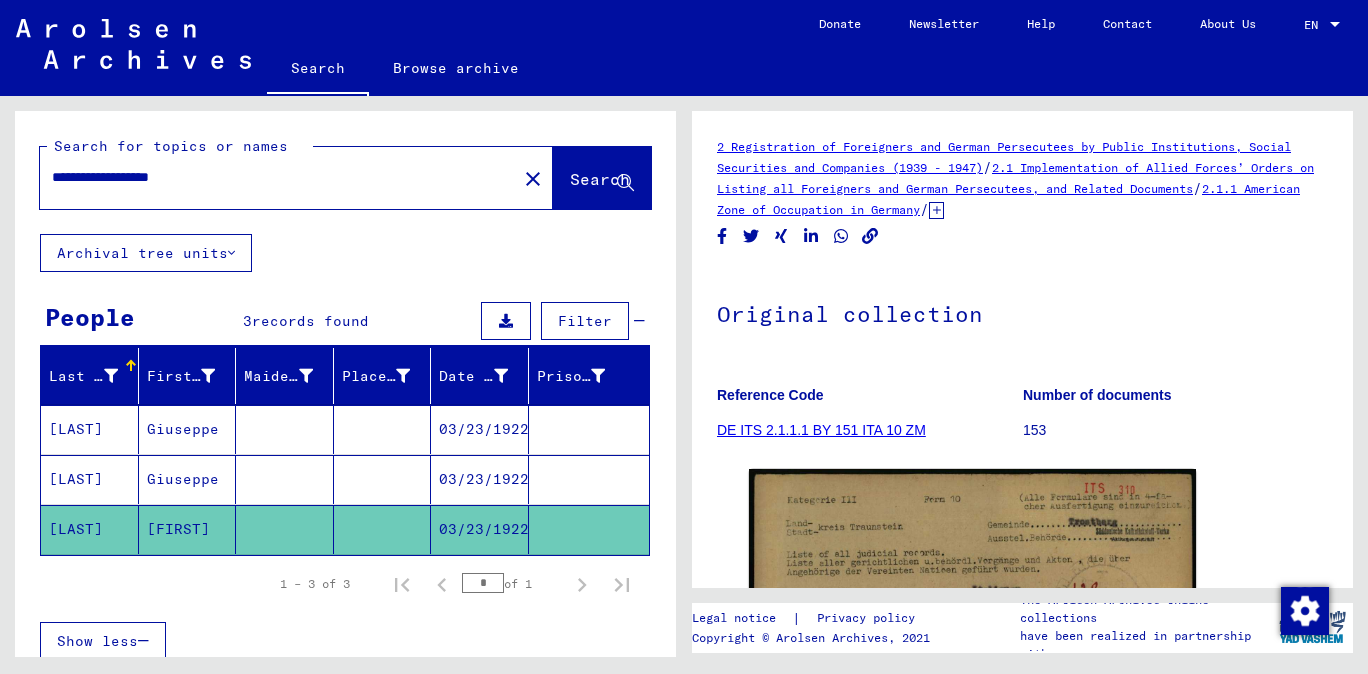 click on "[LAST]" at bounding box center [90, 529] 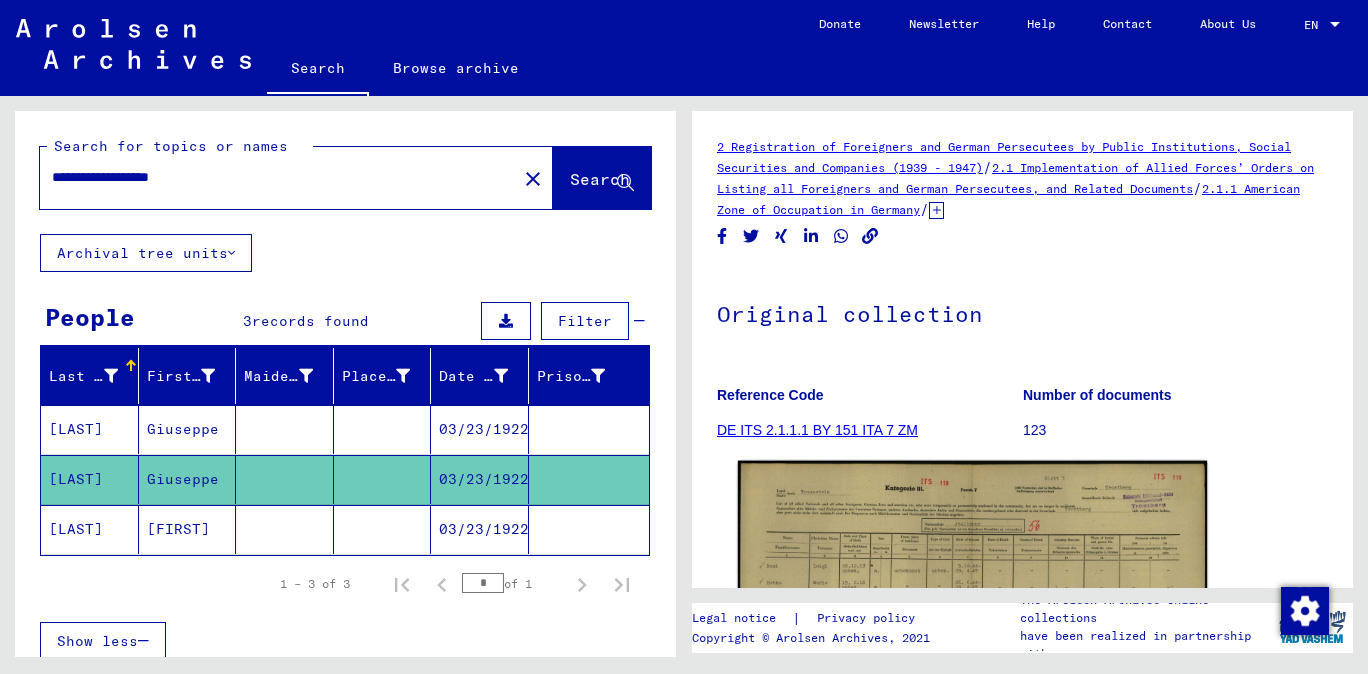 click 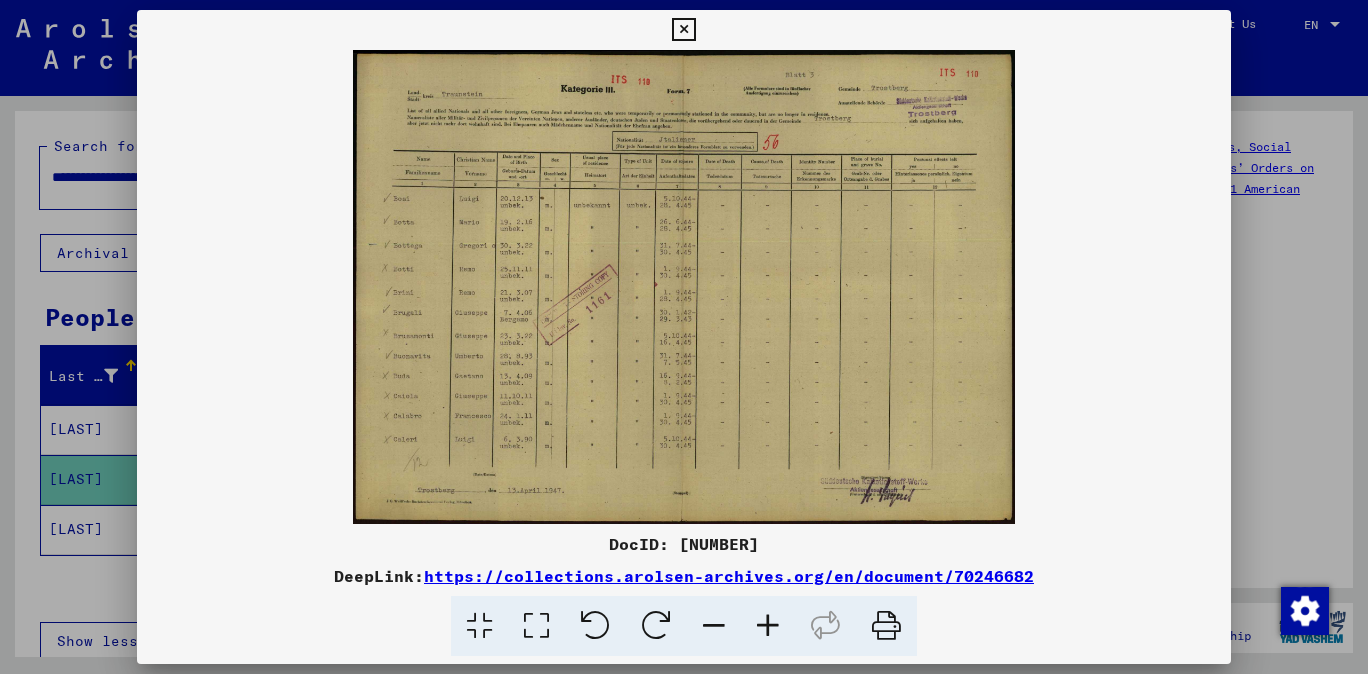 click at bounding box center (768, 626) 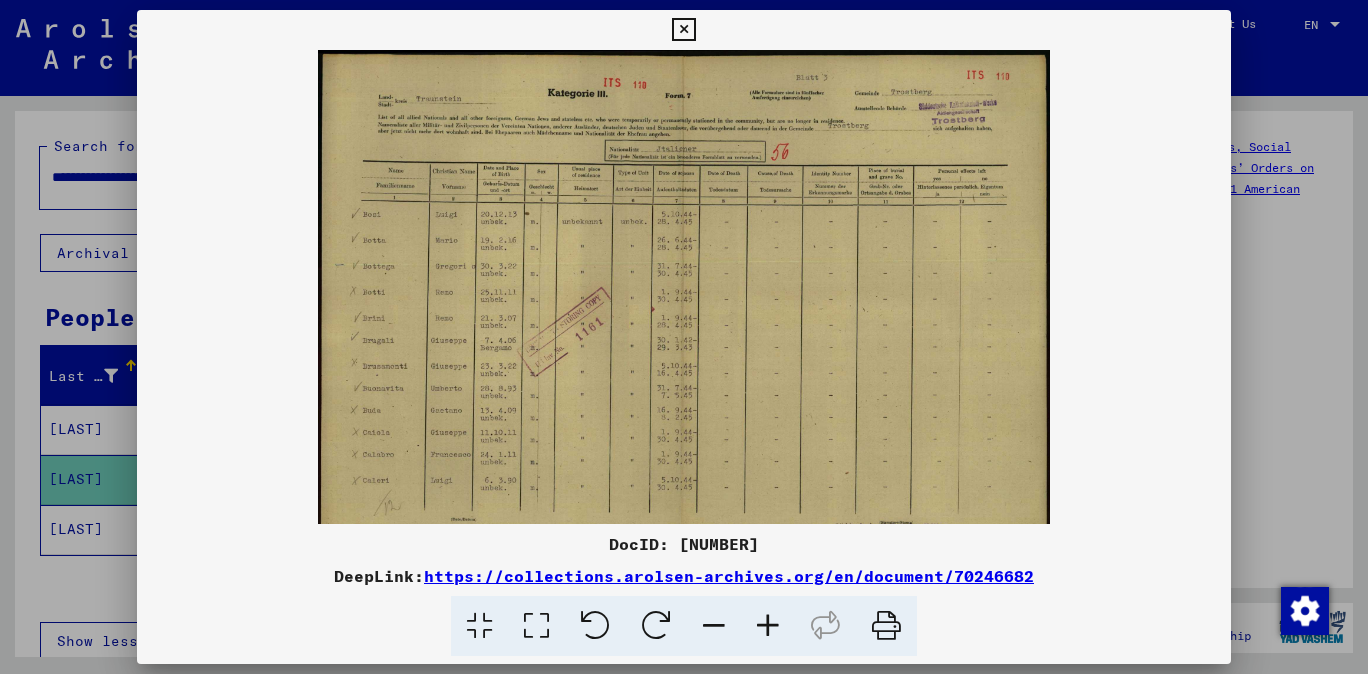 click at bounding box center (768, 626) 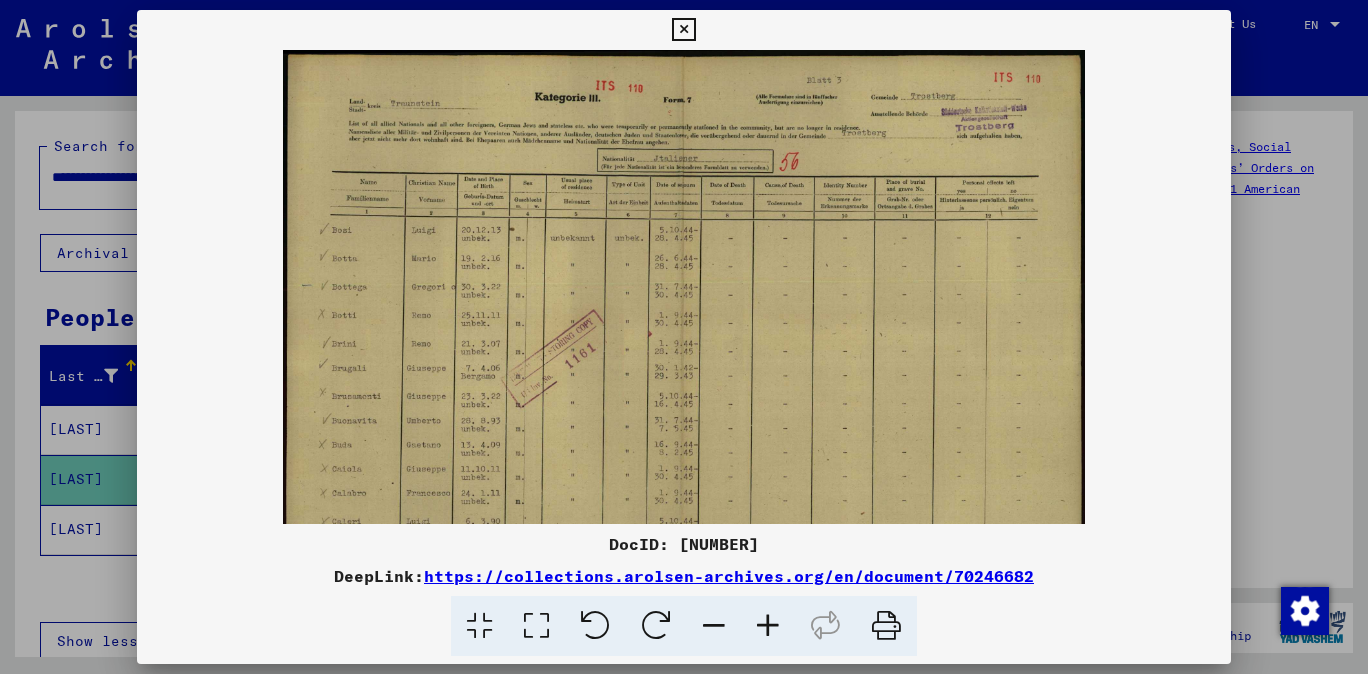 click at bounding box center (768, 626) 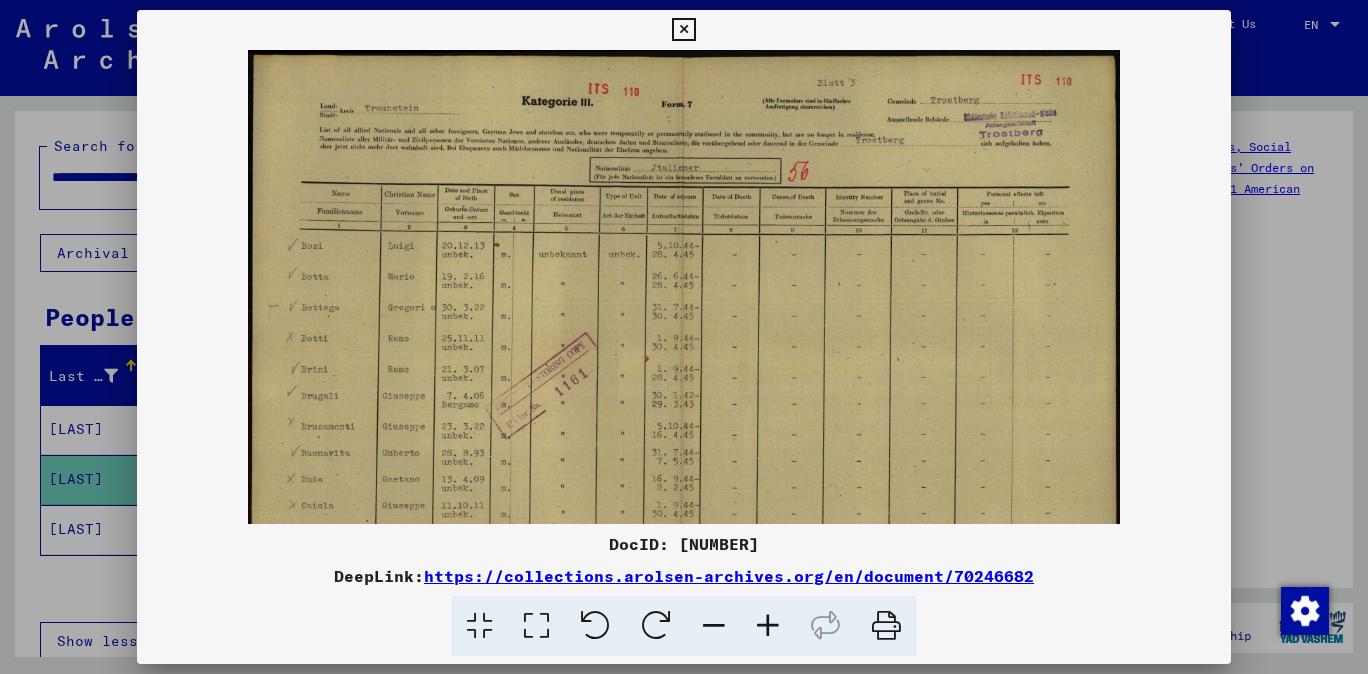 click at bounding box center (768, 626) 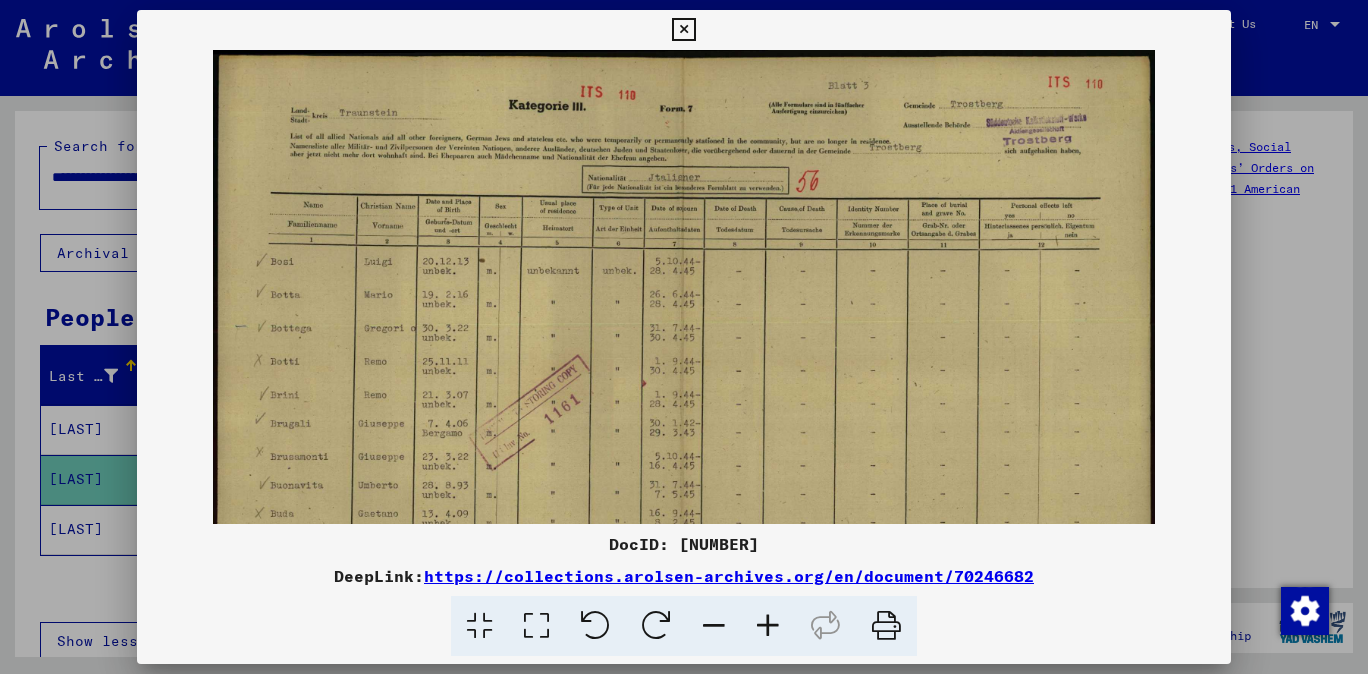 click at bounding box center (768, 626) 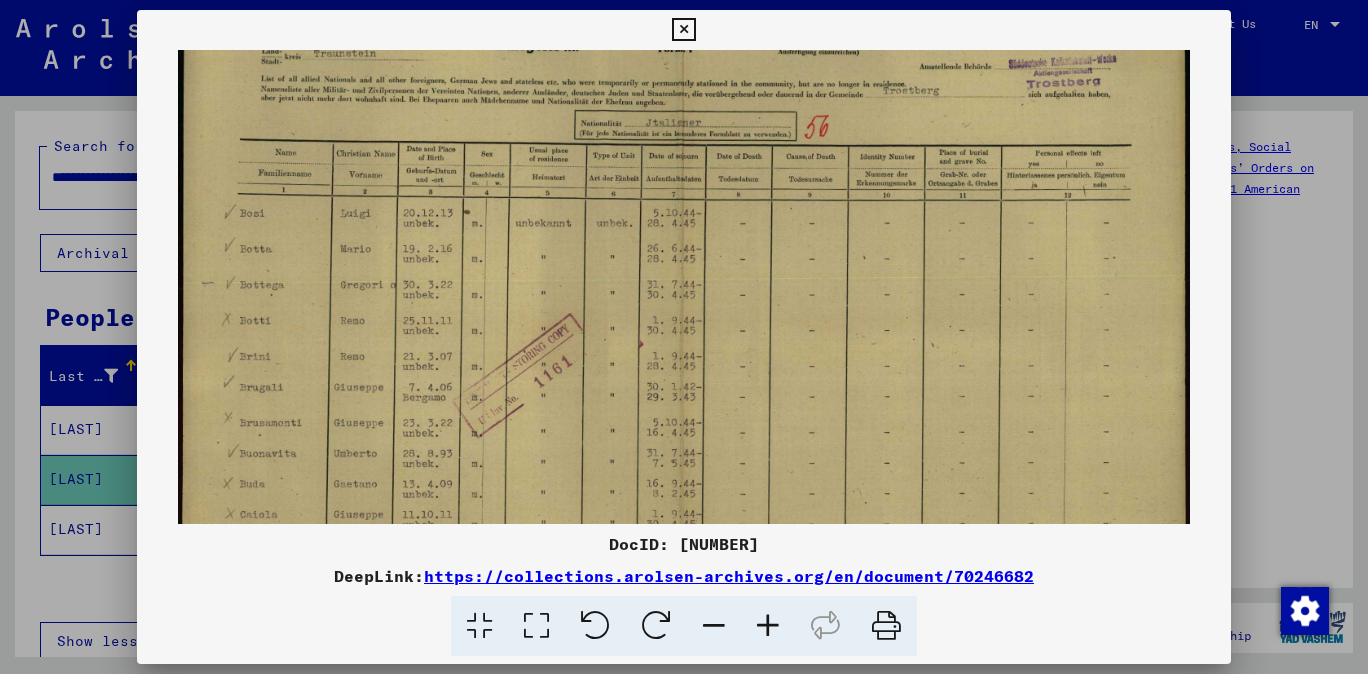scroll, scrollTop: 72, scrollLeft: 0, axis: vertical 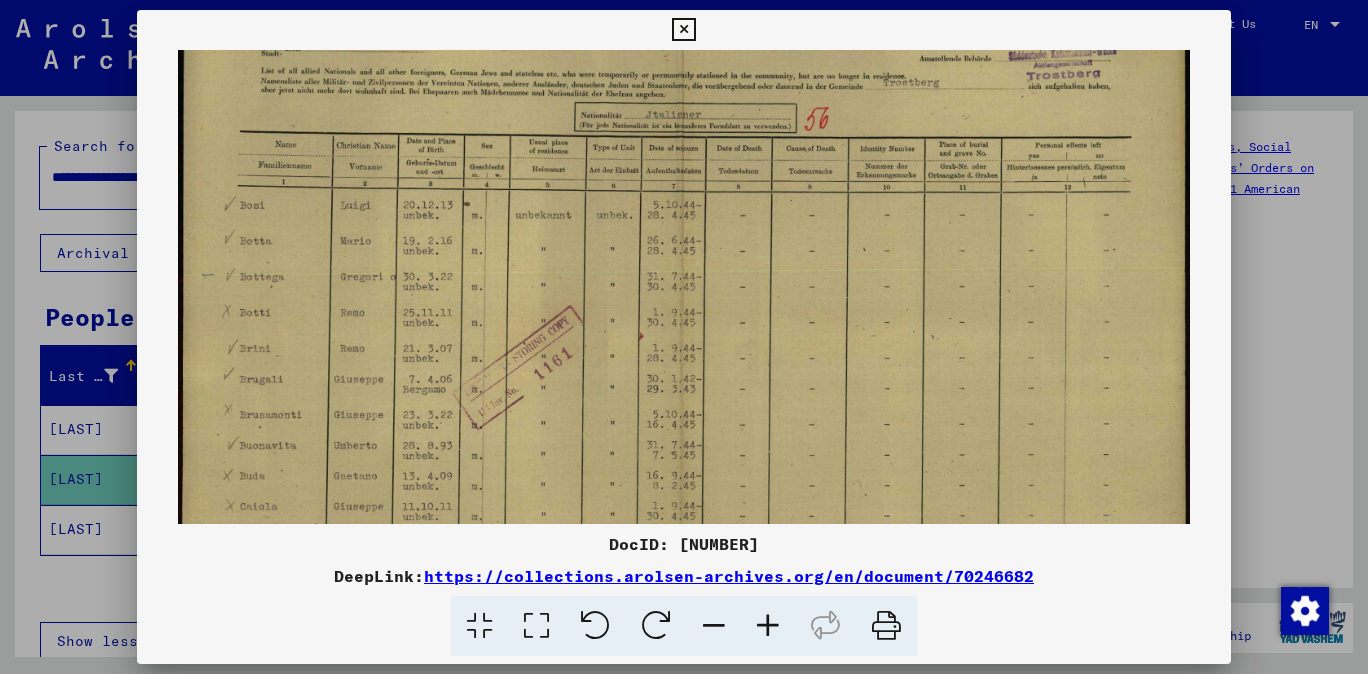 drag, startPoint x: 838, startPoint y: 460, endPoint x: 879, endPoint y: 399, distance: 73.4983 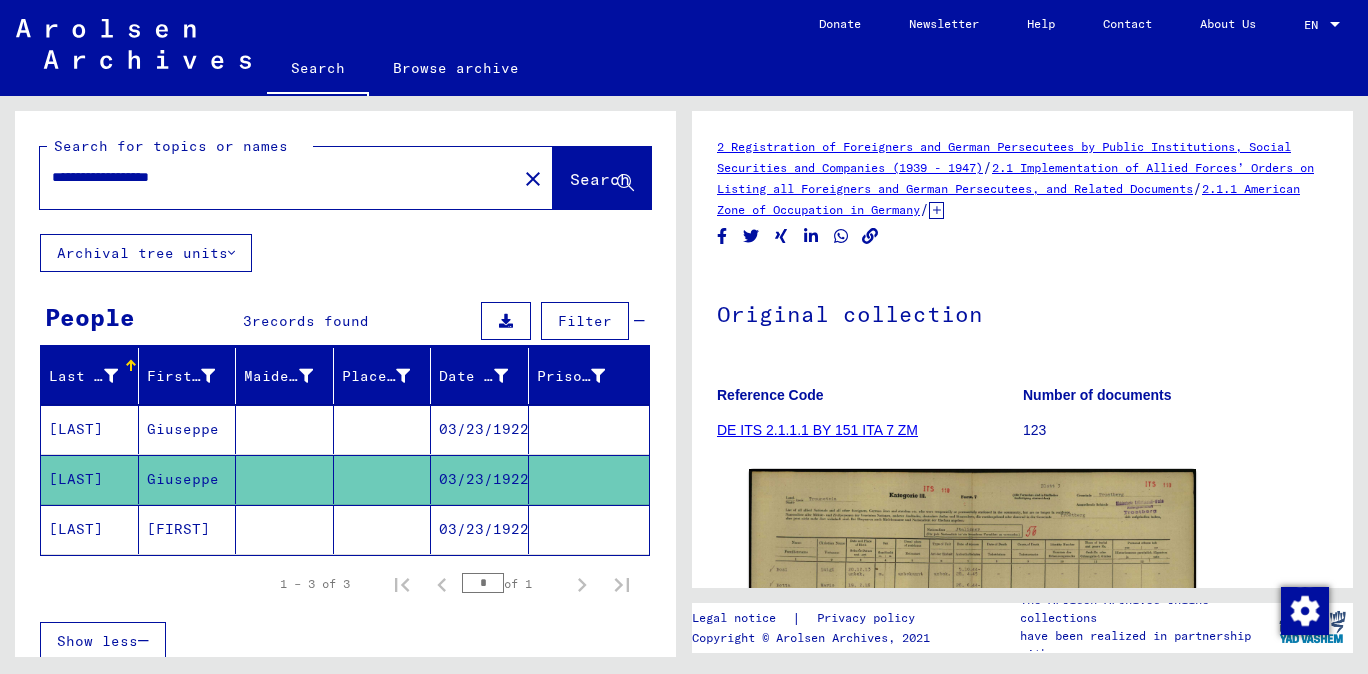click on "[LAST]" at bounding box center (90, 479) 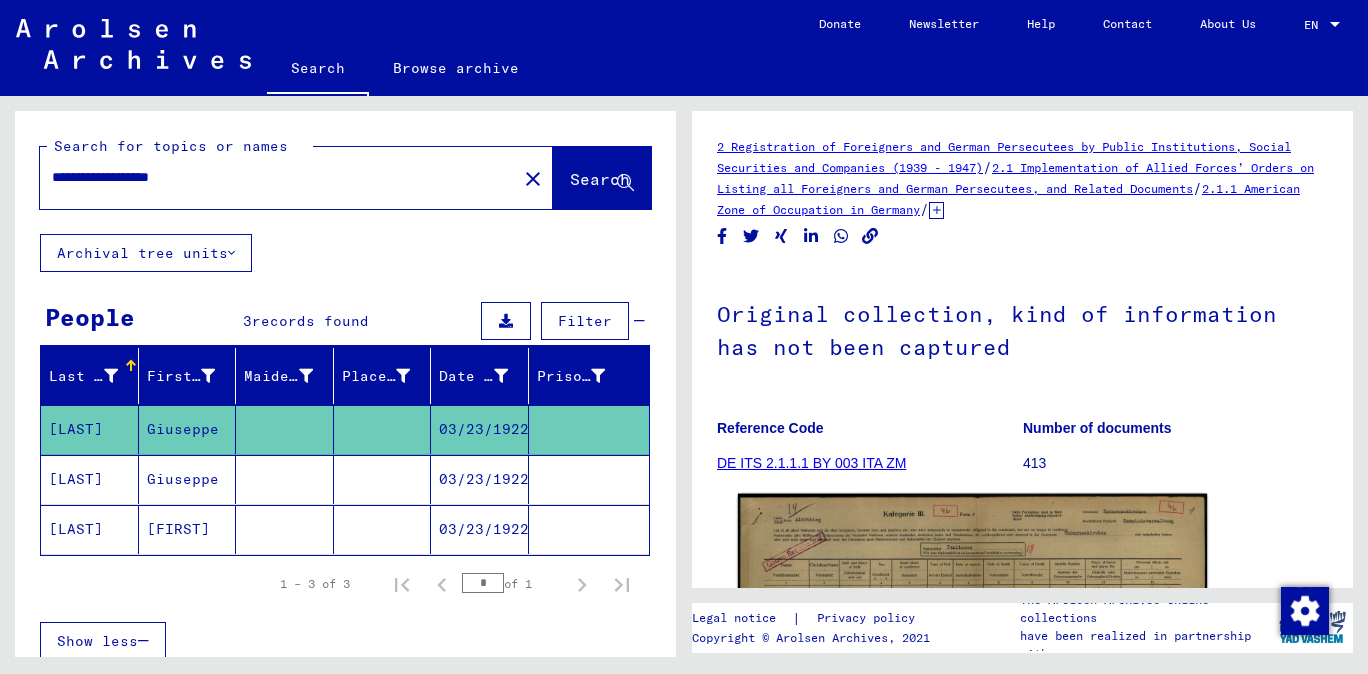 click 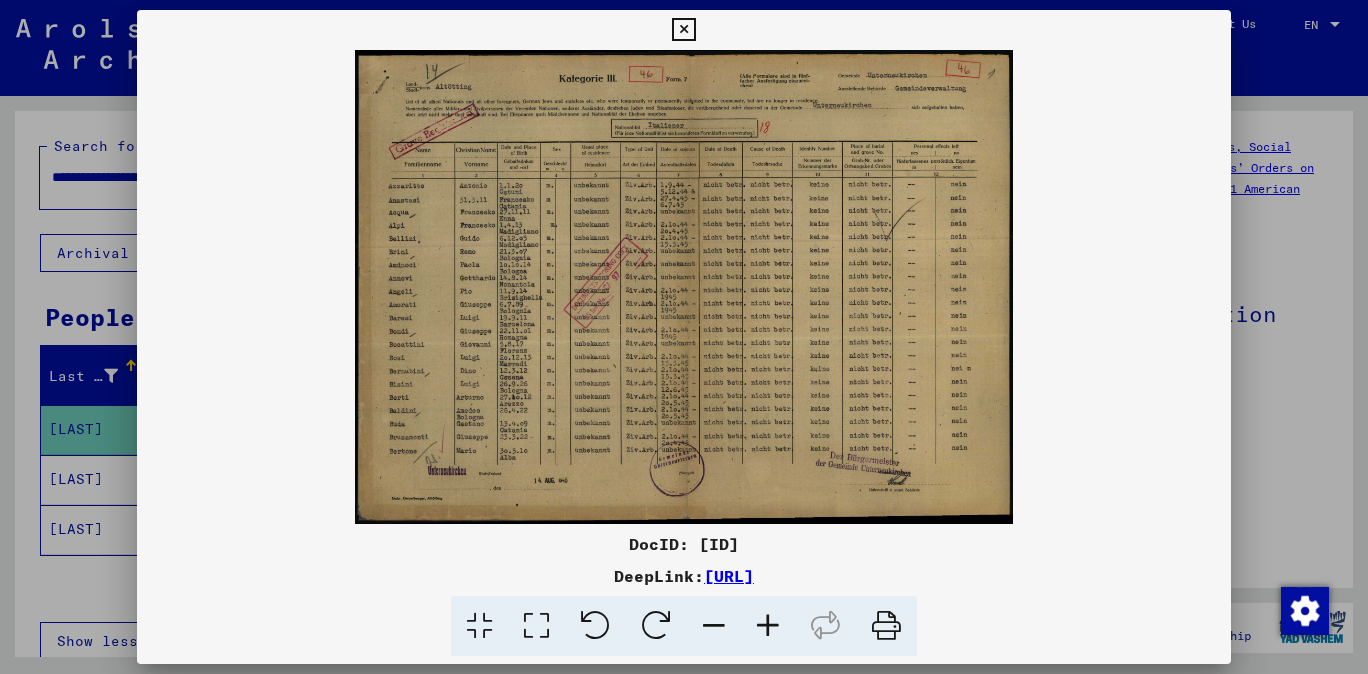 click at bounding box center (768, 626) 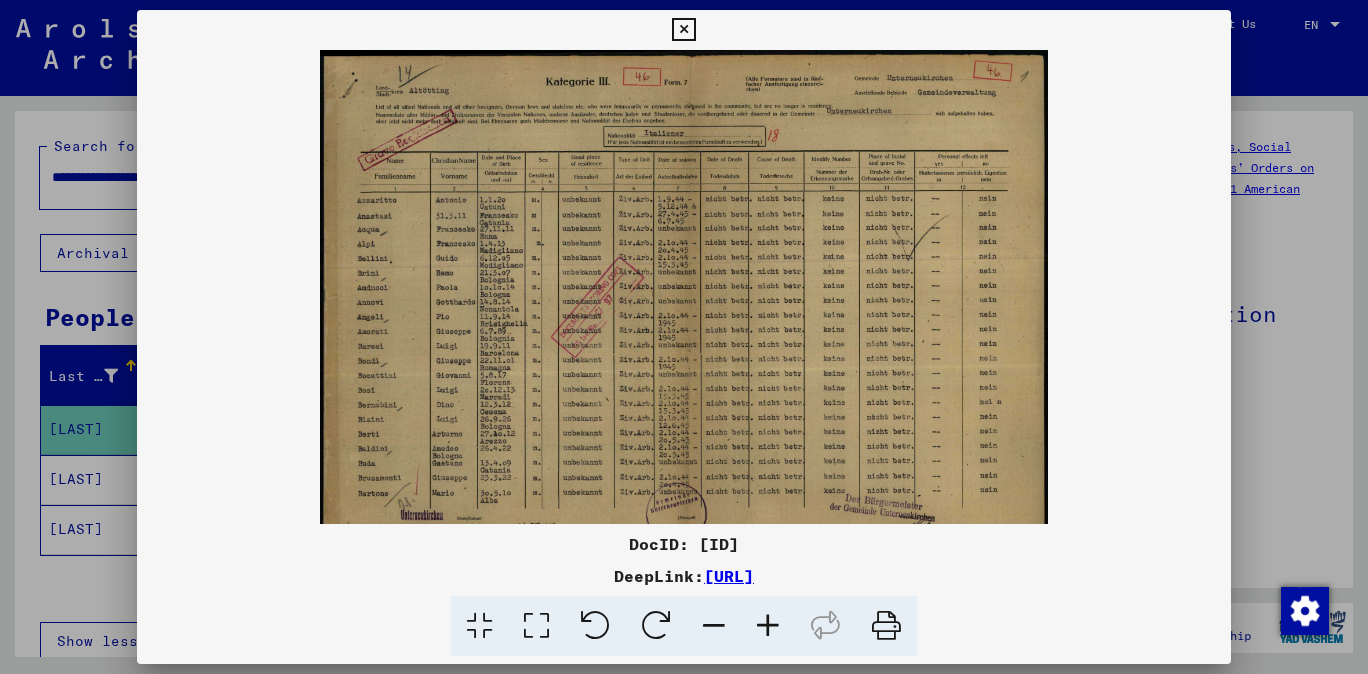 click at bounding box center (768, 626) 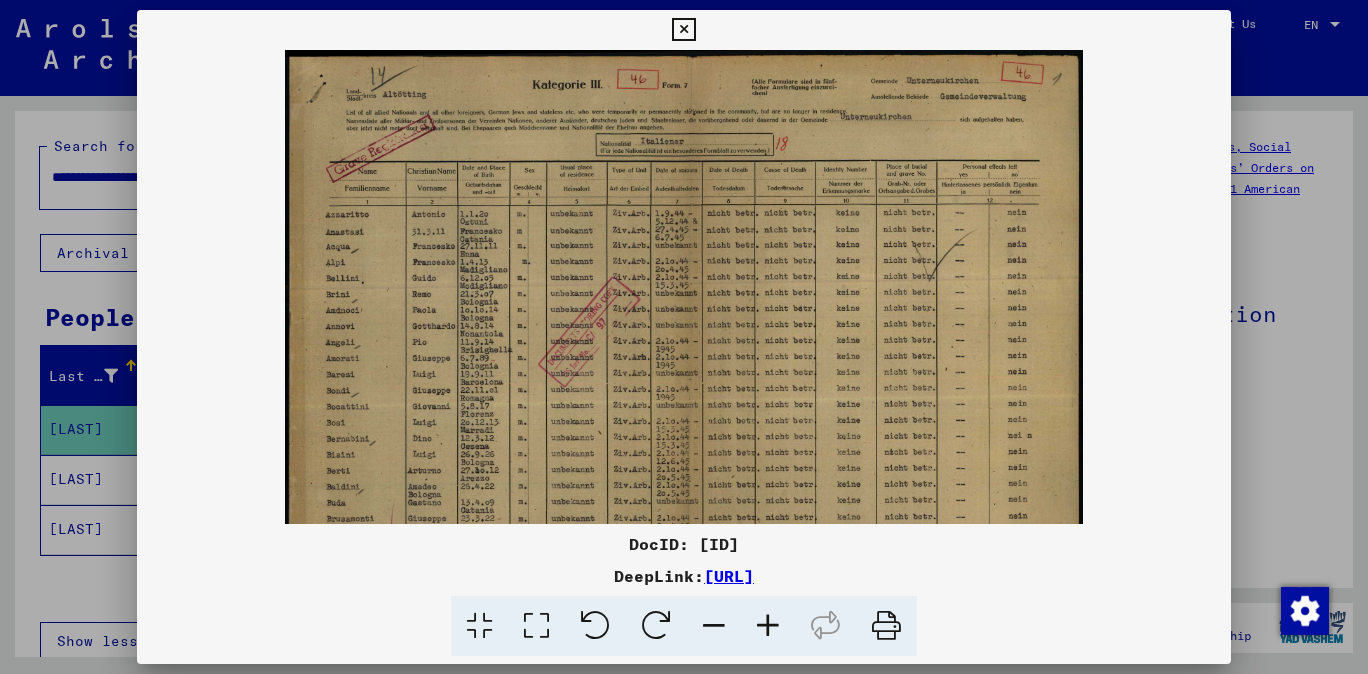 click at bounding box center (768, 626) 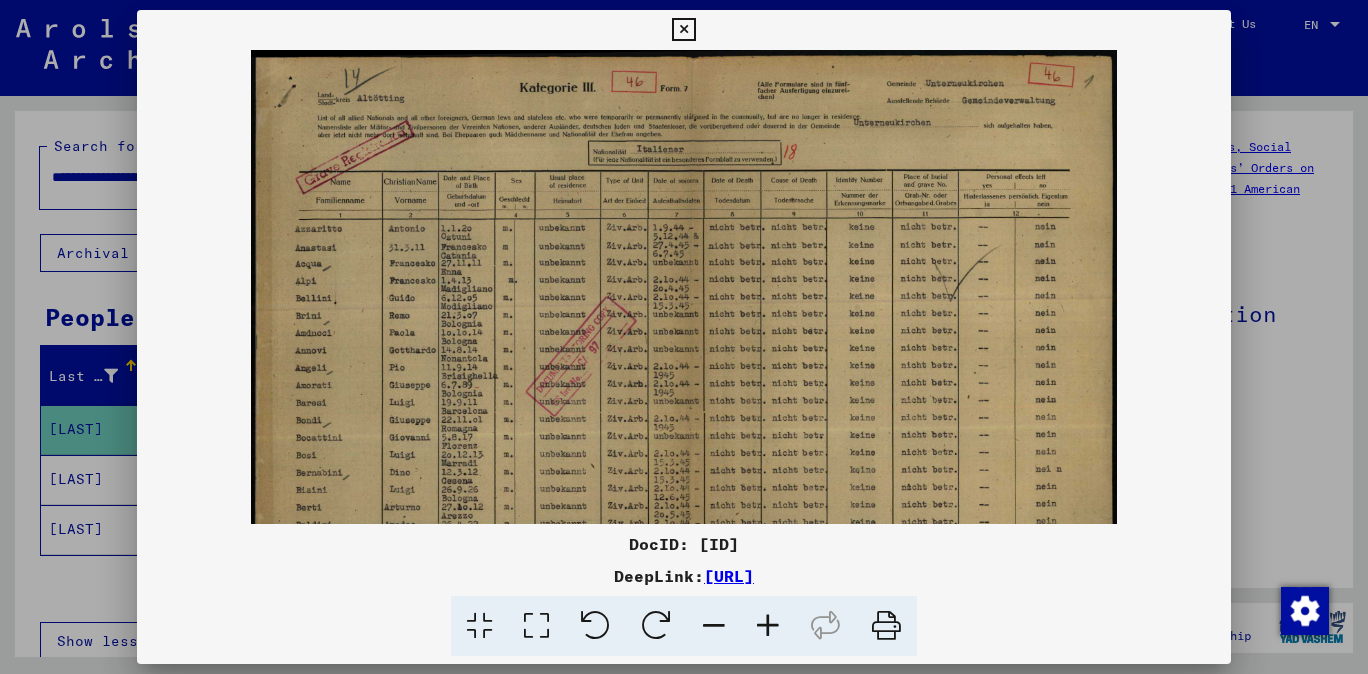 click at bounding box center [768, 626] 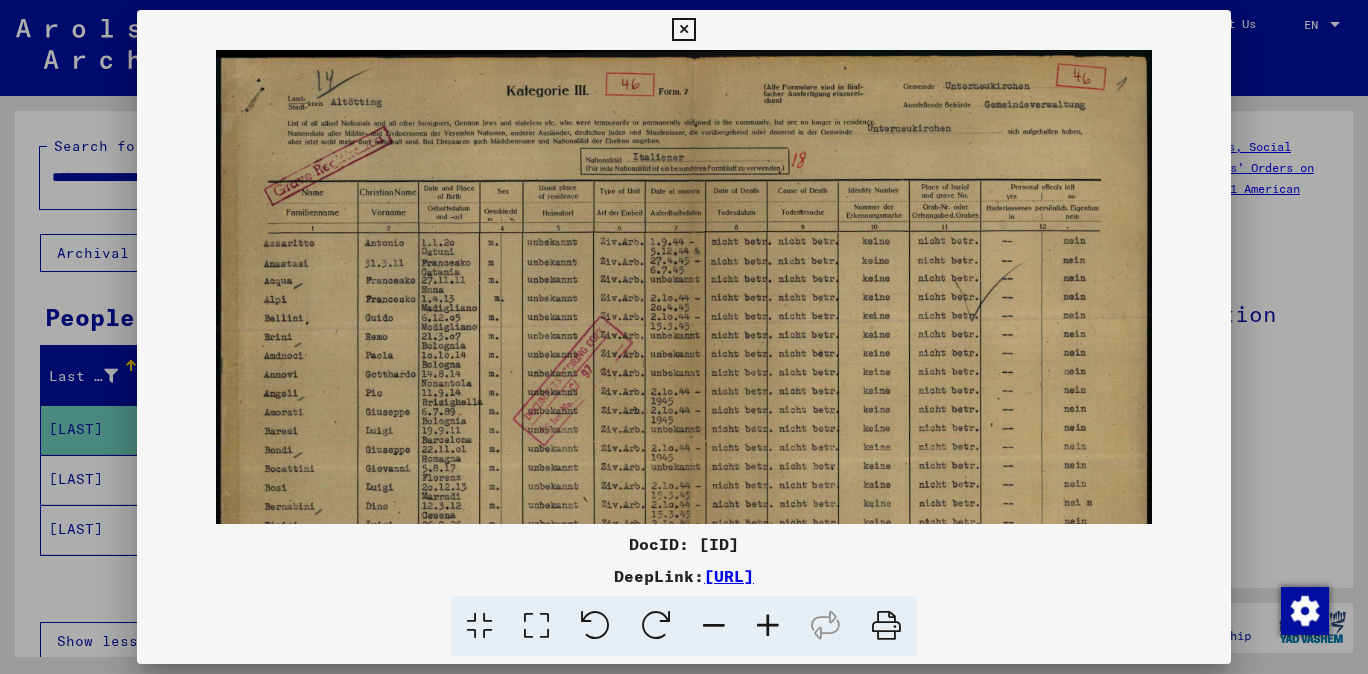 click at bounding box center [768, 626] 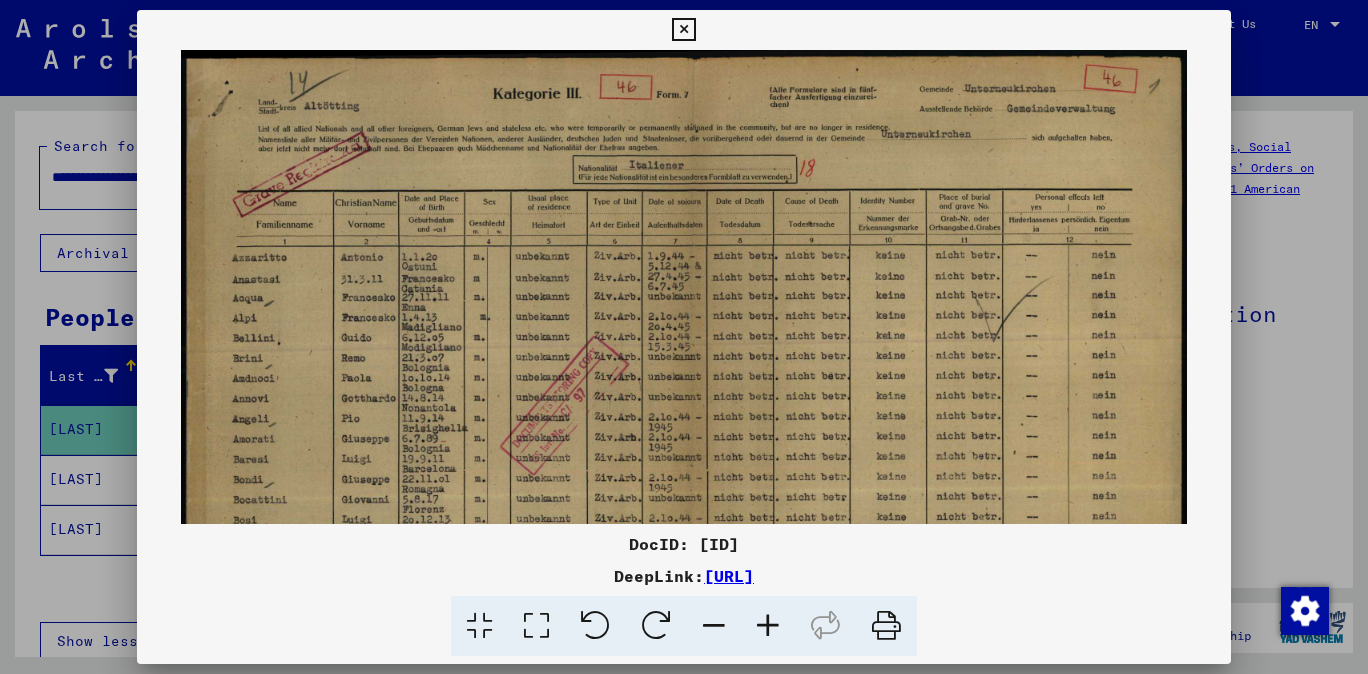 click at bounding box center [768, 626] 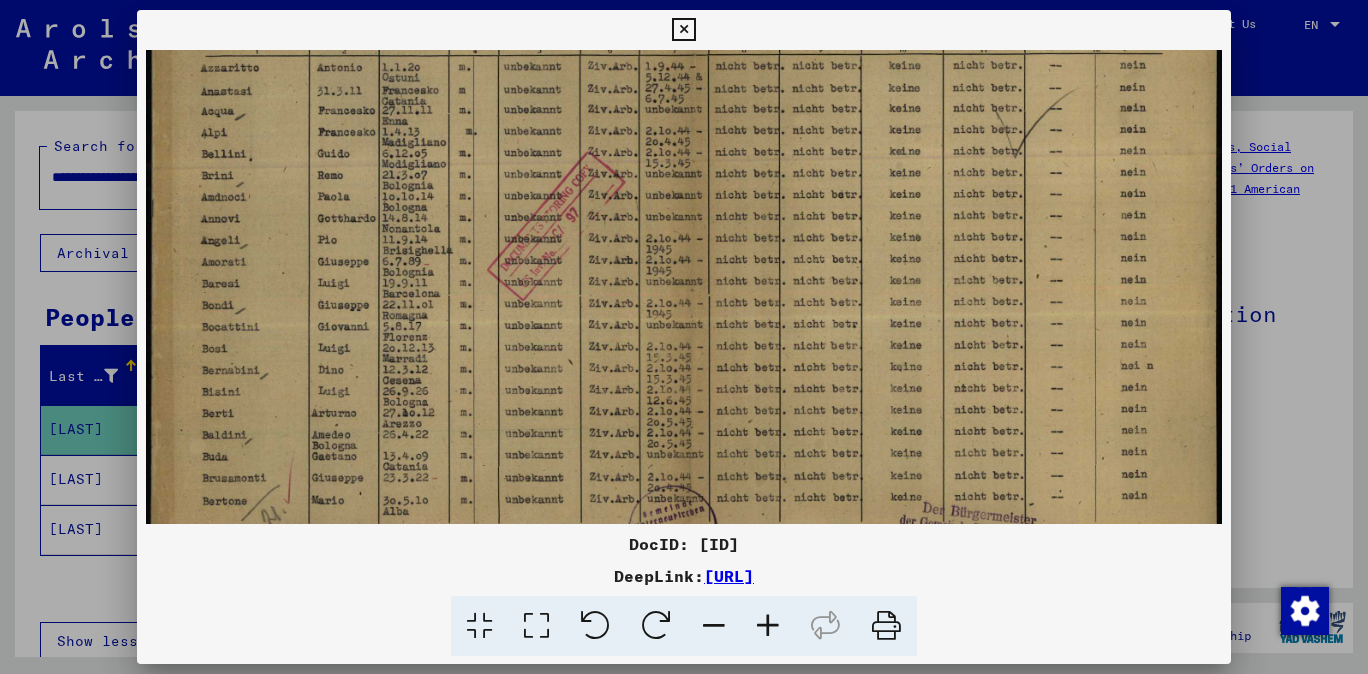 scroll, scrollTop: 208, scrollLeft: 0, axis: vertical 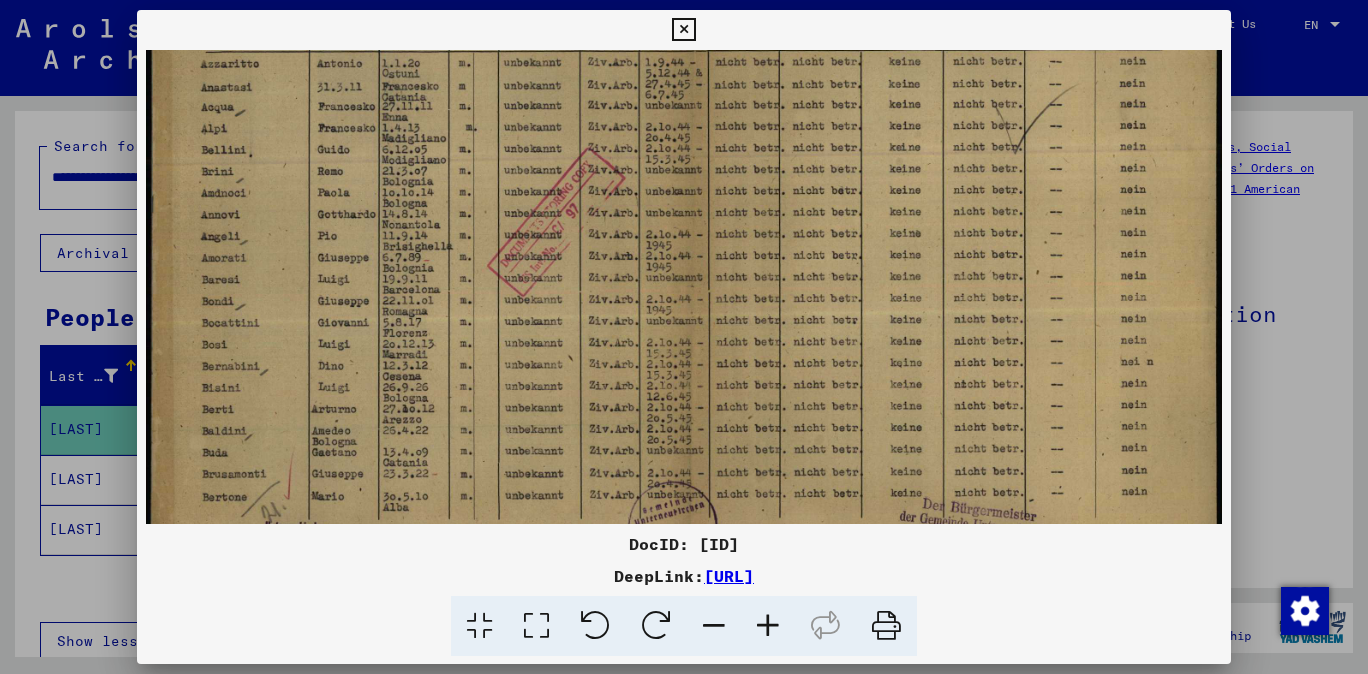 drag, startPoint x: 632, startPoint y: 462, endPoint x: 726, endPoint y: 255, distance: 227.34335 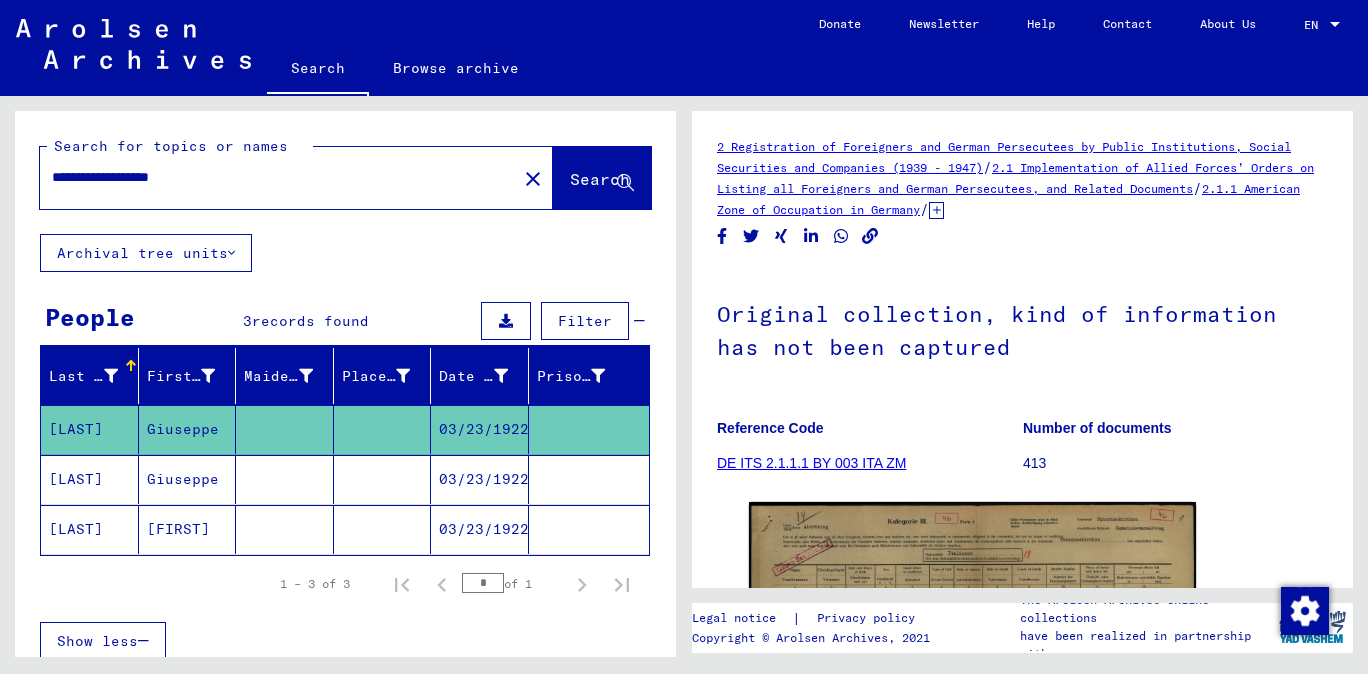 drag, startPoint x: 515, startPoint y: 479, endPoint x: 431, endPoint y: 478, distance: 84.00595 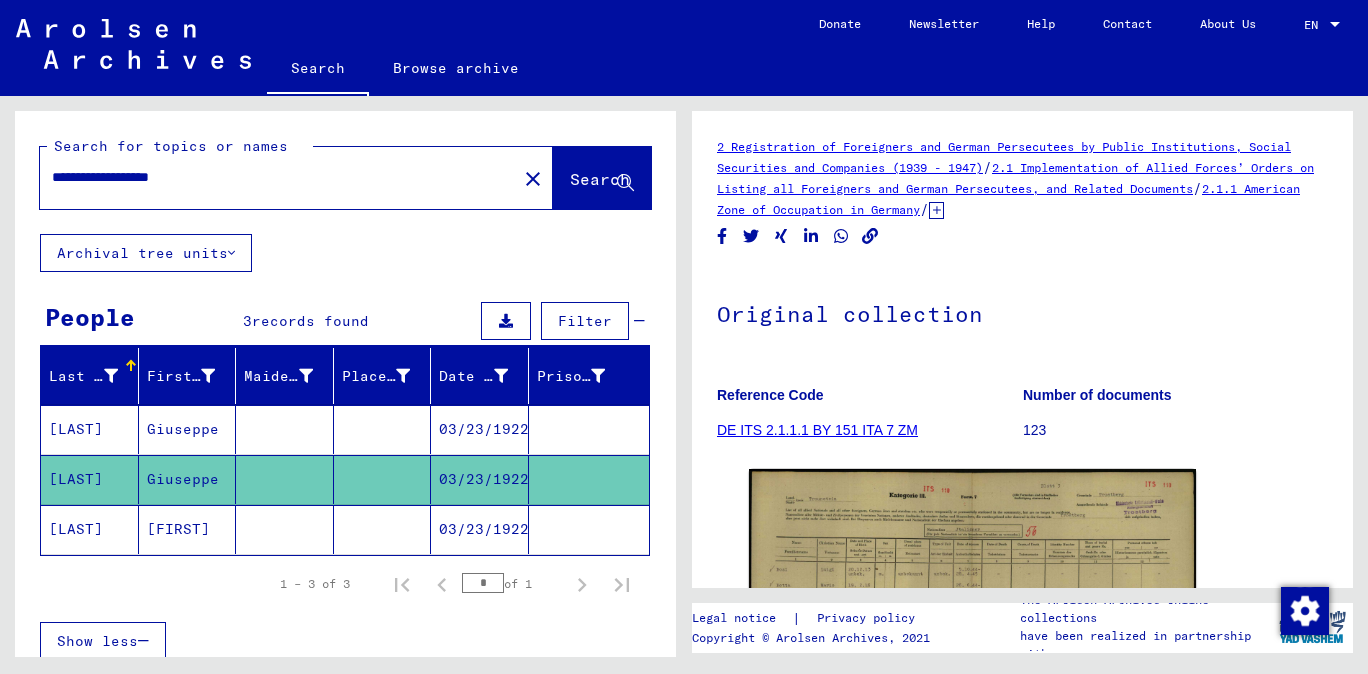 drag, startPoint x: 243, startPoint y: 170, endPoint x: 46, endPoint y: 206, distance: 200.26233 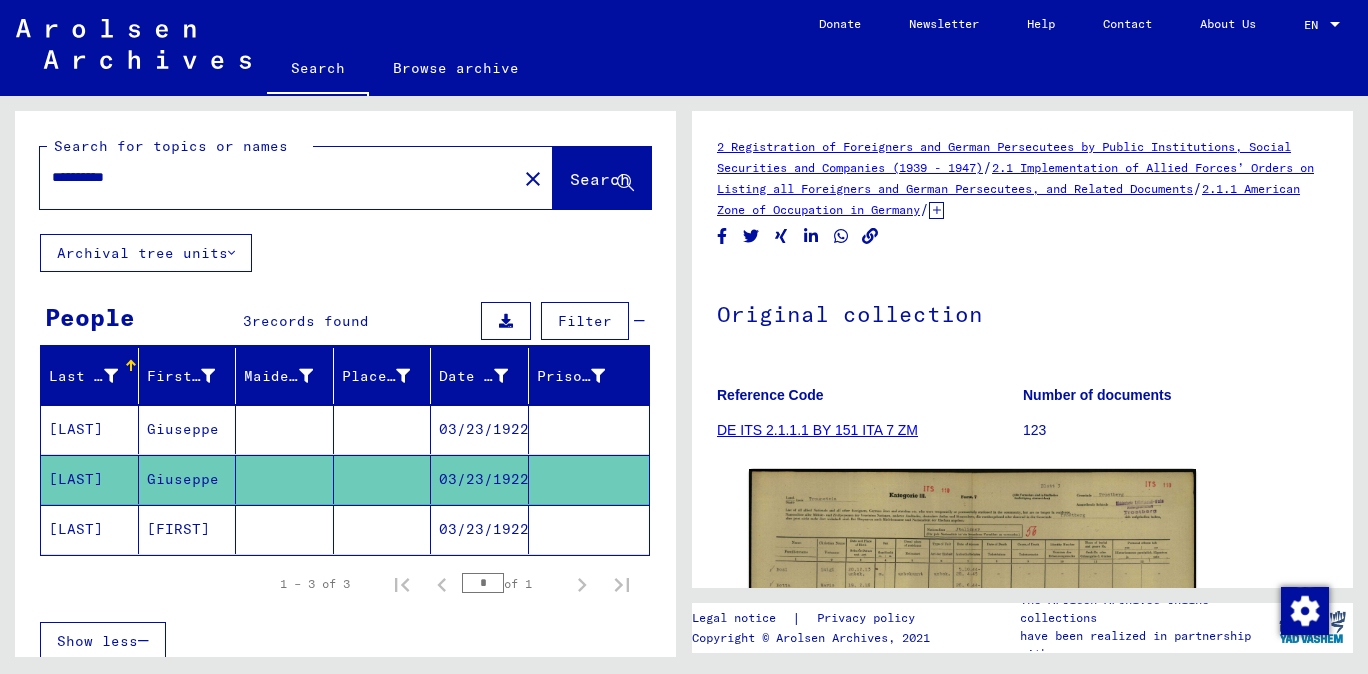 type on "**********" 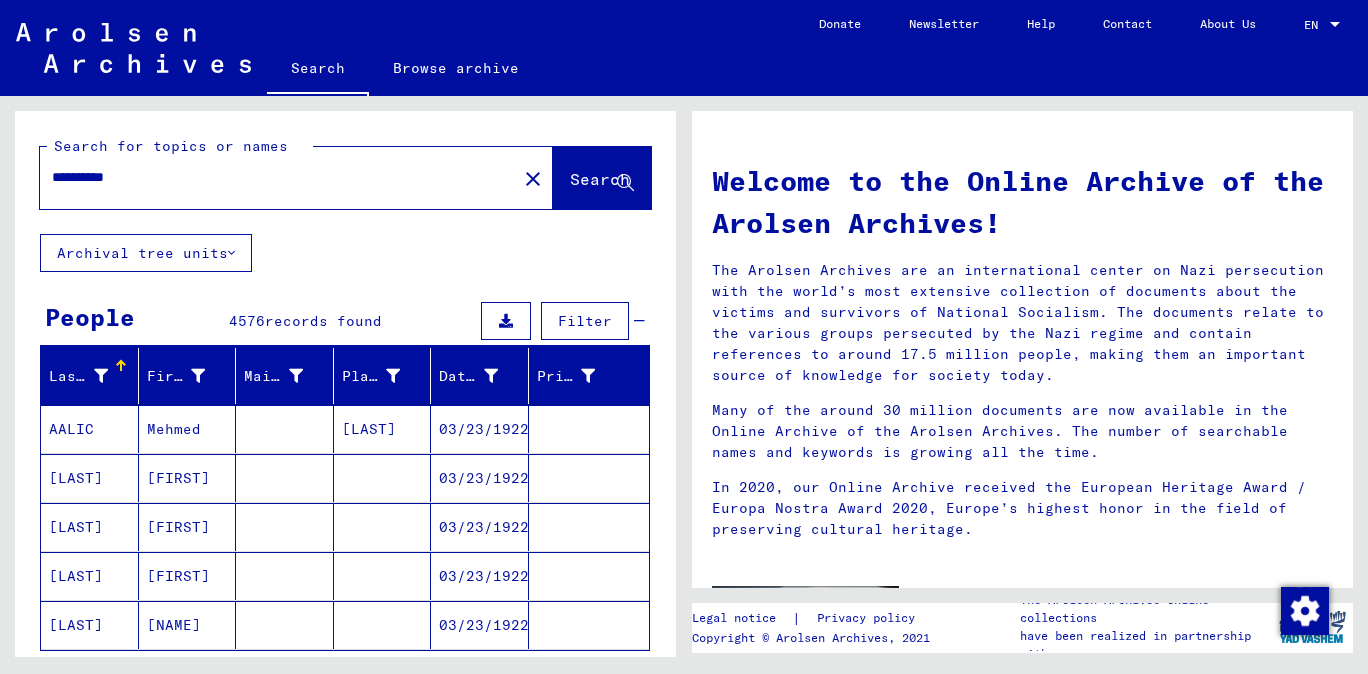 scroll, scrollTop: 184, scrollLeft: 0, axis: vertical 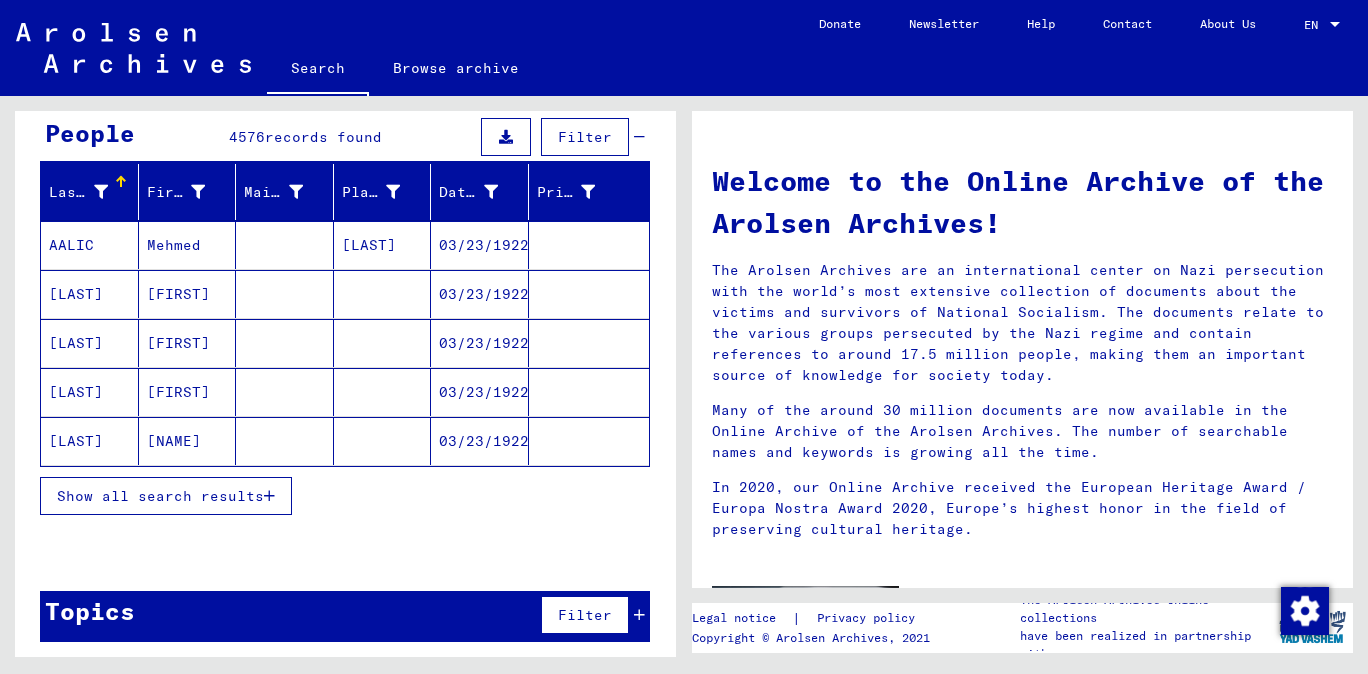 click on "Show all search results" at bounding box center [160, 496] 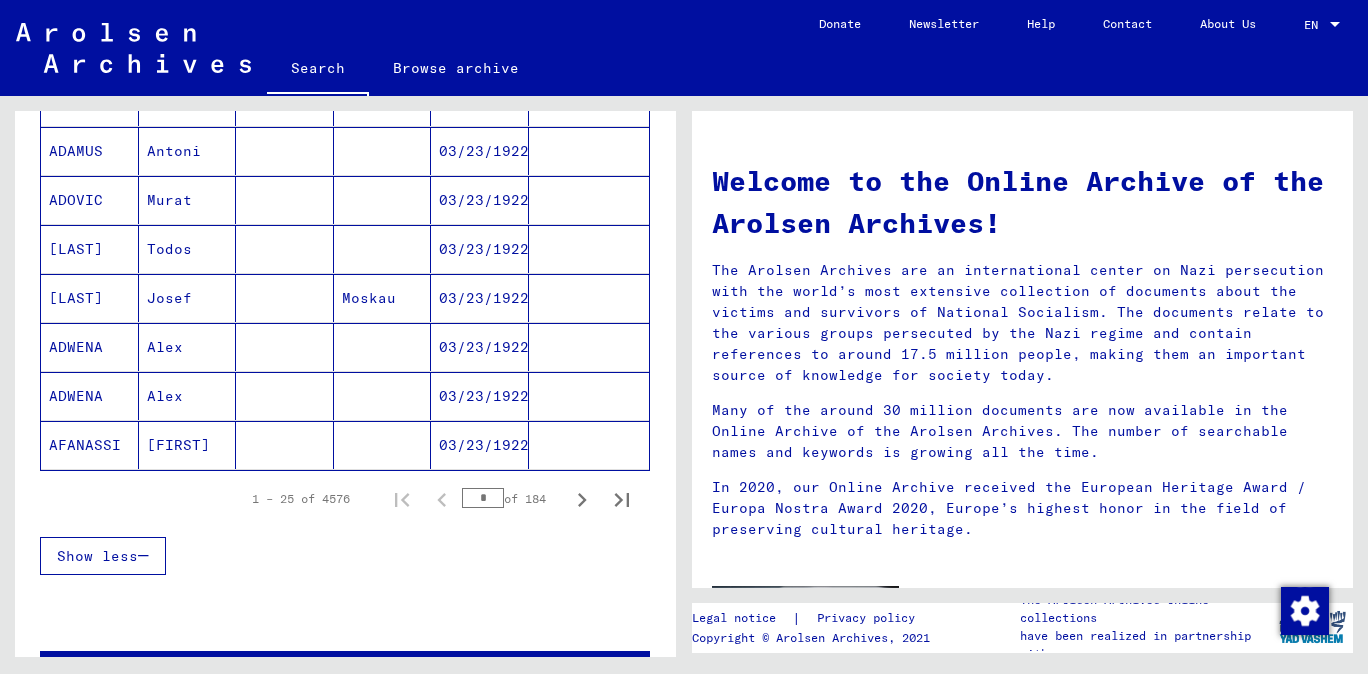 scroll, scrollTop: 1216, scrollLeft: 0, axis: vertical 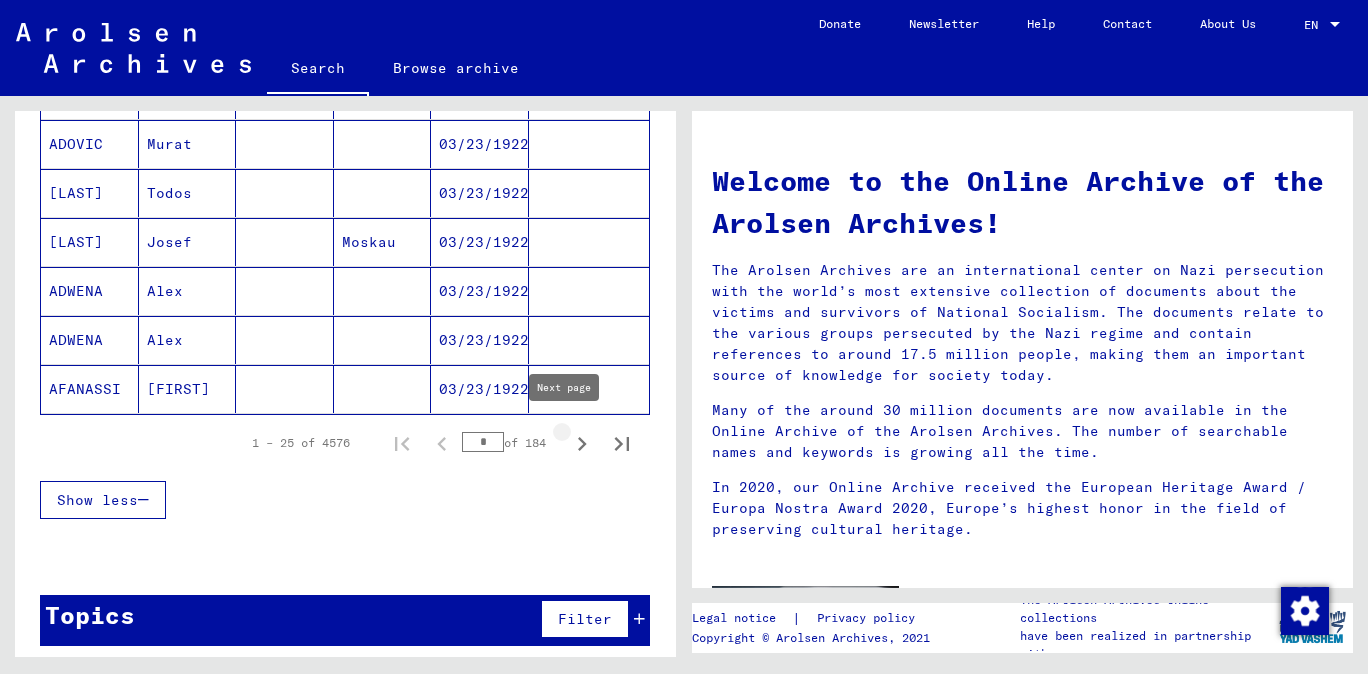 click 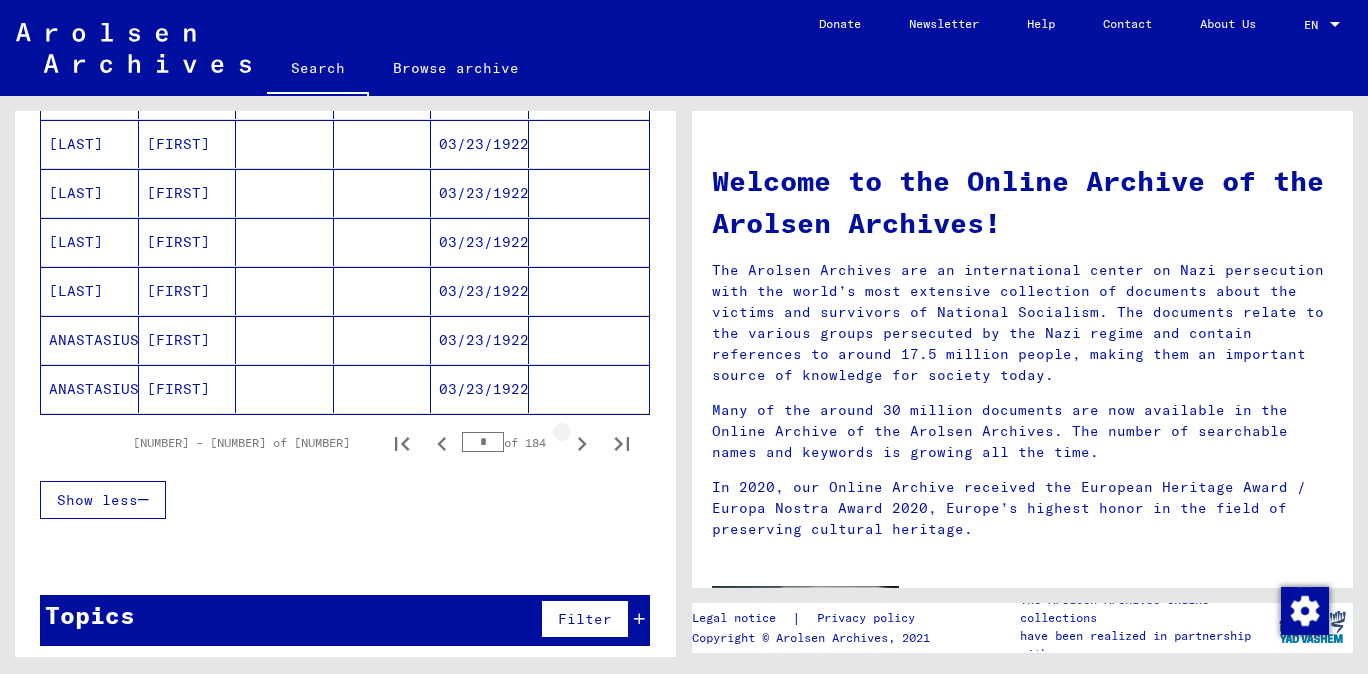click 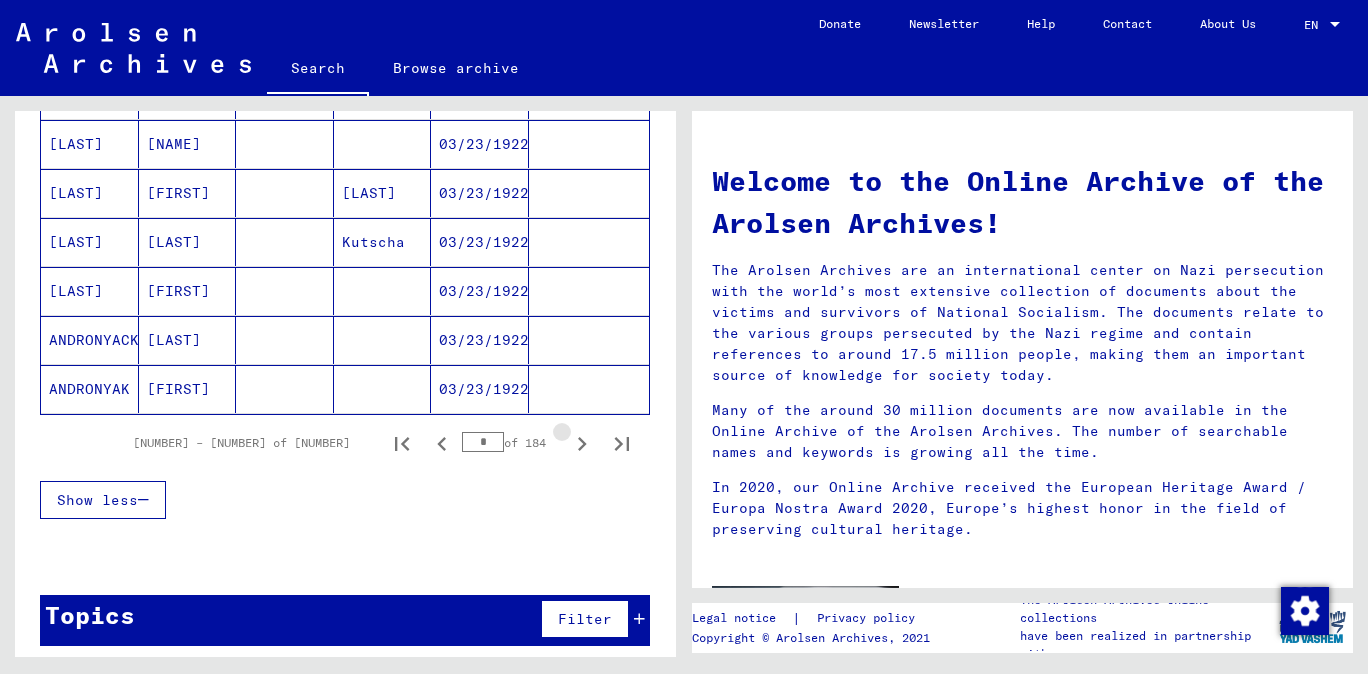 click 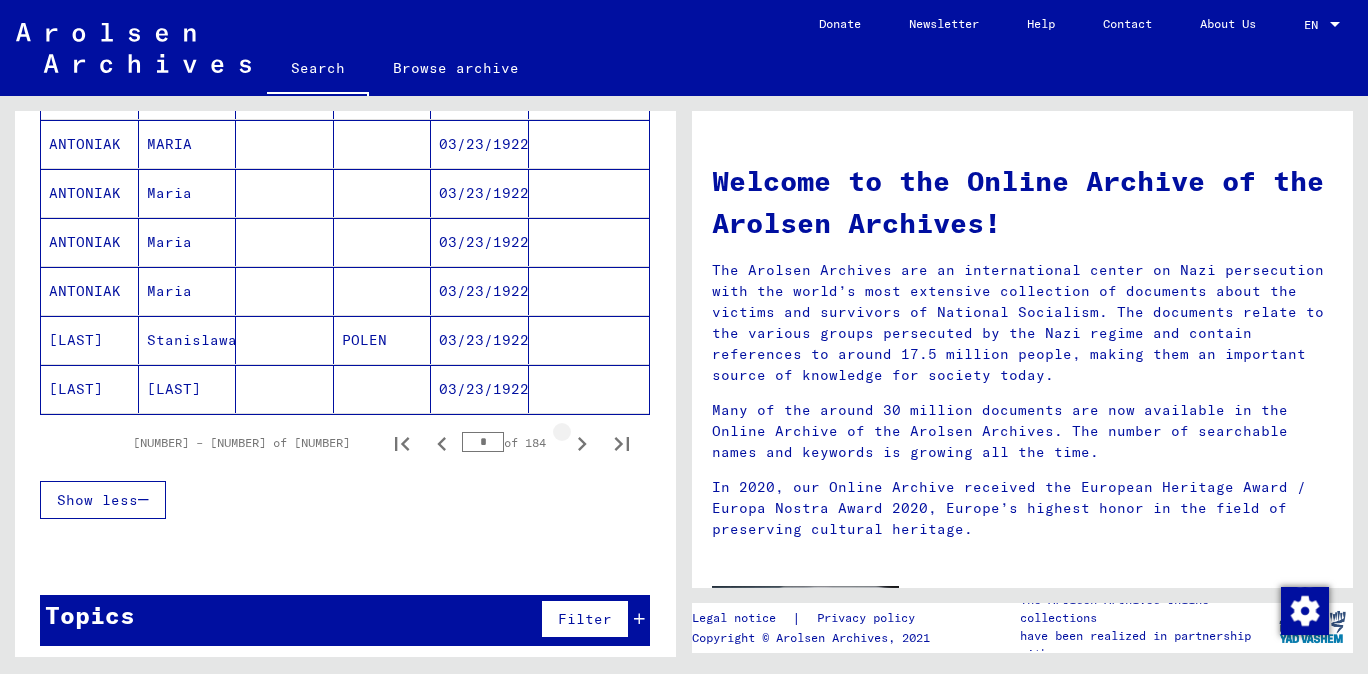 click 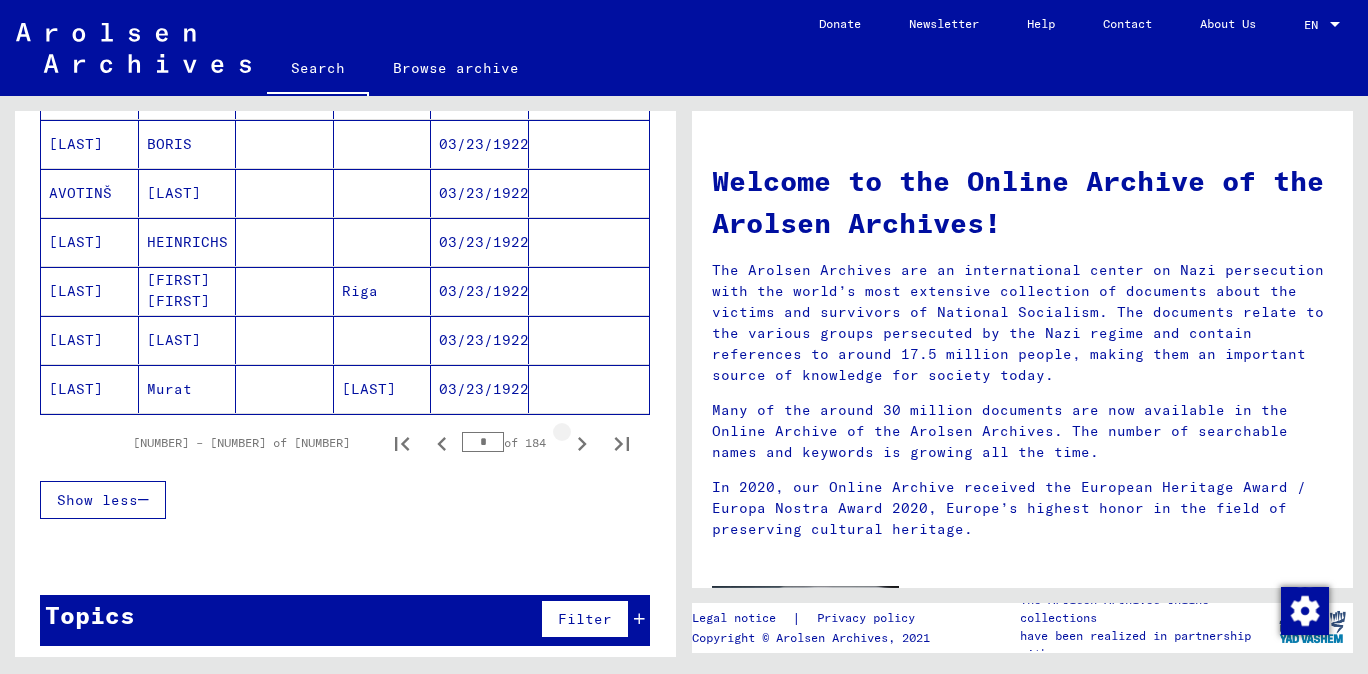 click 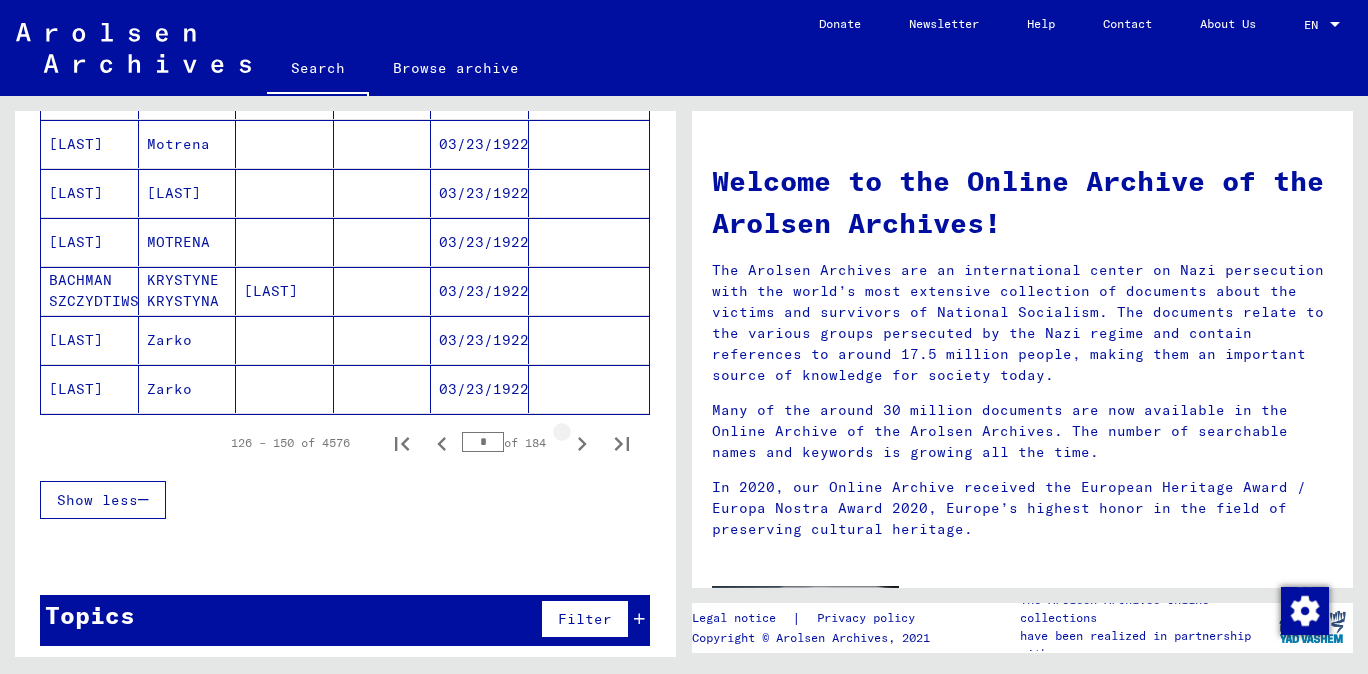 click 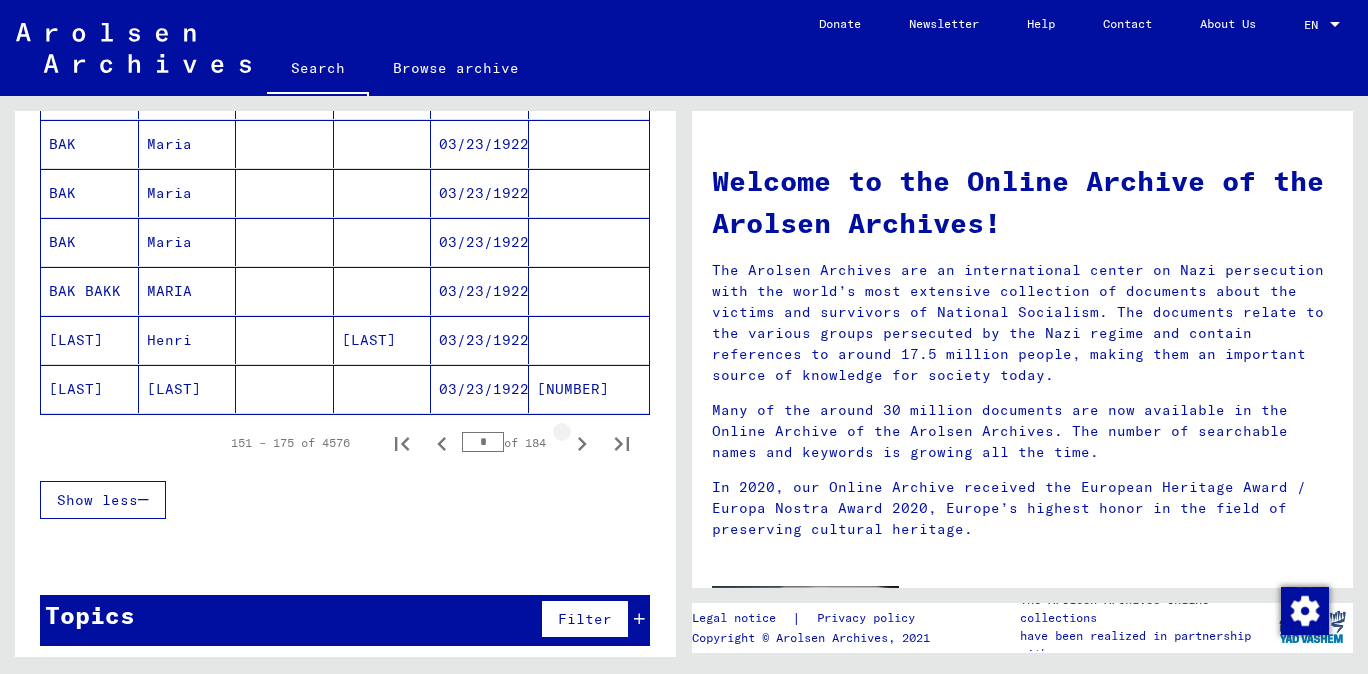 click 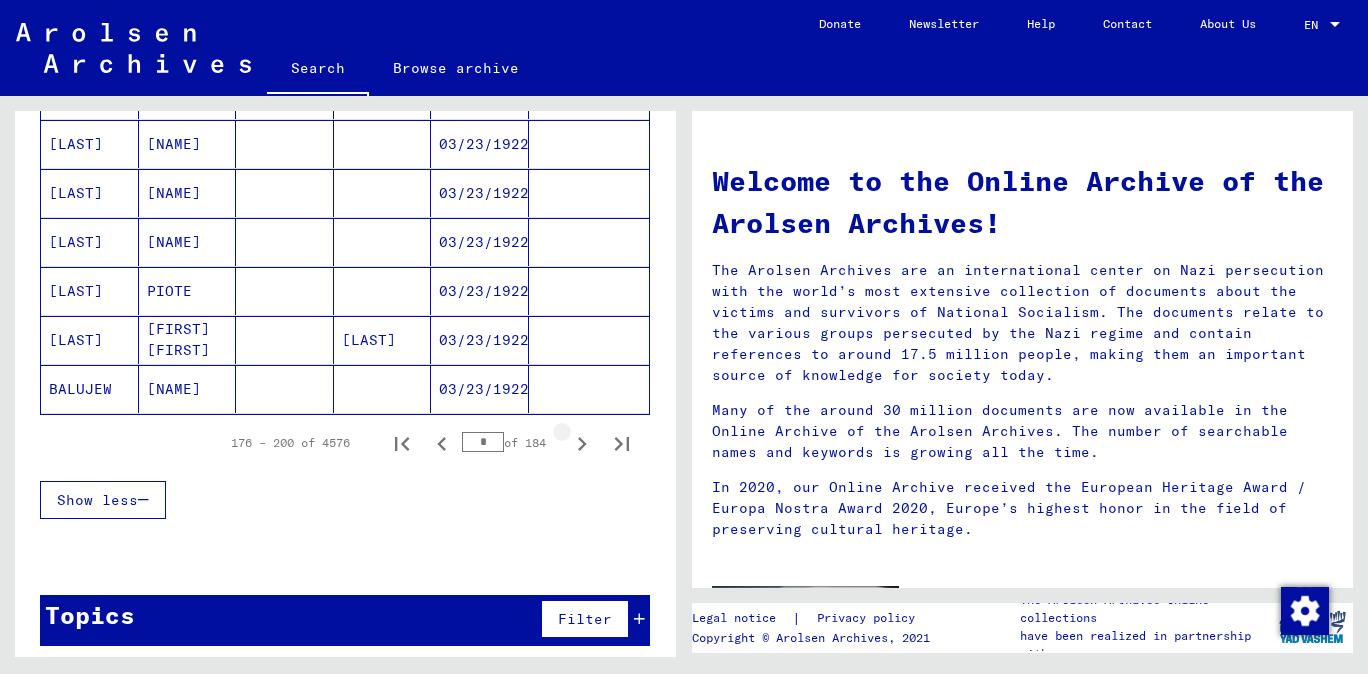 click 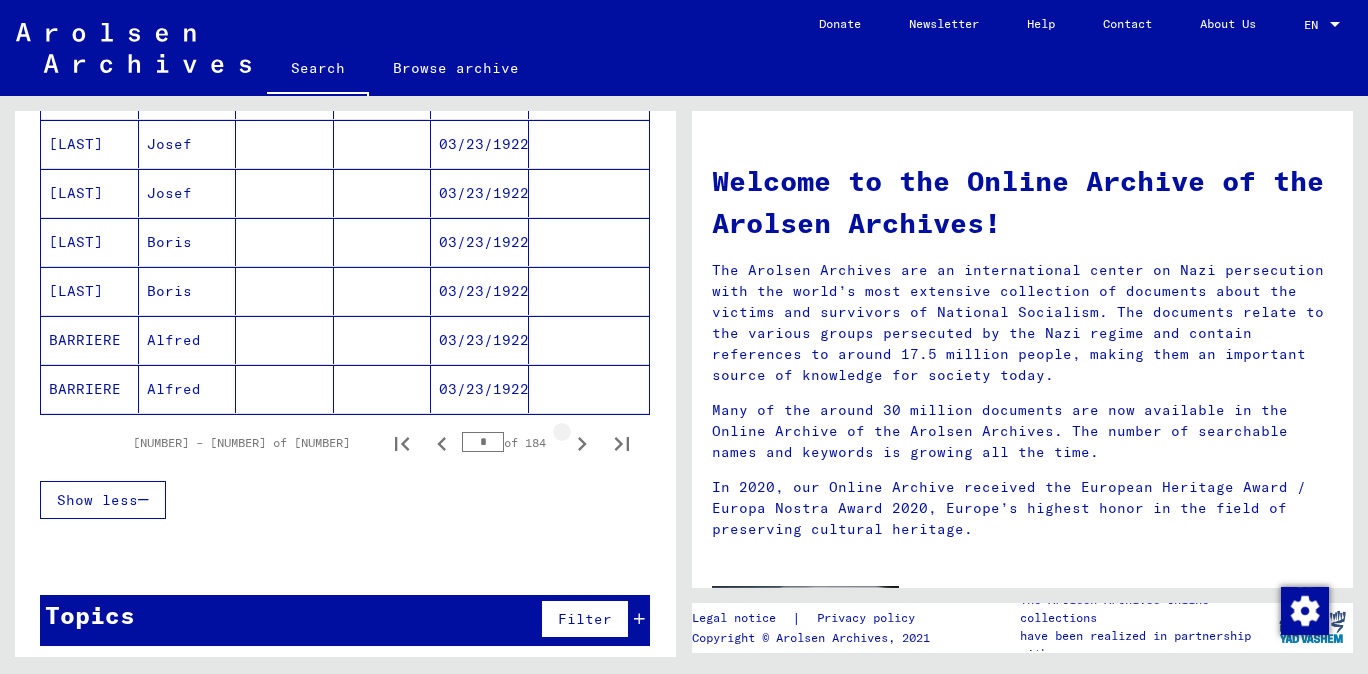 click 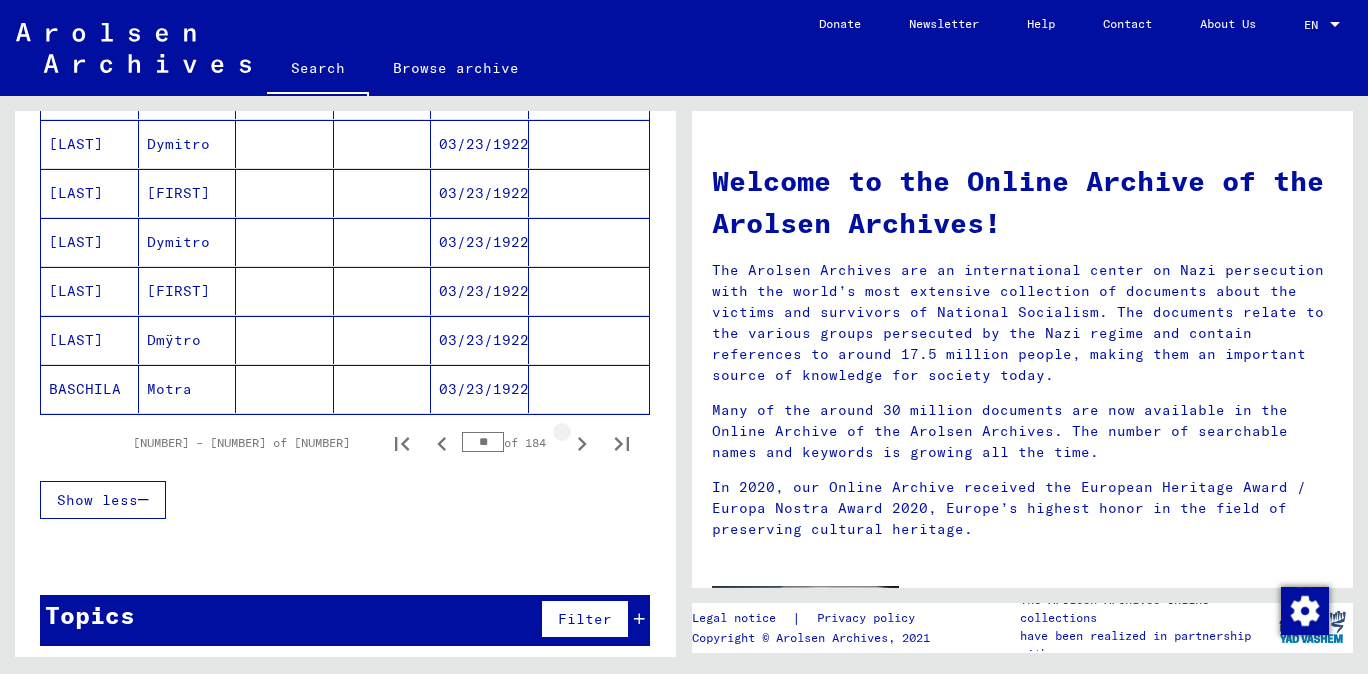 click 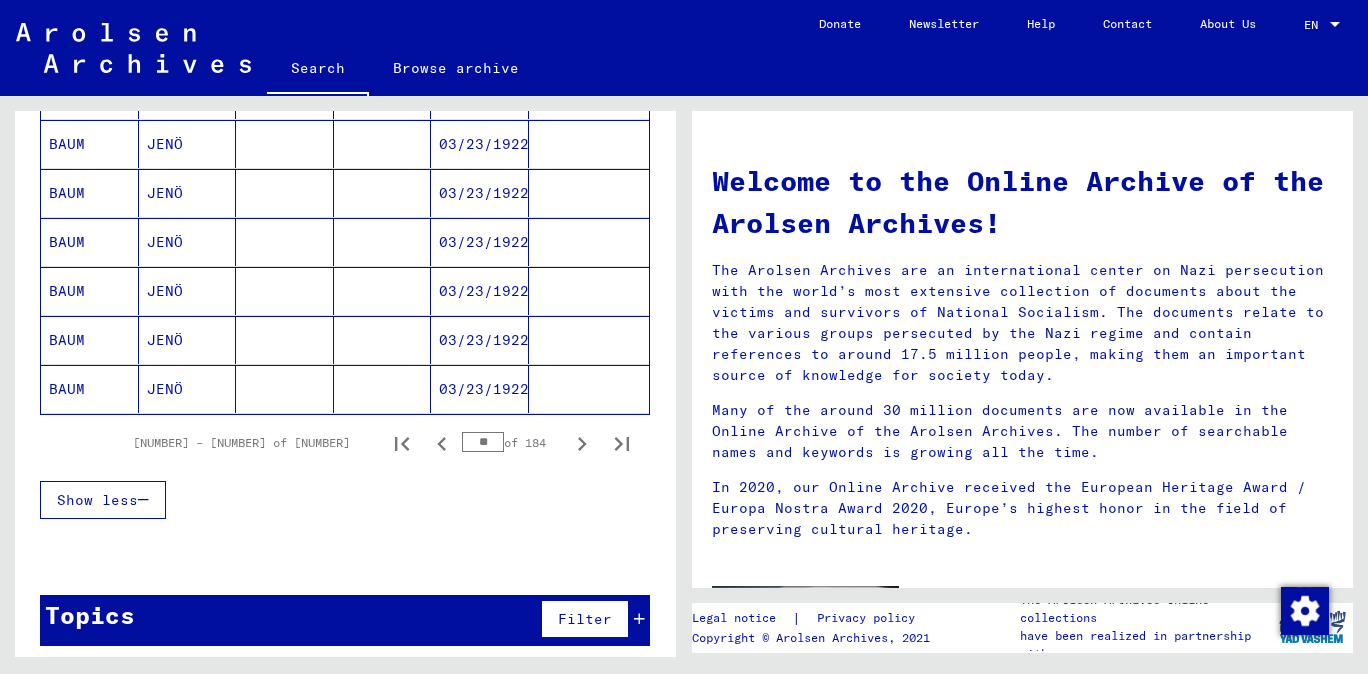 click 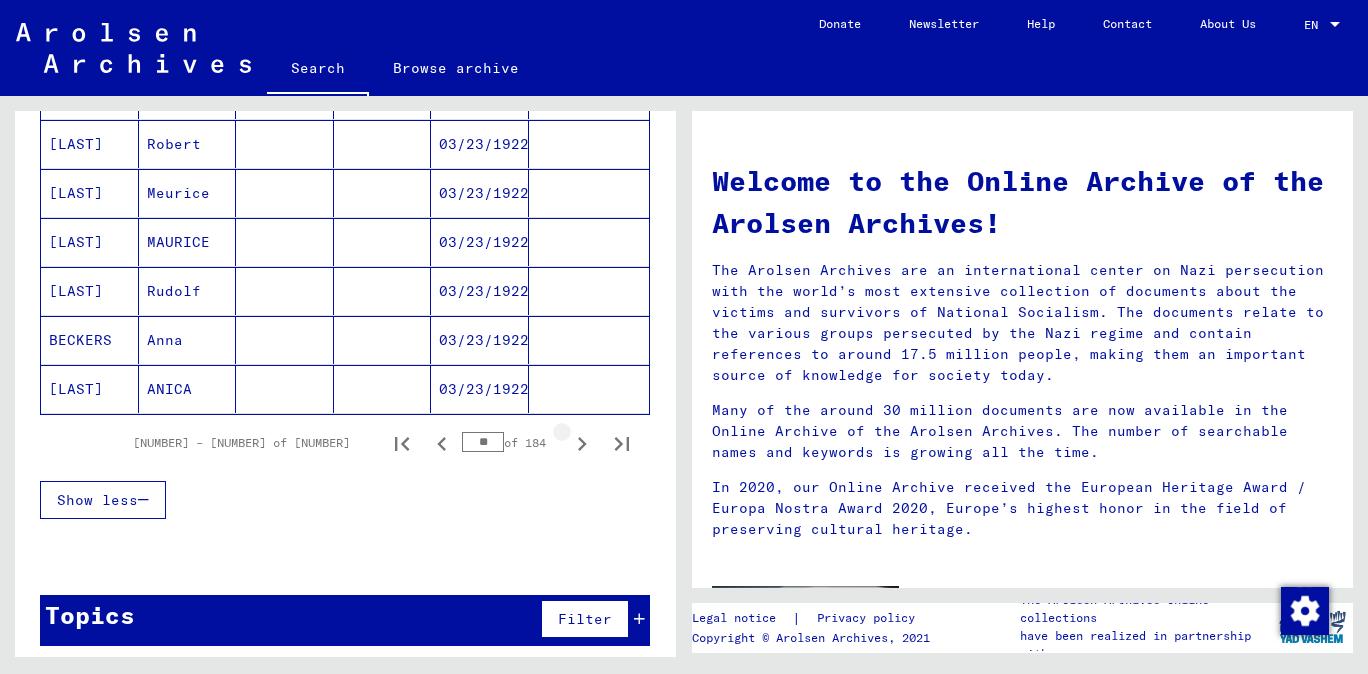 click 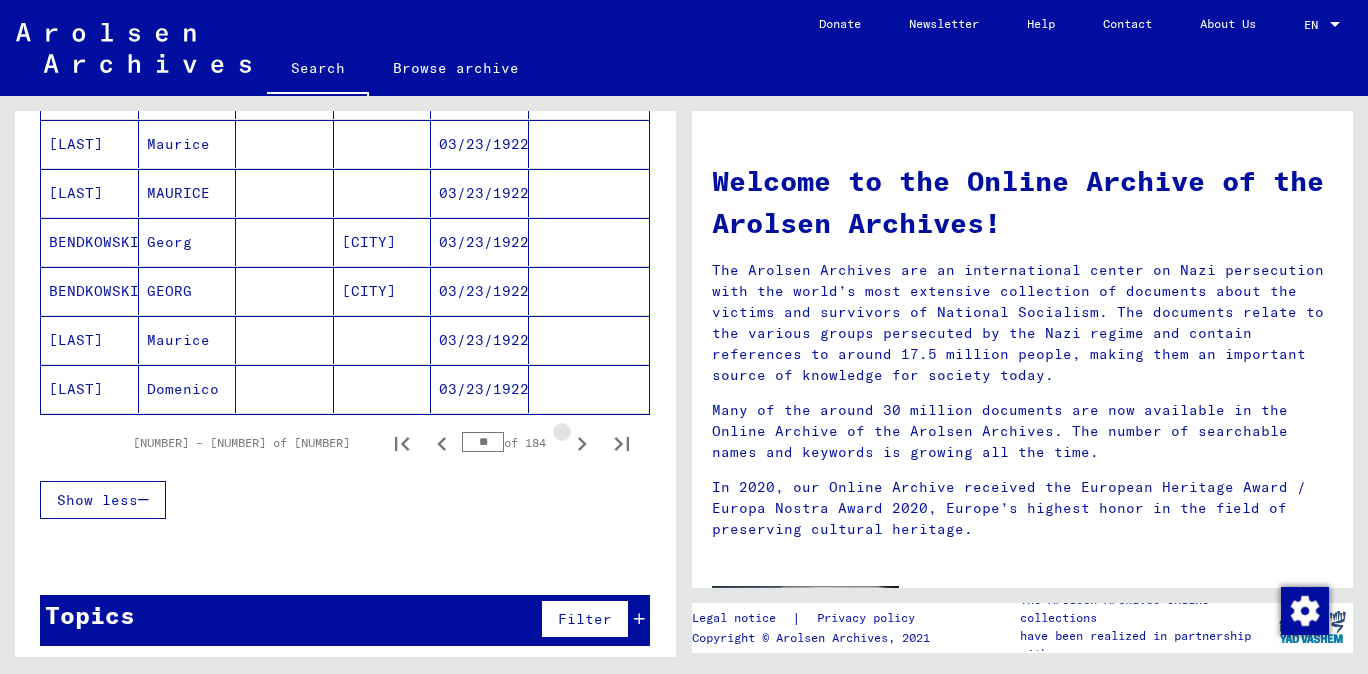 click 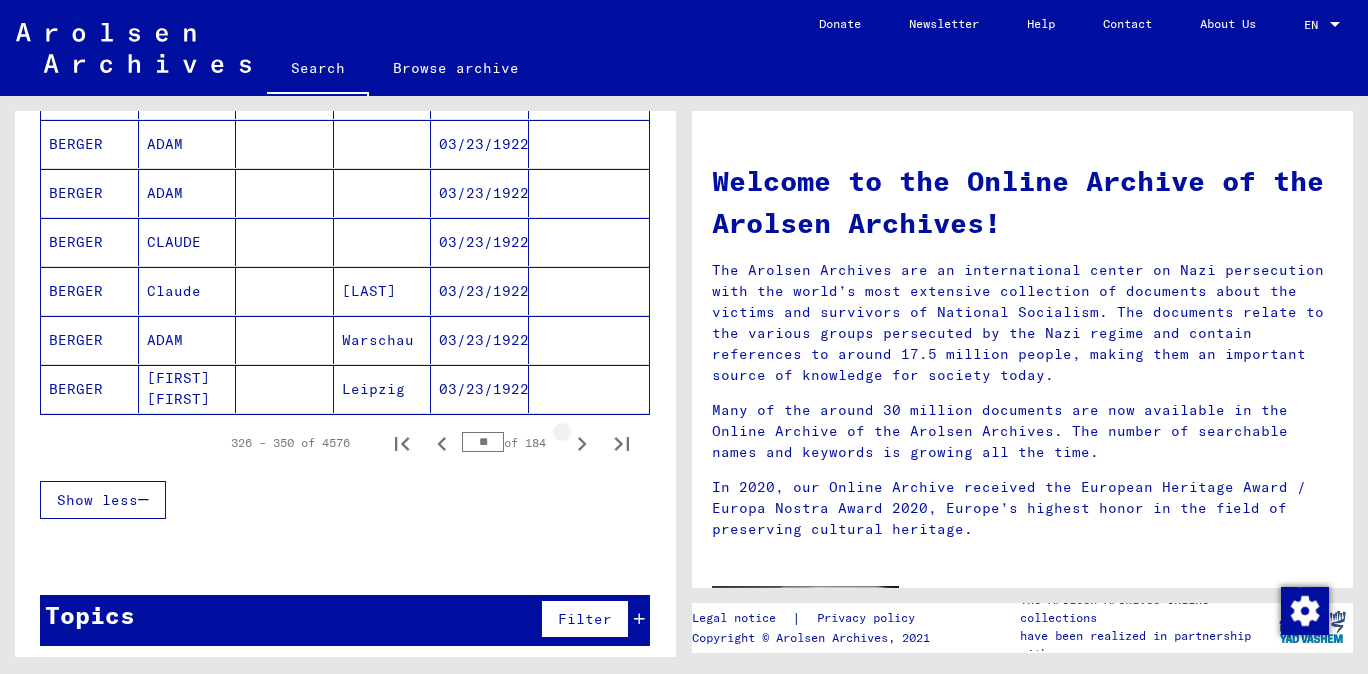 click 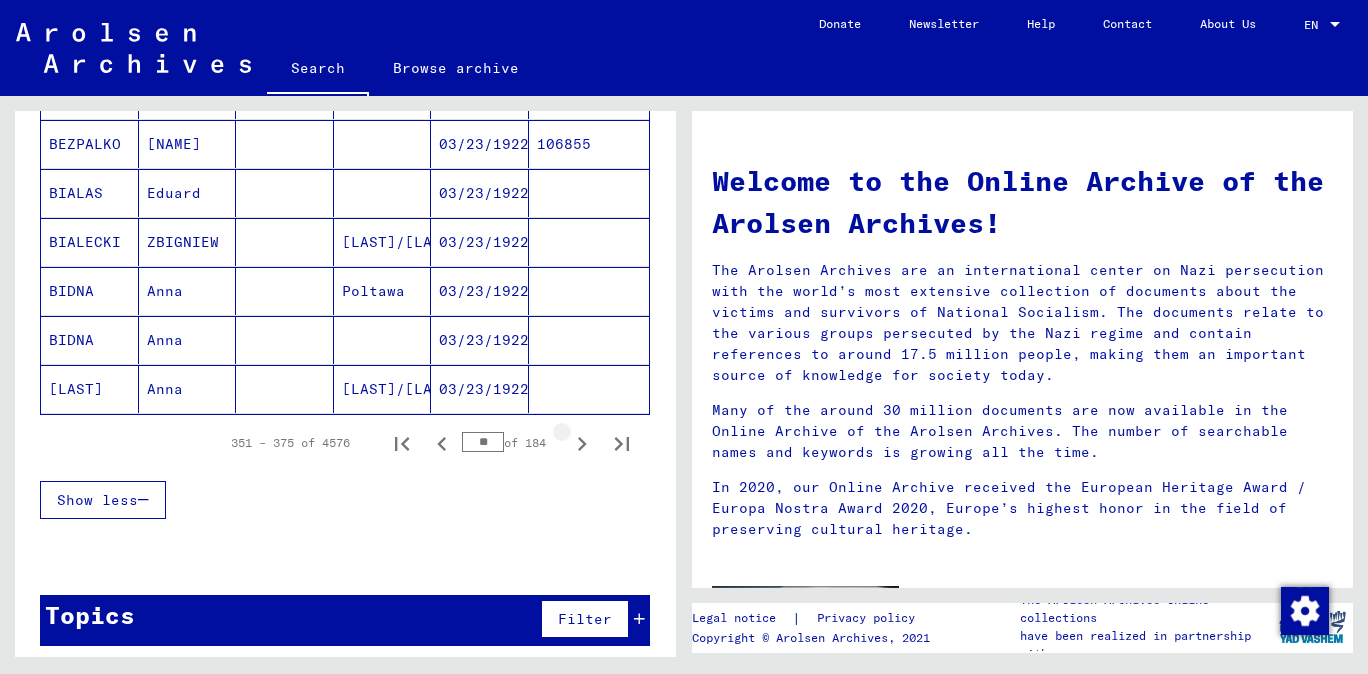 click 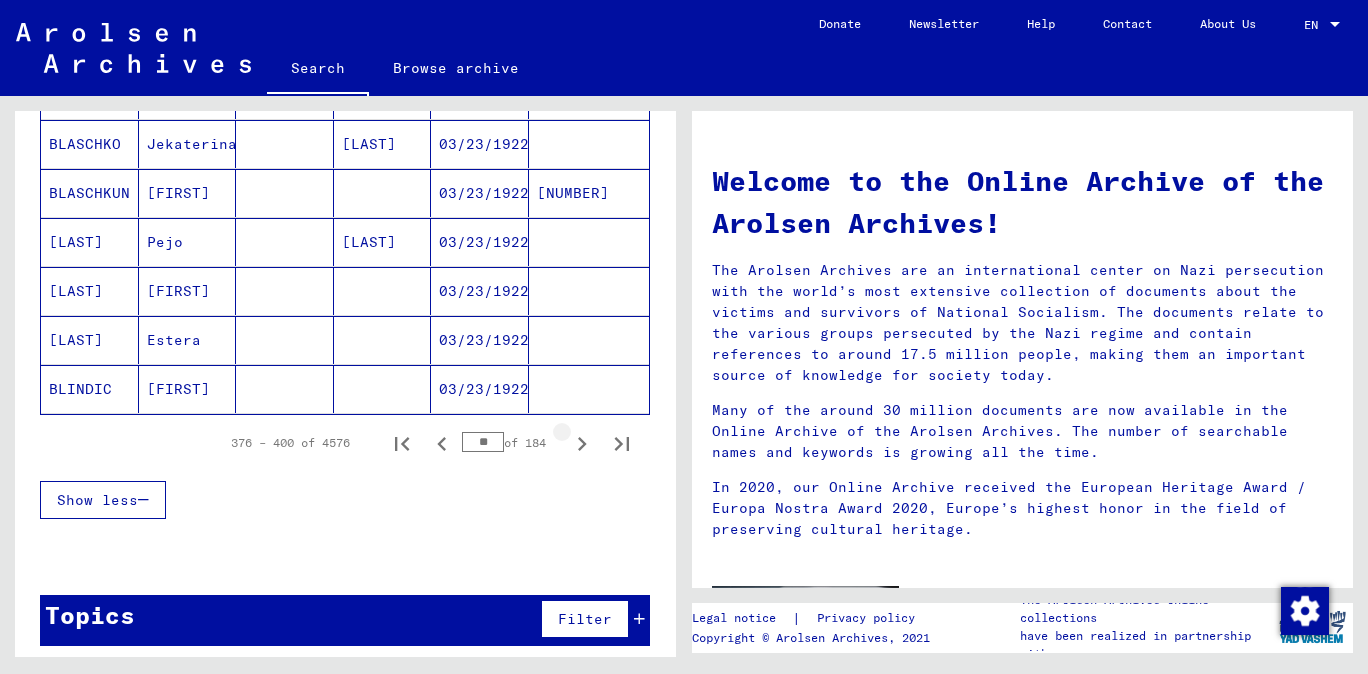 click 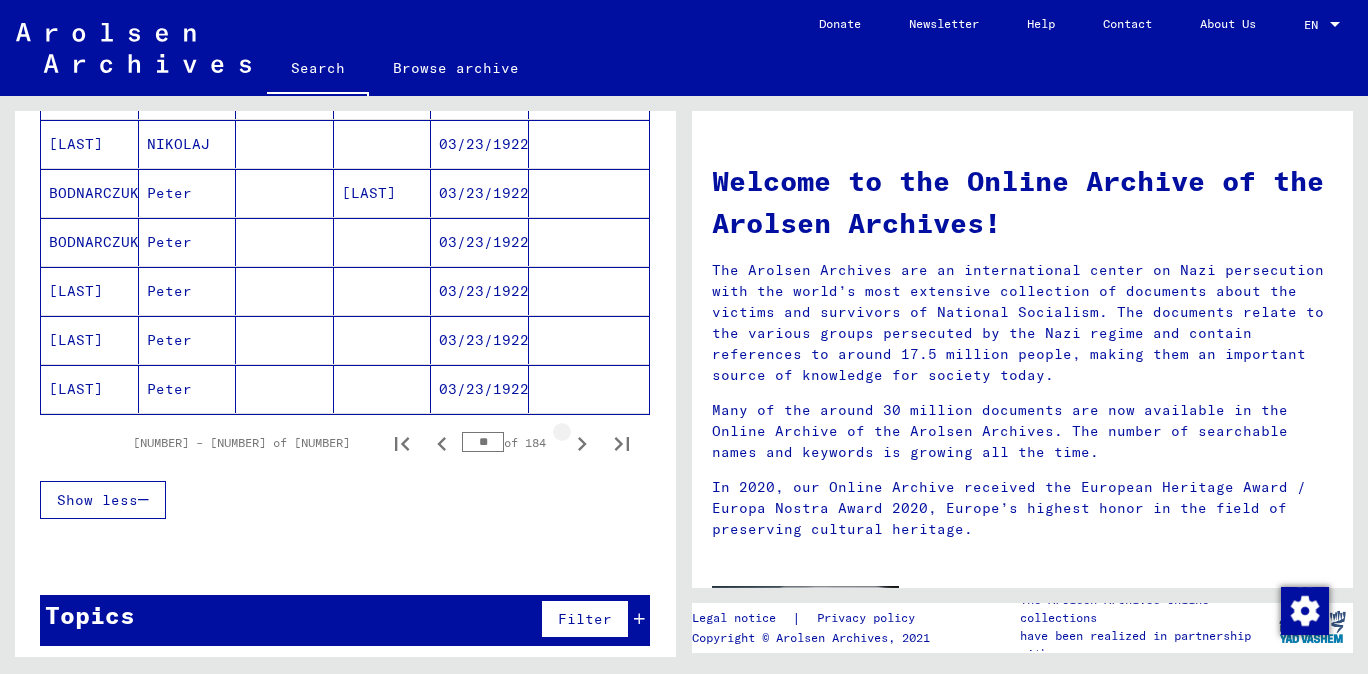 click 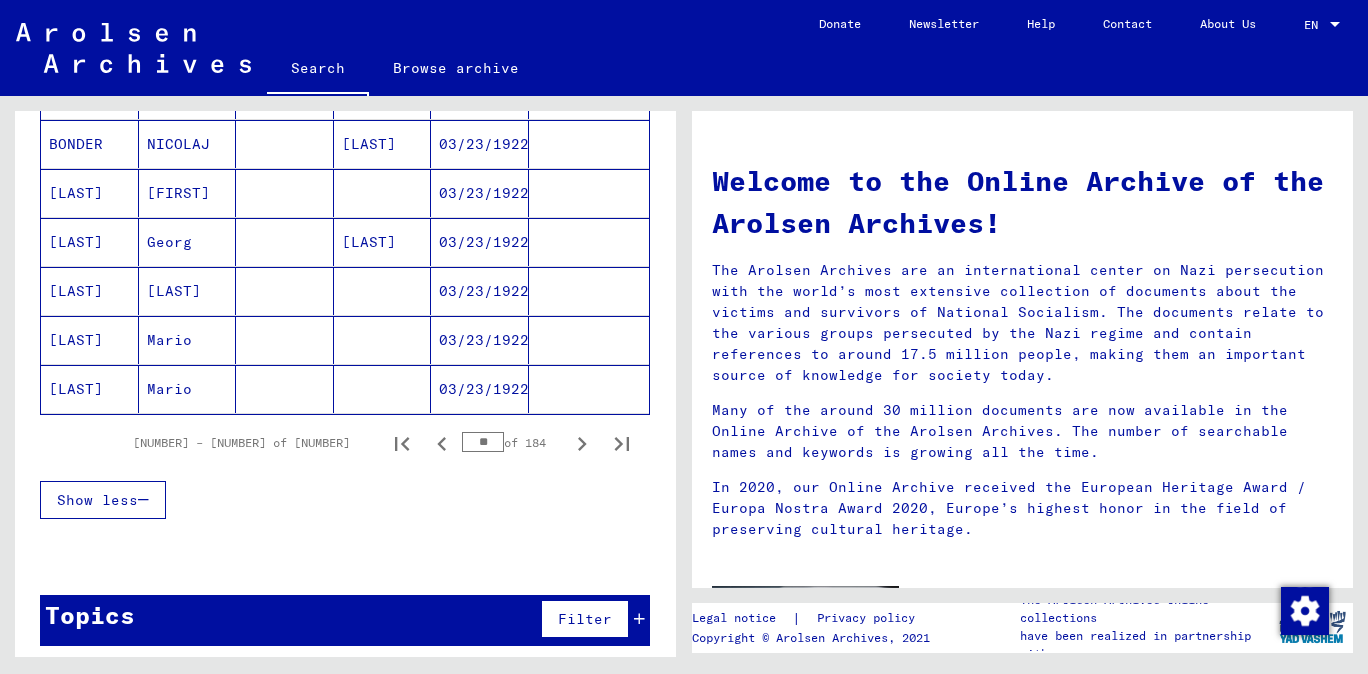 click 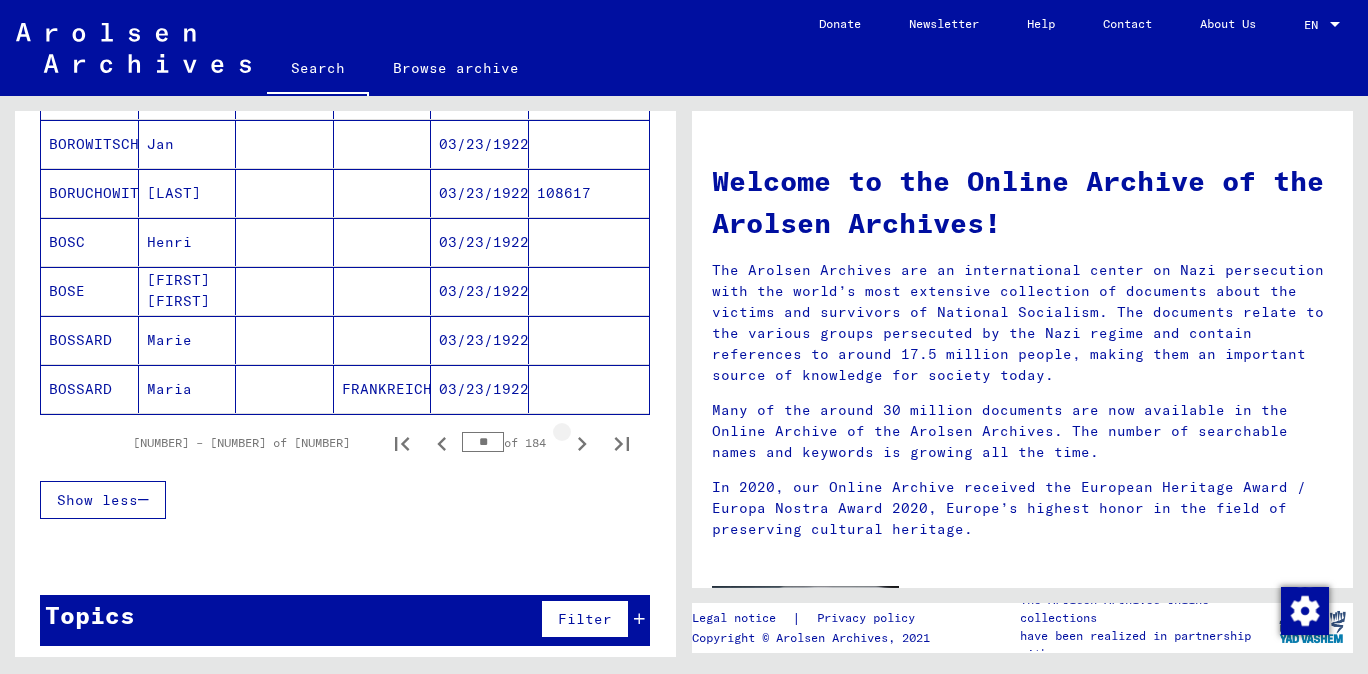 click 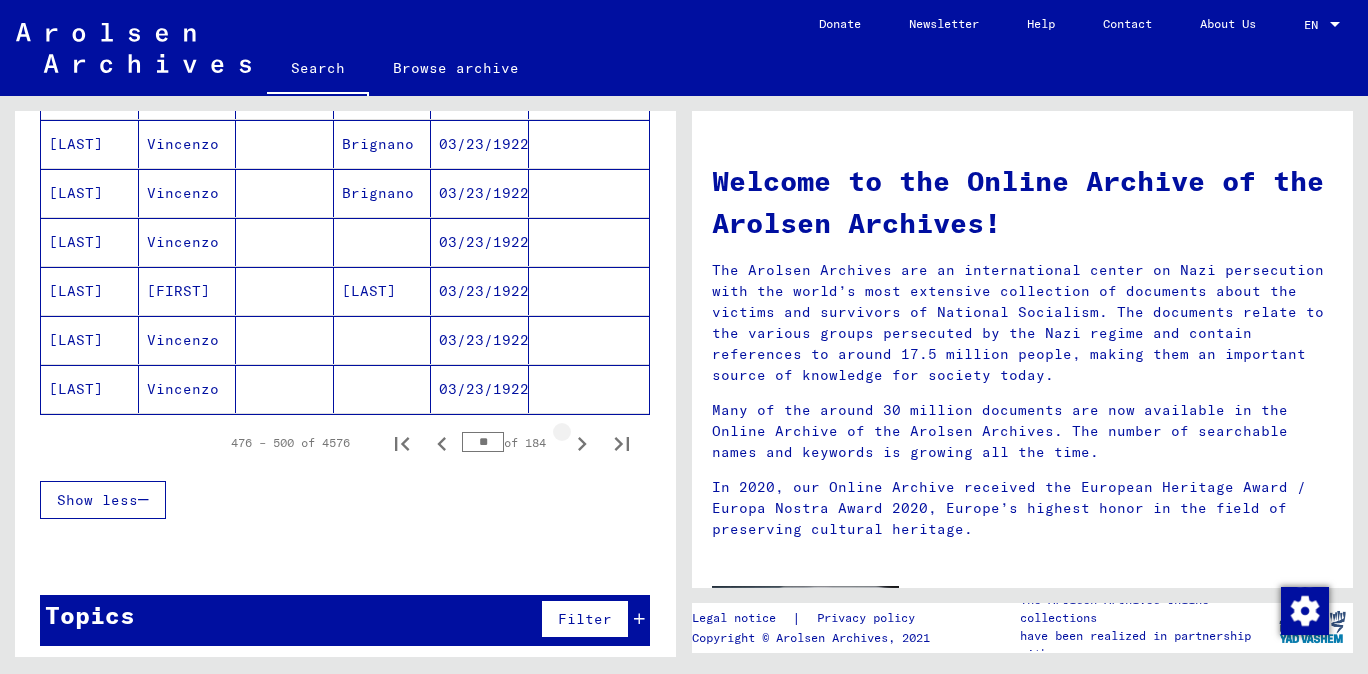 click 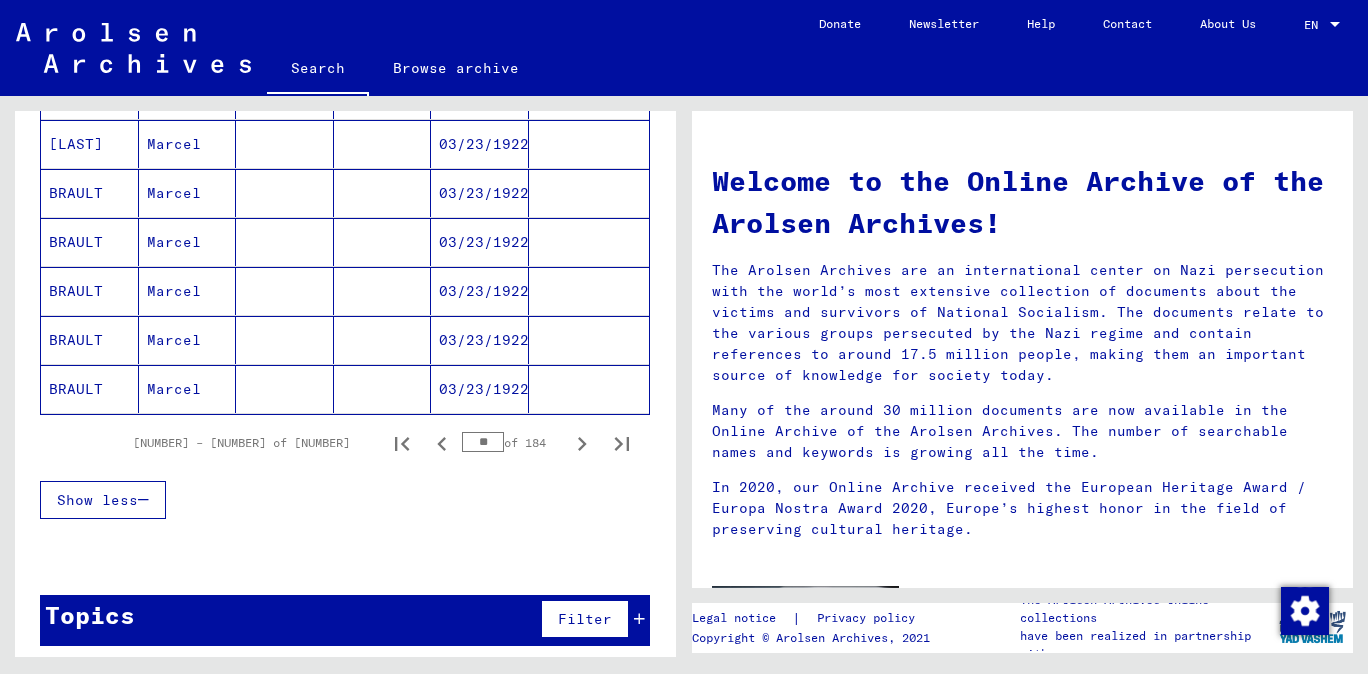 click 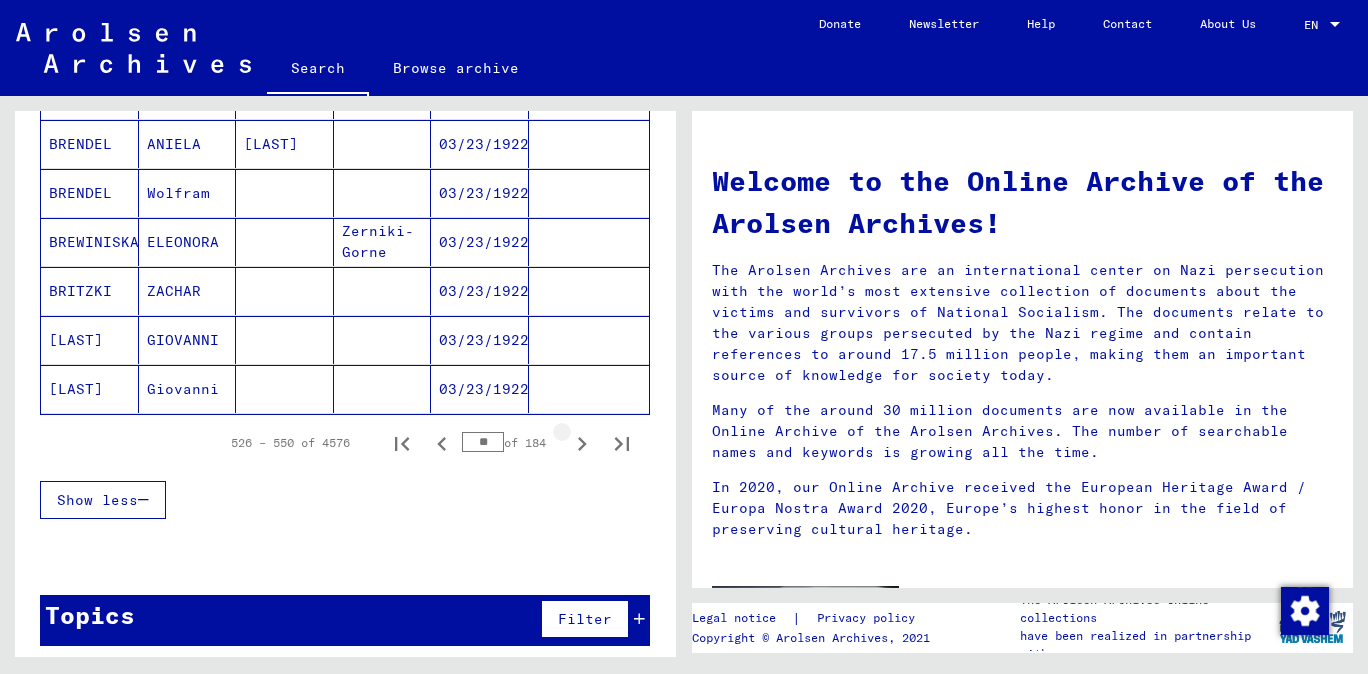 click 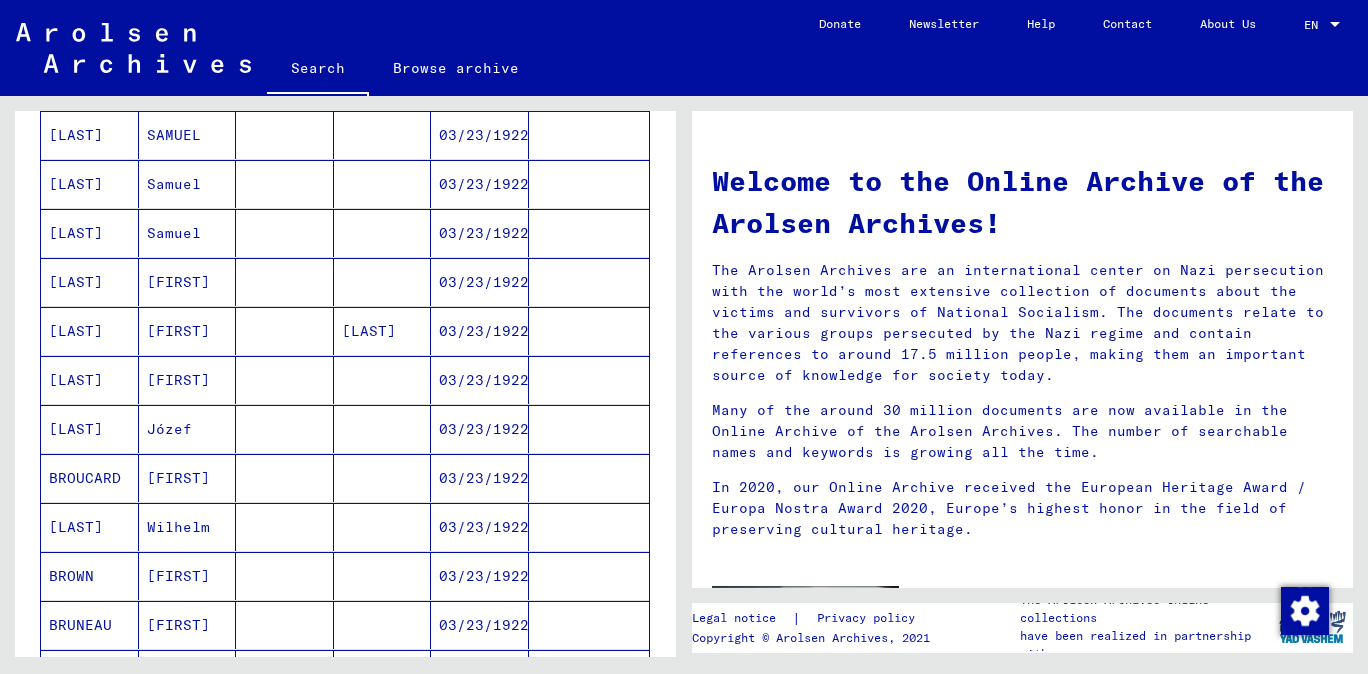 scroll, scrollTop: 883, scrollLeft: 0, axis: vertical 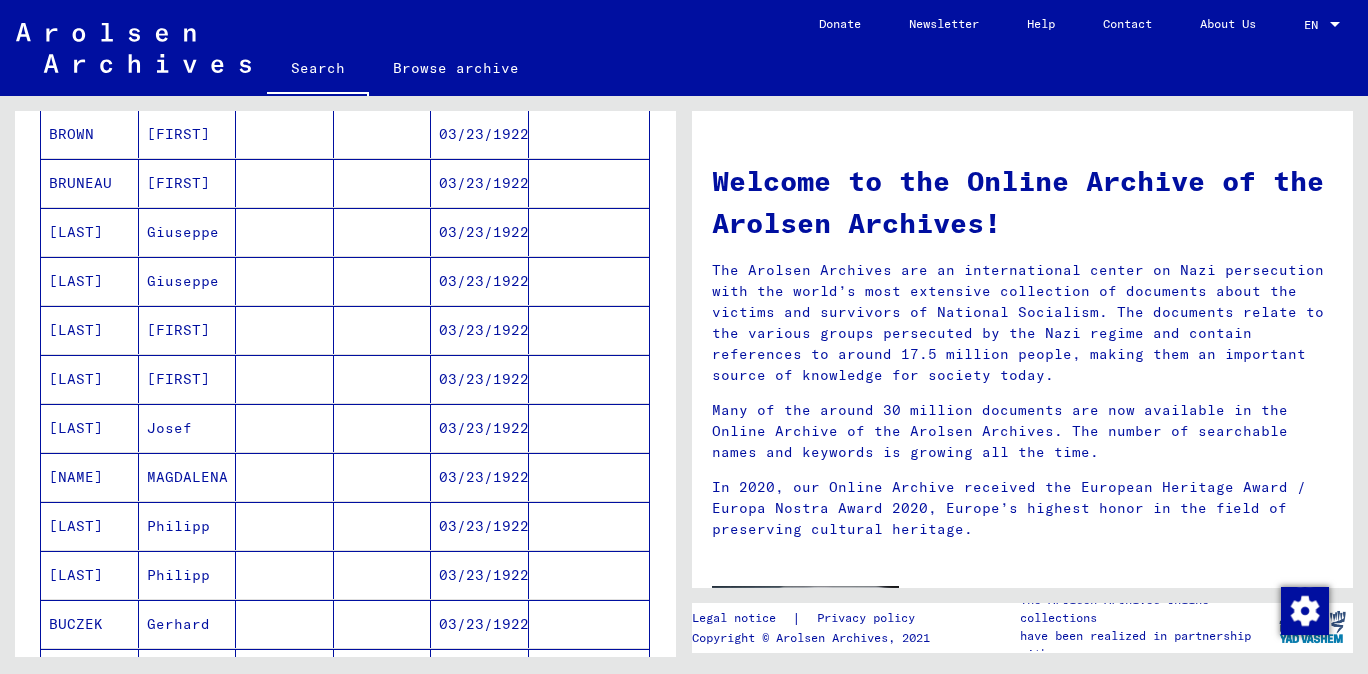 click on "[LAST]" at bounding box center [90, 428] 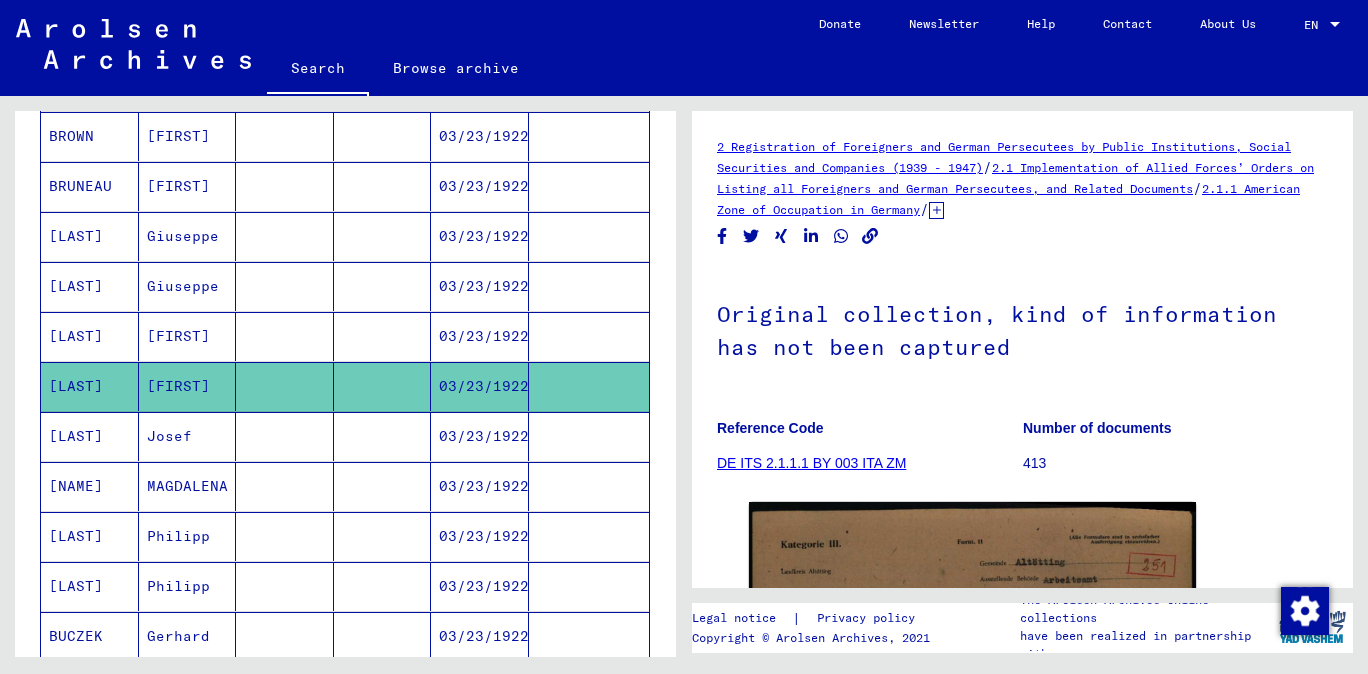 click on "[LAST]" at bounding box center [90, 486] 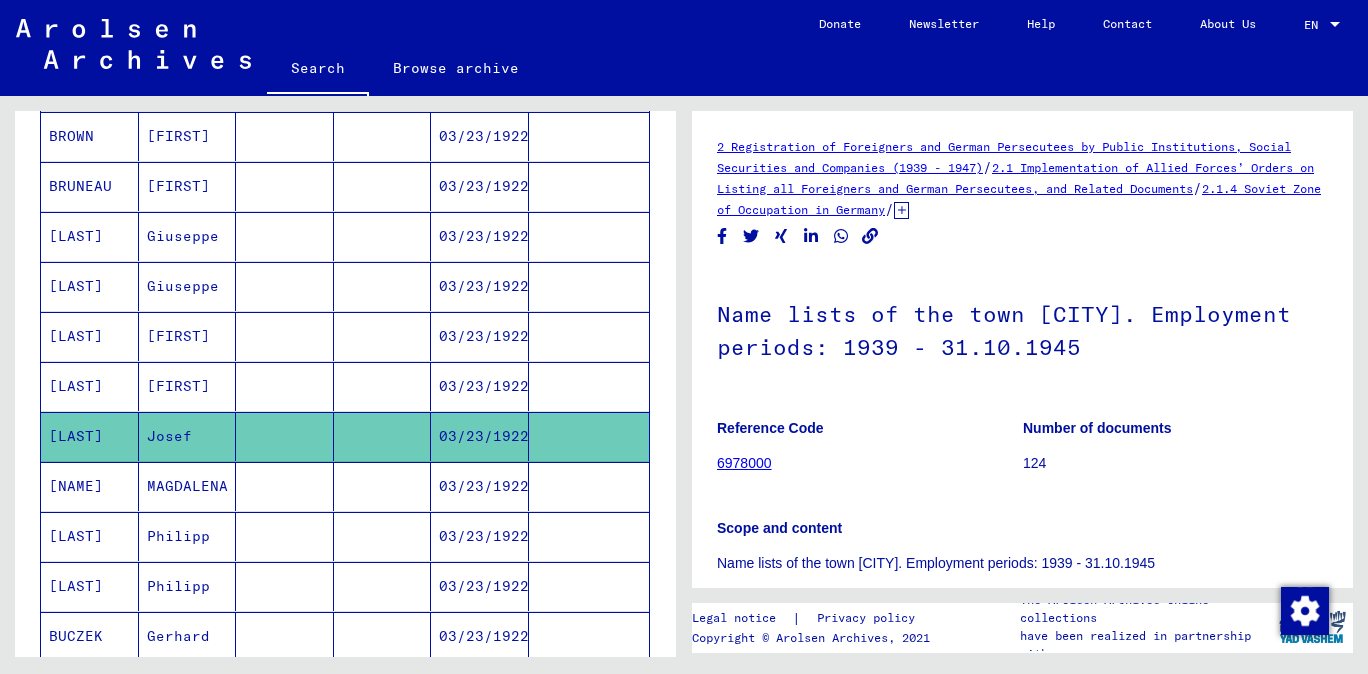 click on "[LAST]" at bounding box center (90, 436) 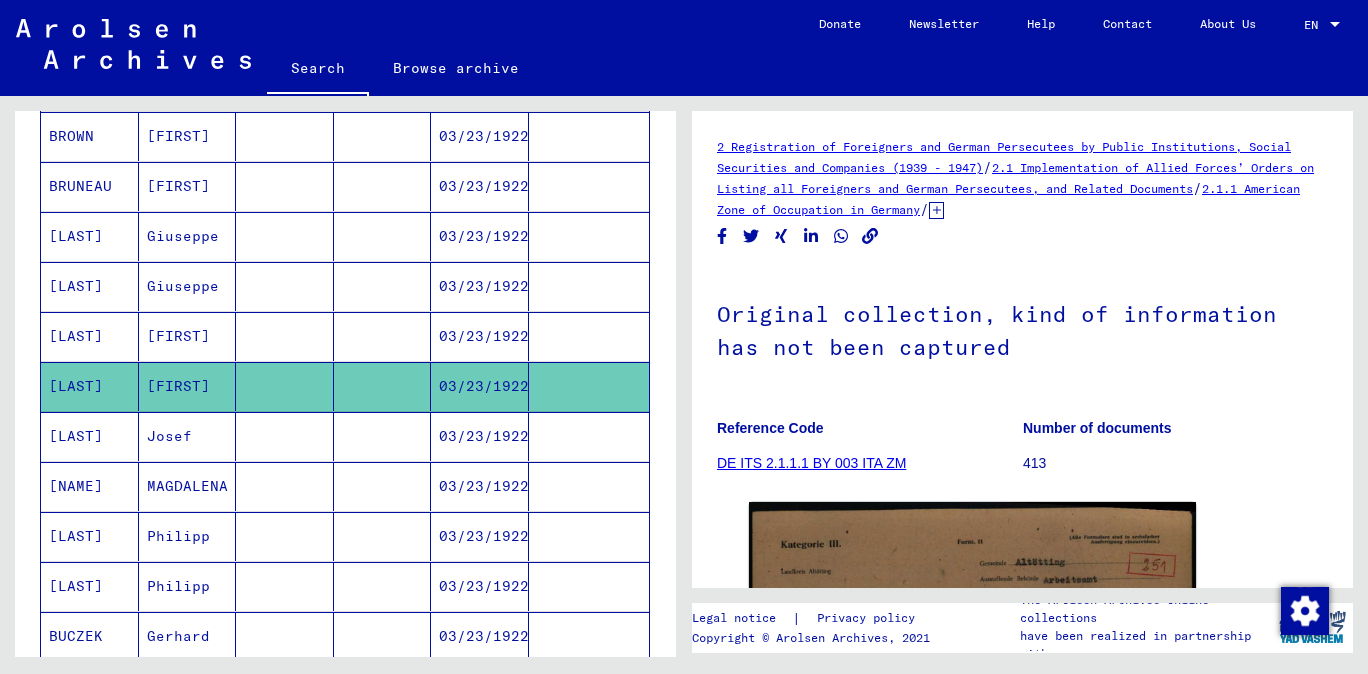 scroll, scrollTop: 440, scrollLeft: 0, axis: vertical 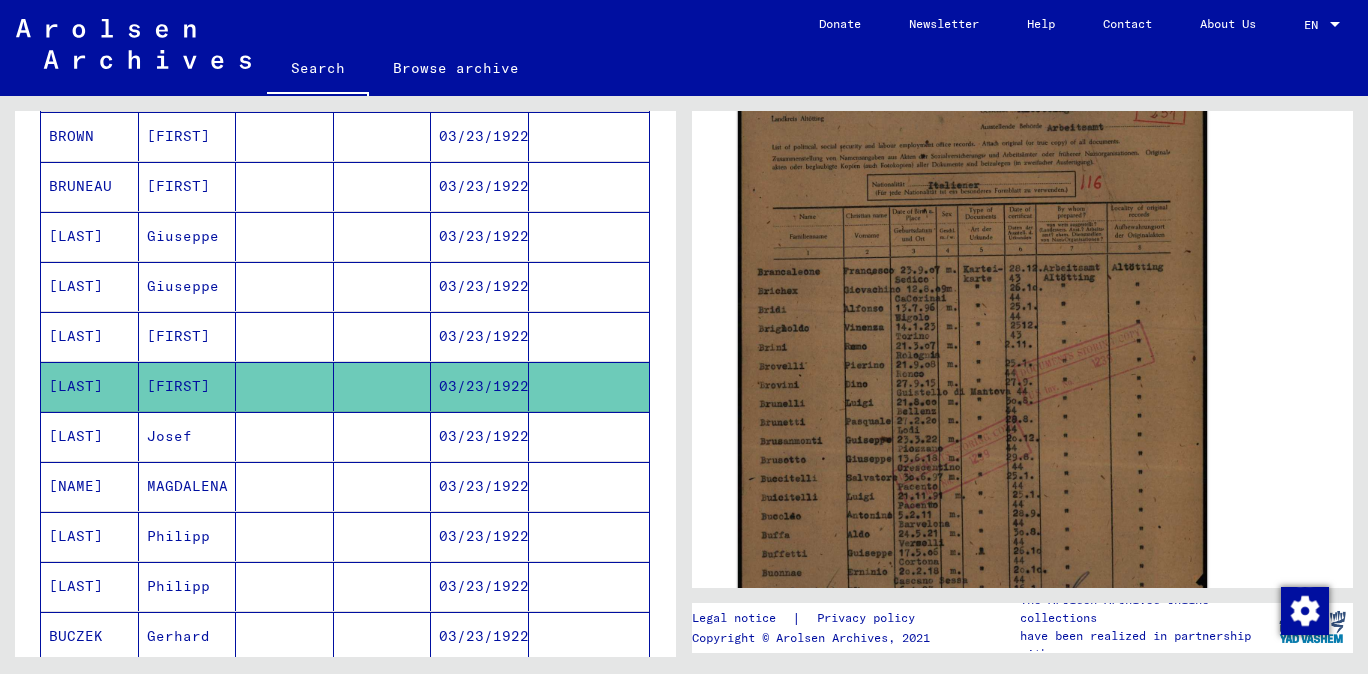 click 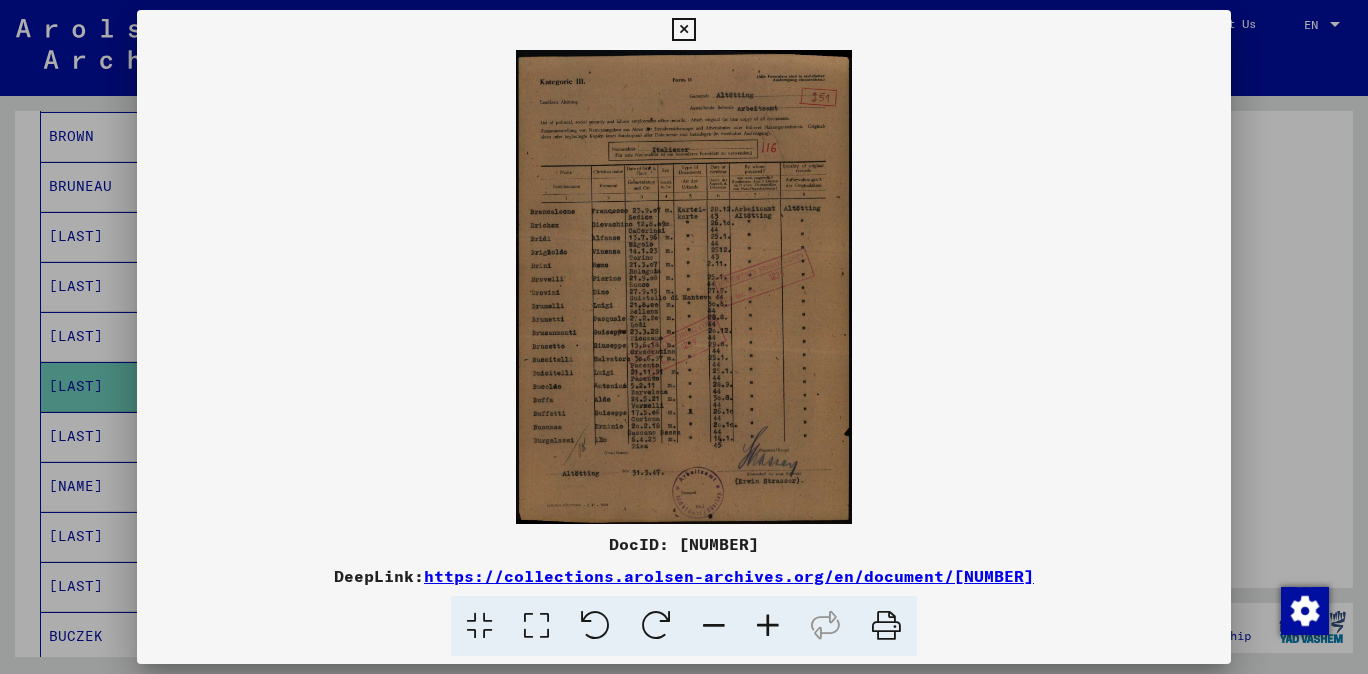 click at bounding box center [768, 626] 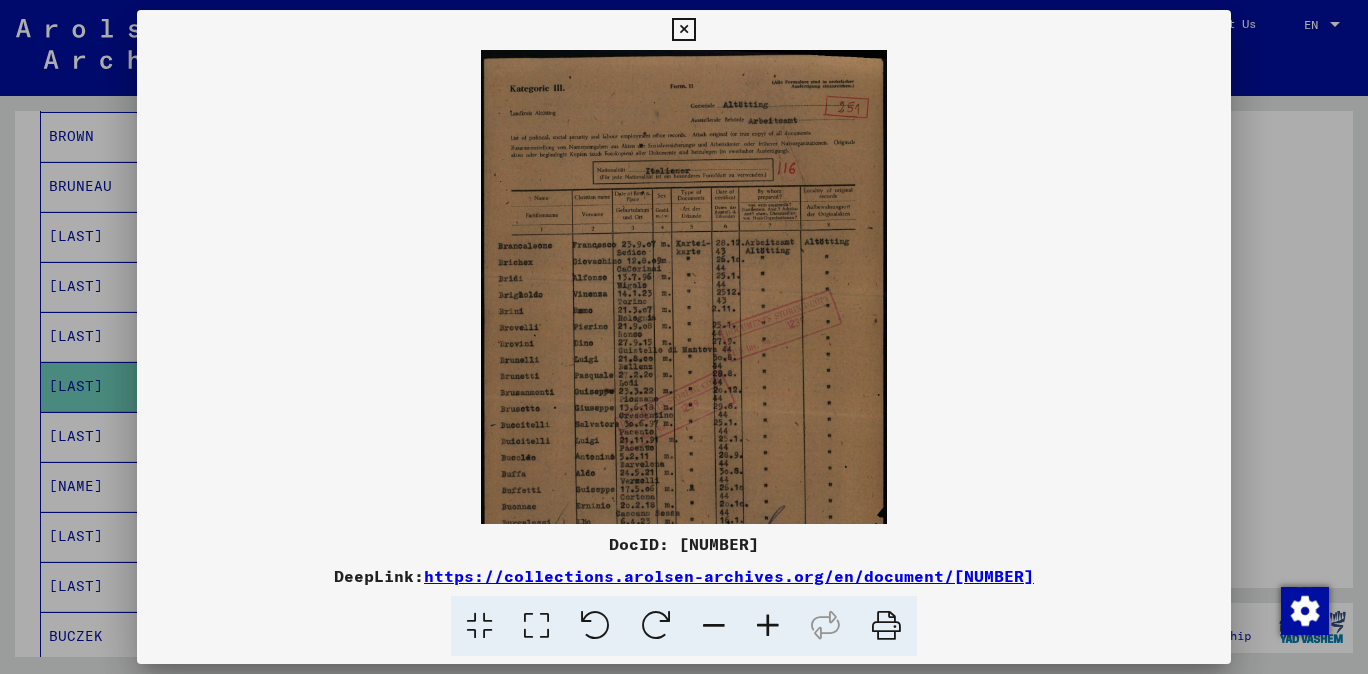 click at bounding box center (768, 626) 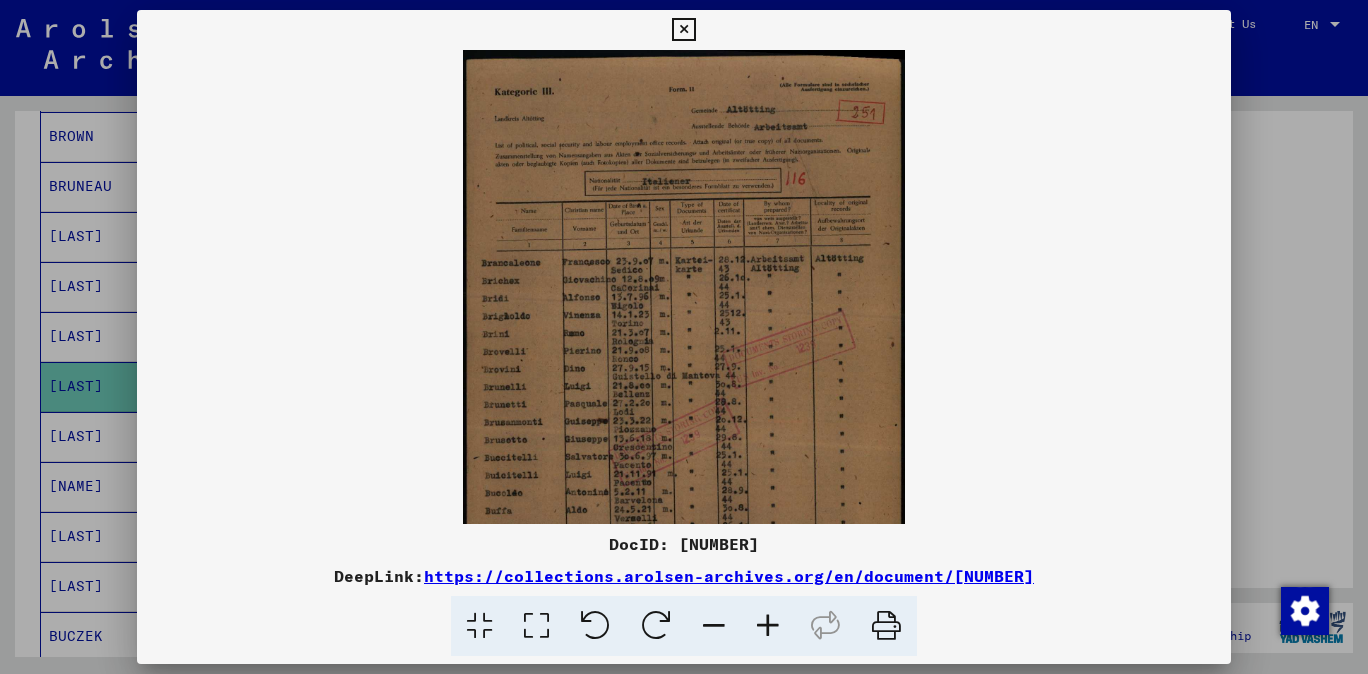click at bounding box center [768, 626] 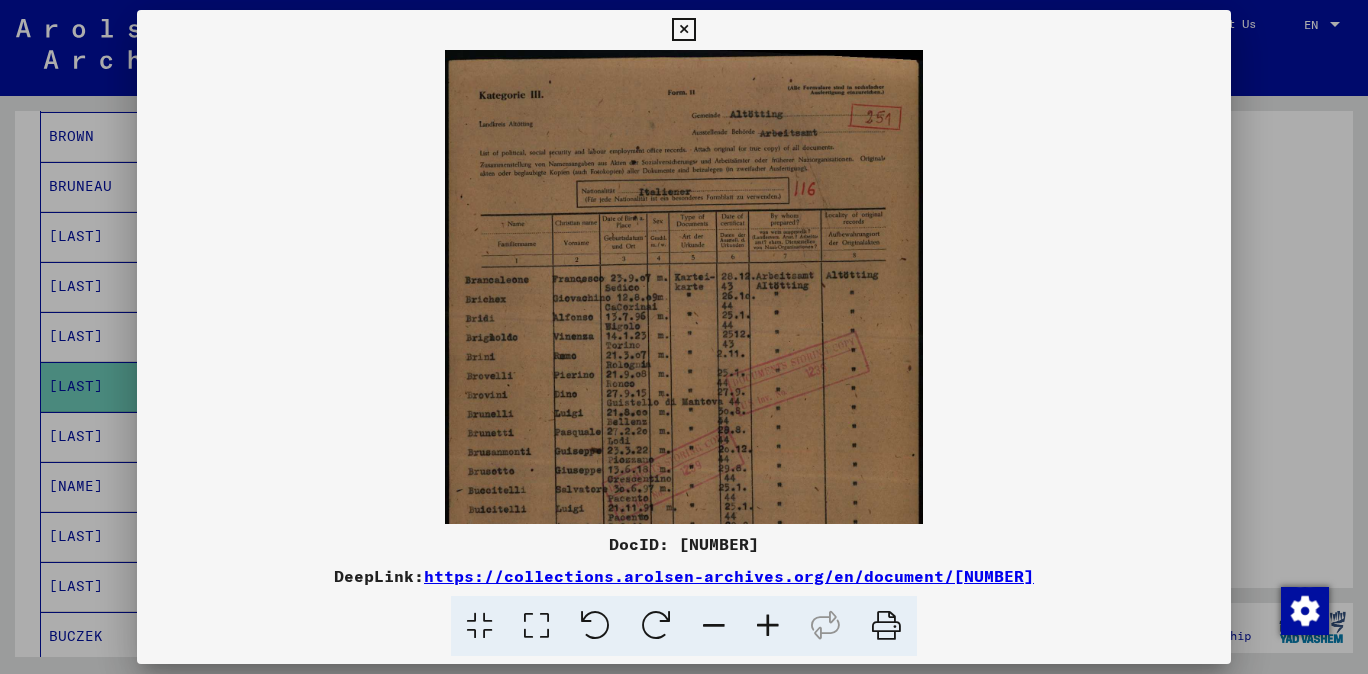 click at bounding box center [768, 626] 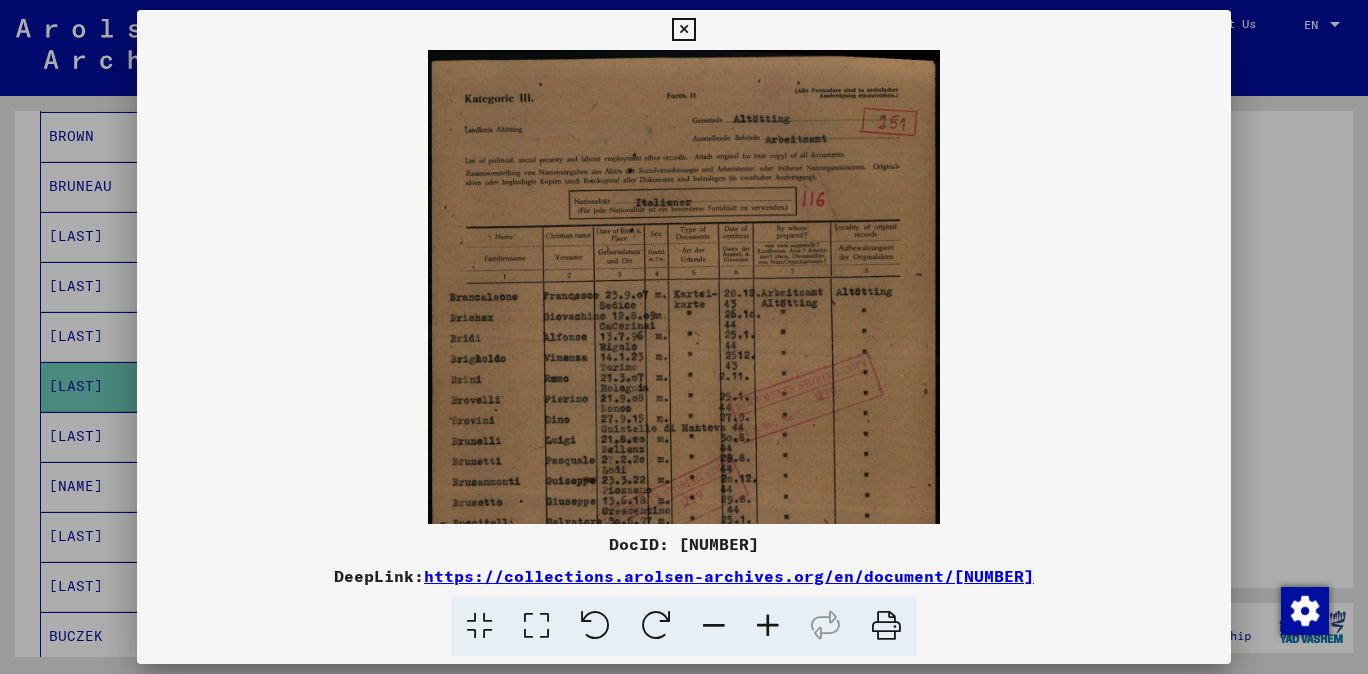 drag, startPoint x: 773, startPoint y: 615, endPoint x: 690, endPoint y: 550, distance: 105.42296 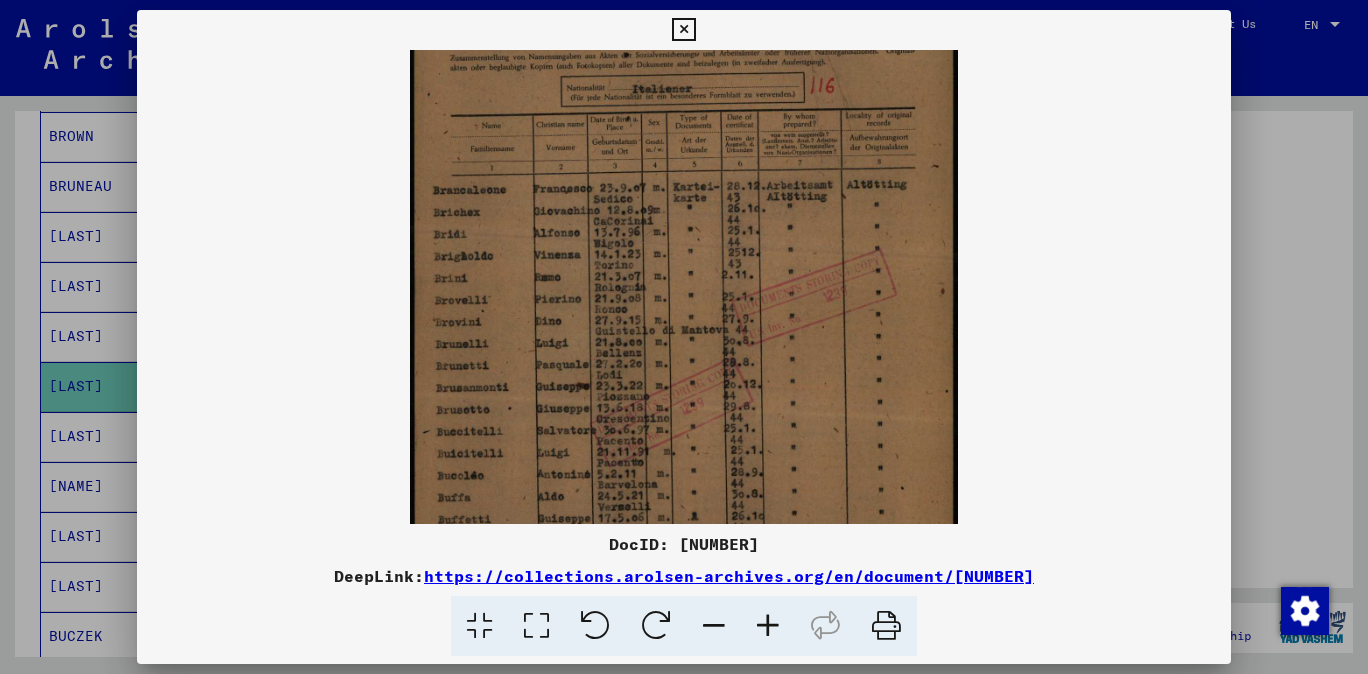 scroll, scrollTop: 138, scrollLeft: 0, axis: vertical 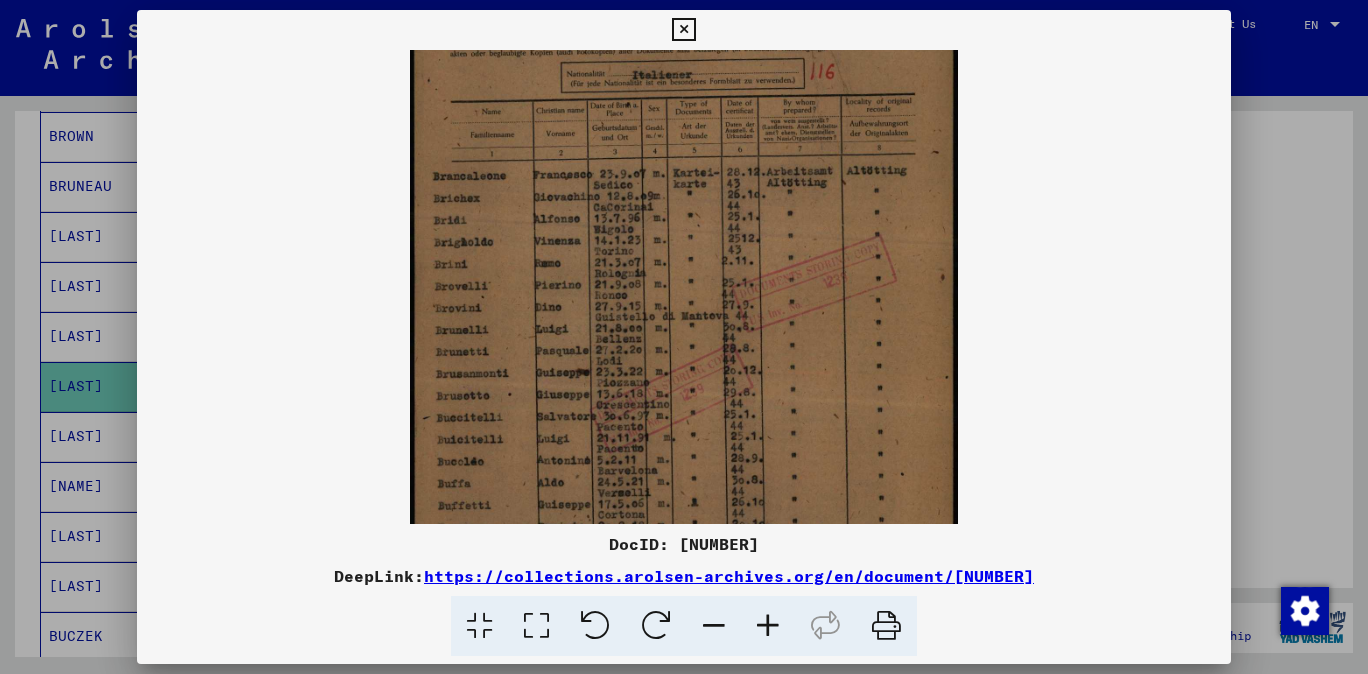 drag, startPoint x: 696, startPoint y: 505, endPoint x: 713, endPoint y: 368, distance: 138.05072 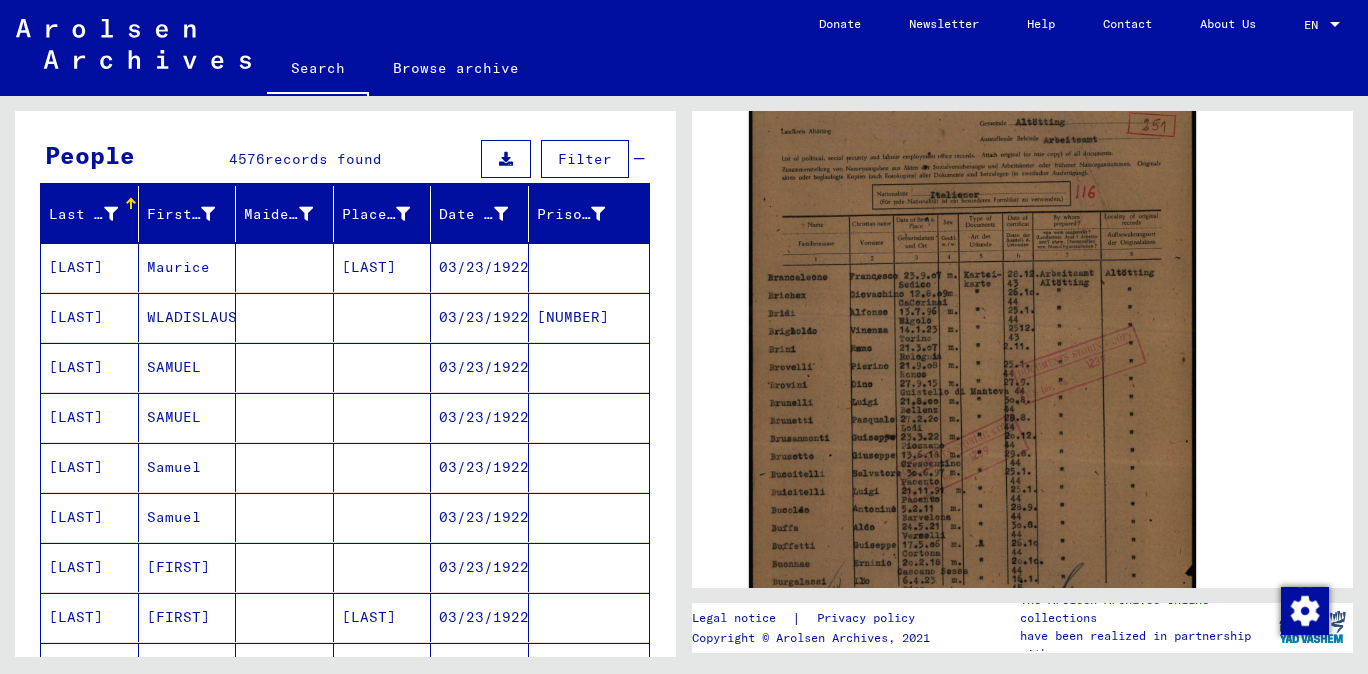 scroll, scrollTop: 0, scrollLeft: 0, axis: both 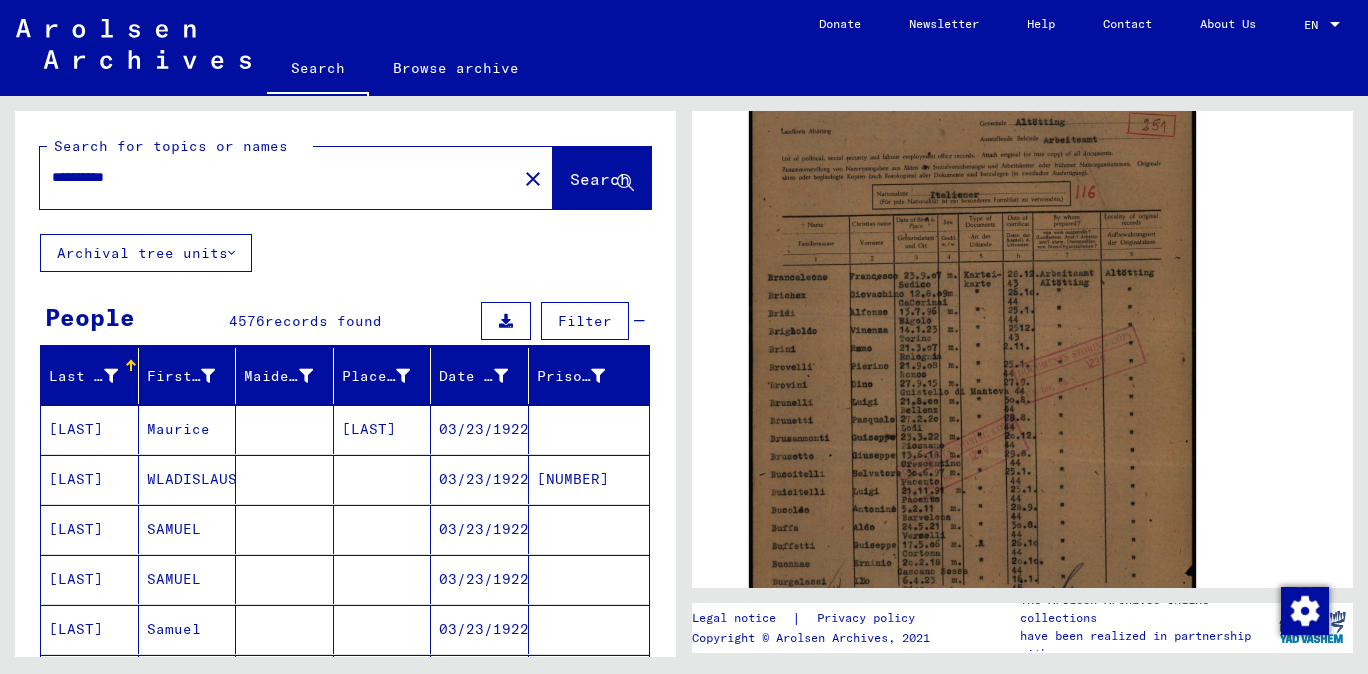 click on "**********" at bounding box center (278, 177) 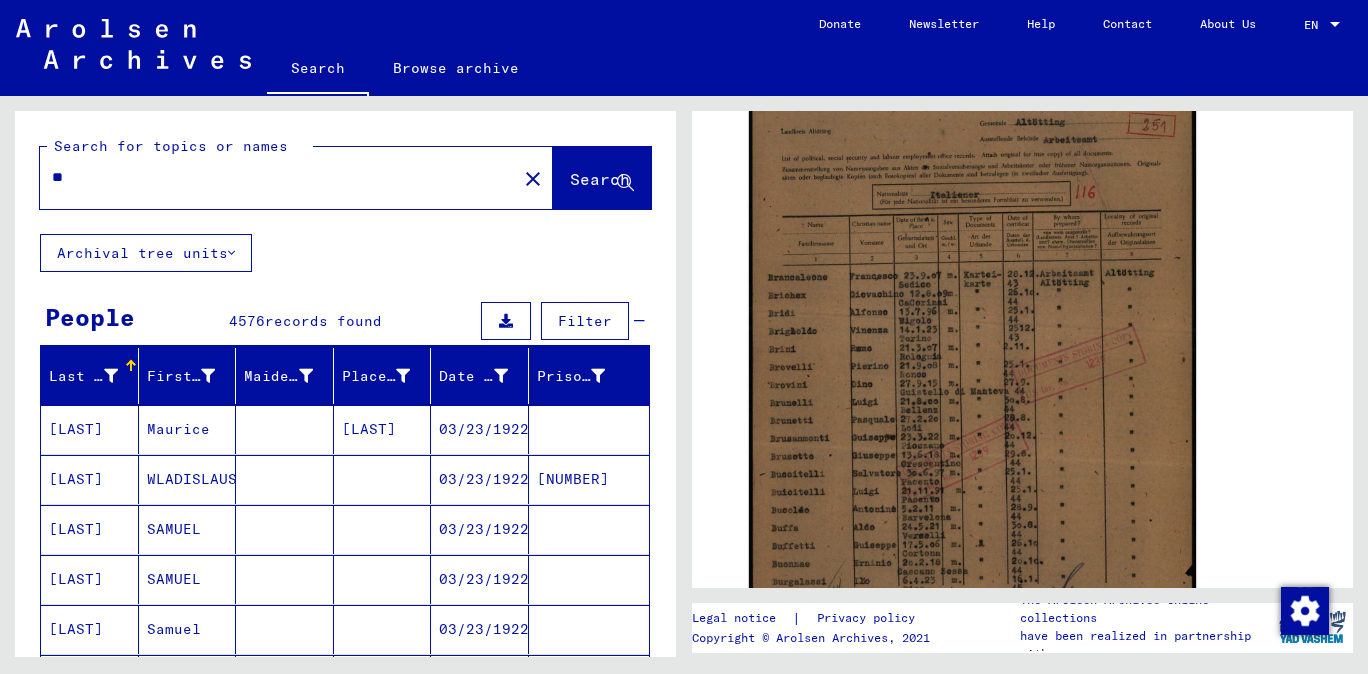 type on "*" 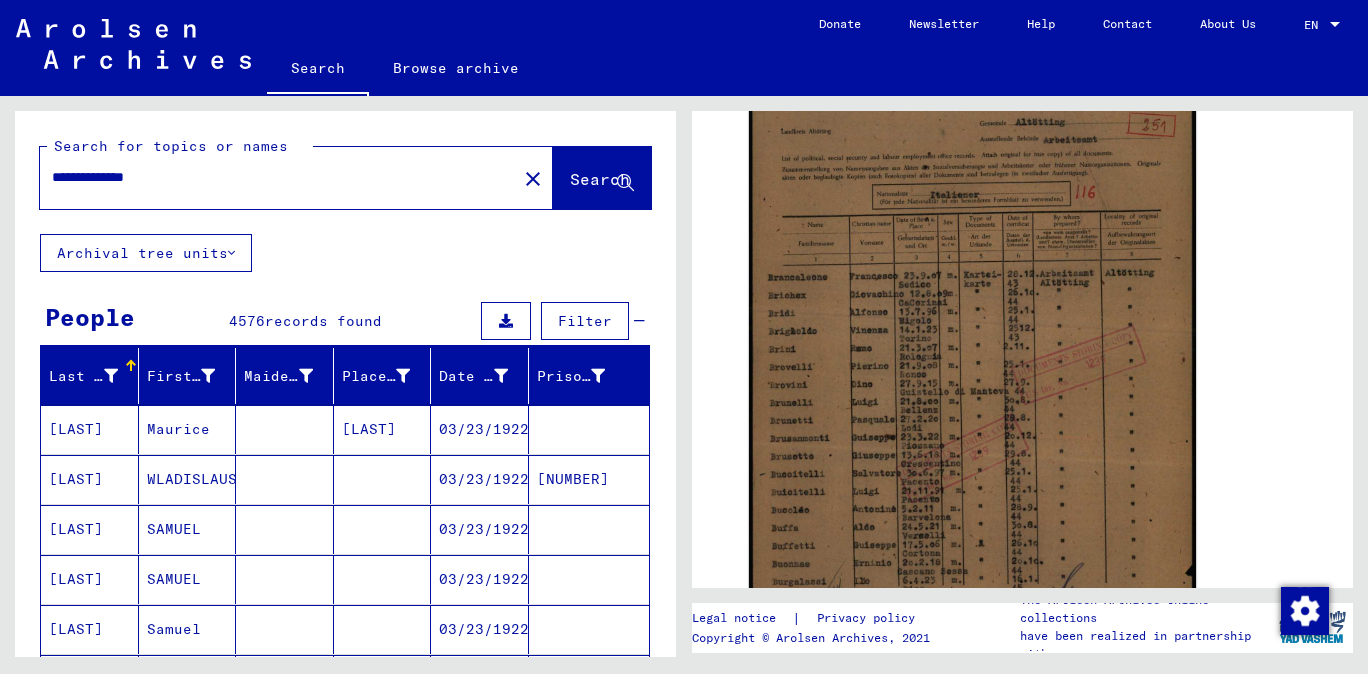 type on "**********" 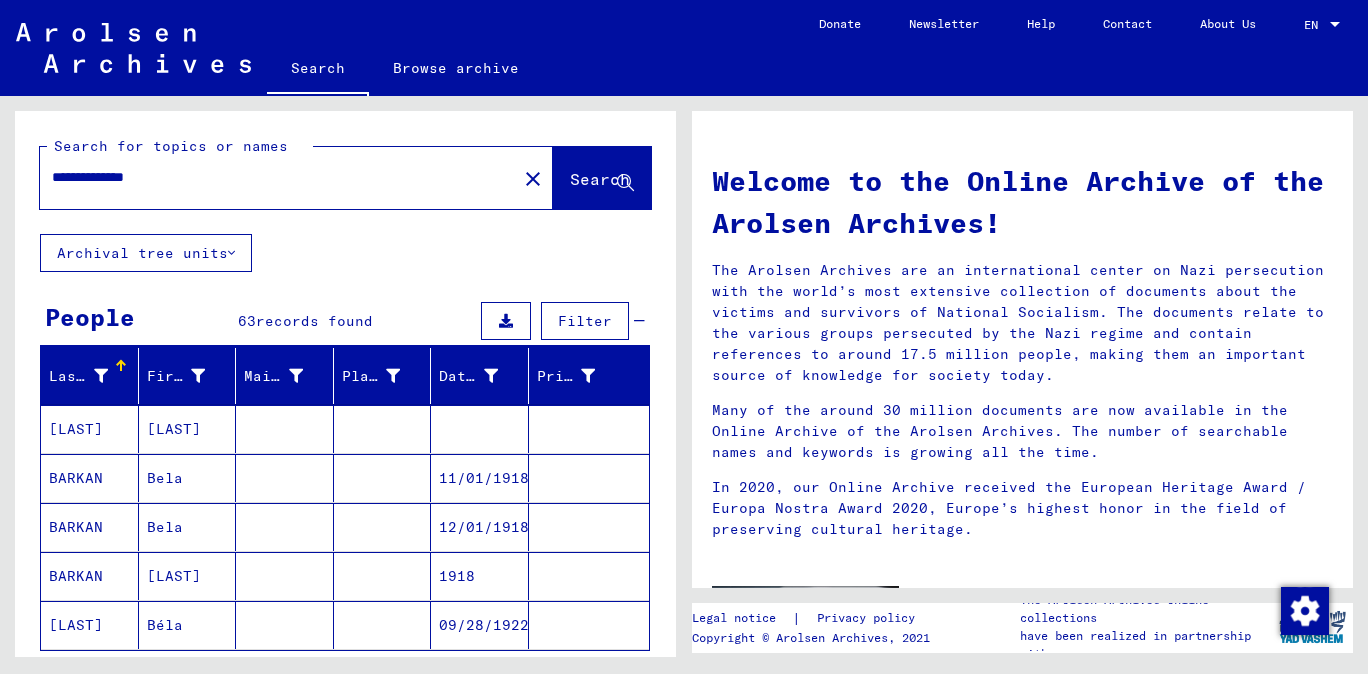 scroll, scrollTop: 426, scrollLeft: 0, axis: vertical 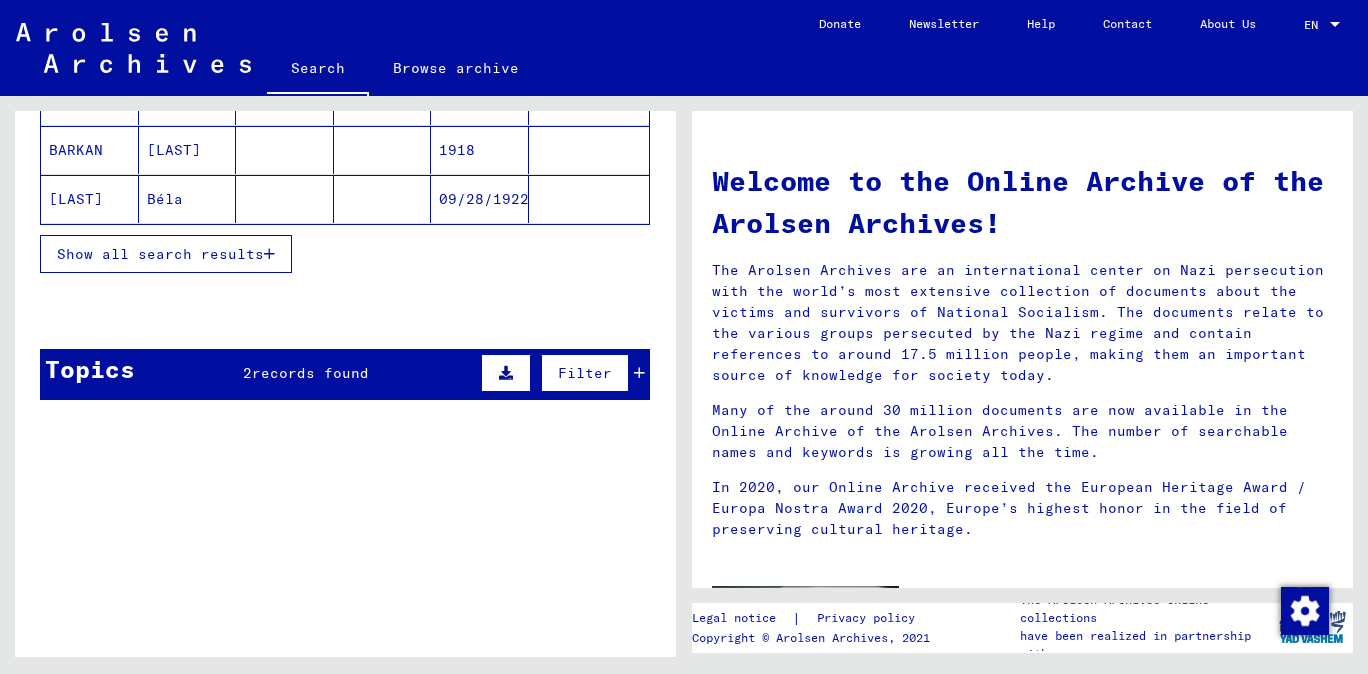 click on "Show all search results" at bounding box center [160, 254] 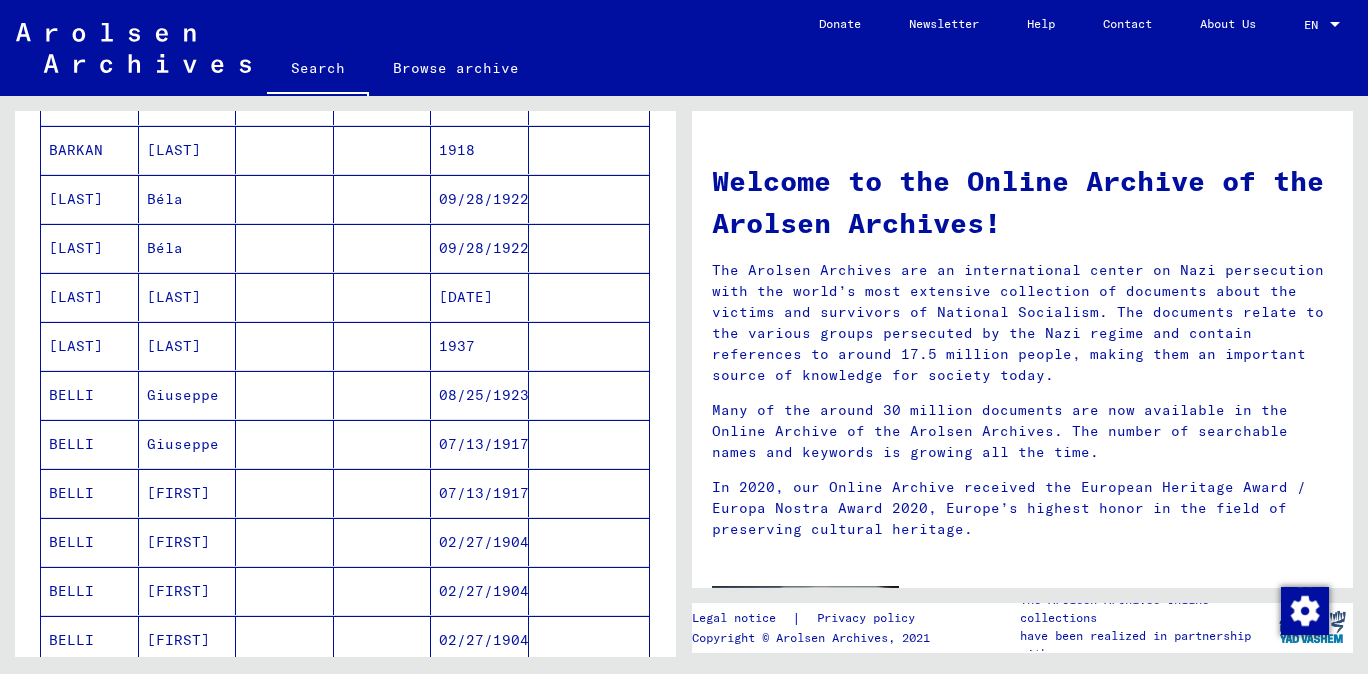 scroll, scrollTop: 868, scrollLeft: 0, axis: vertical 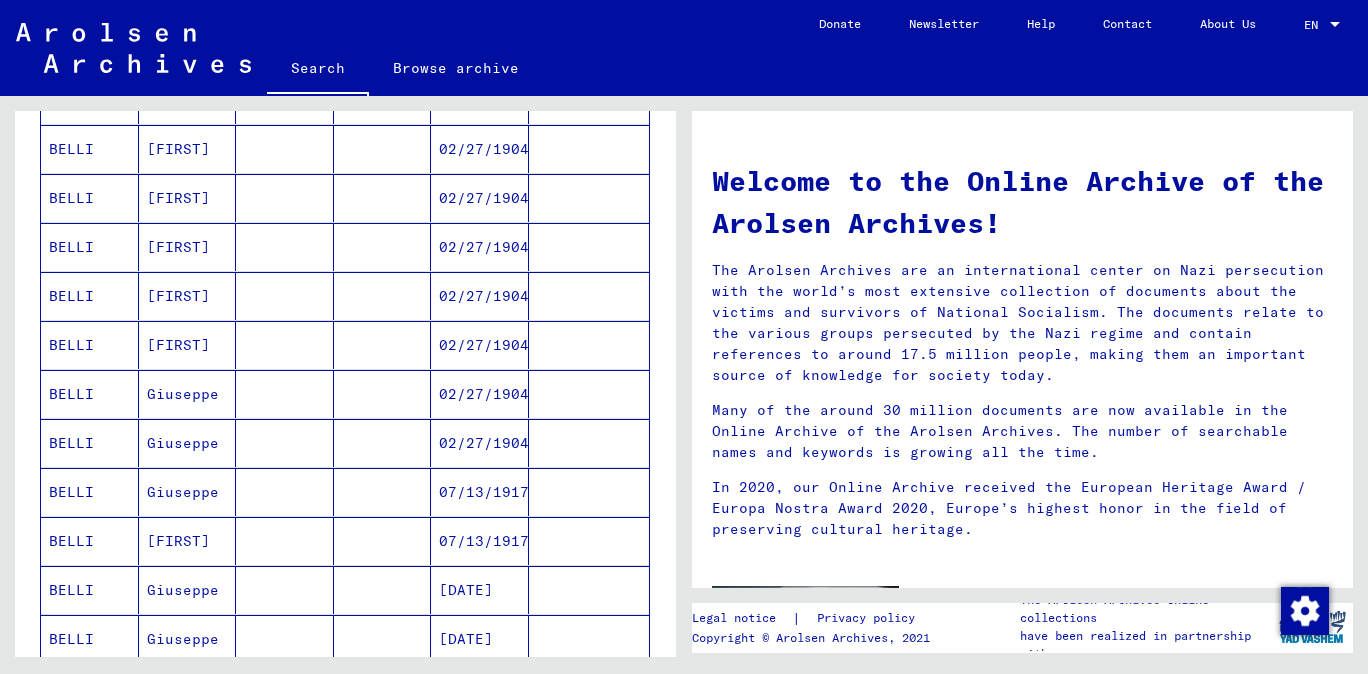 click on "BELLI" at bounding box center [90, 541] 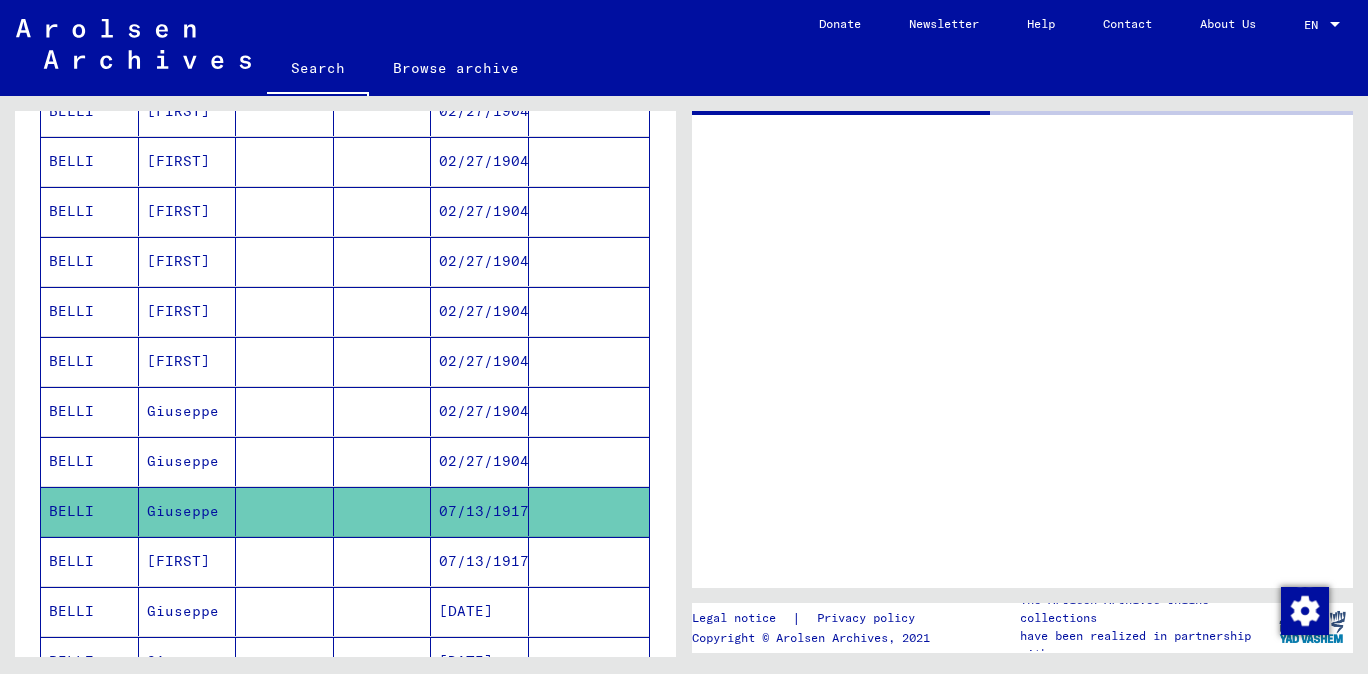 scroll, scrollTop: 876, scrollLeft: 0, axis: vertical 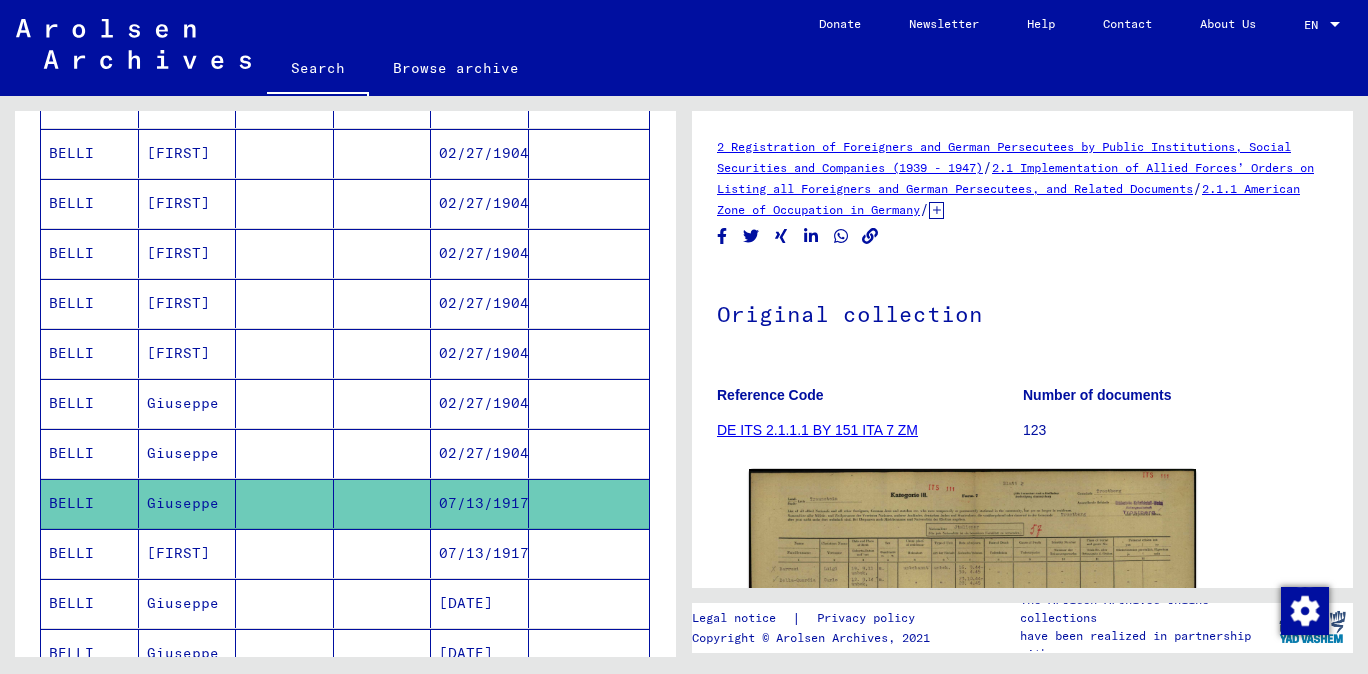 click on "BELLI" at bounding box center [90, 603] 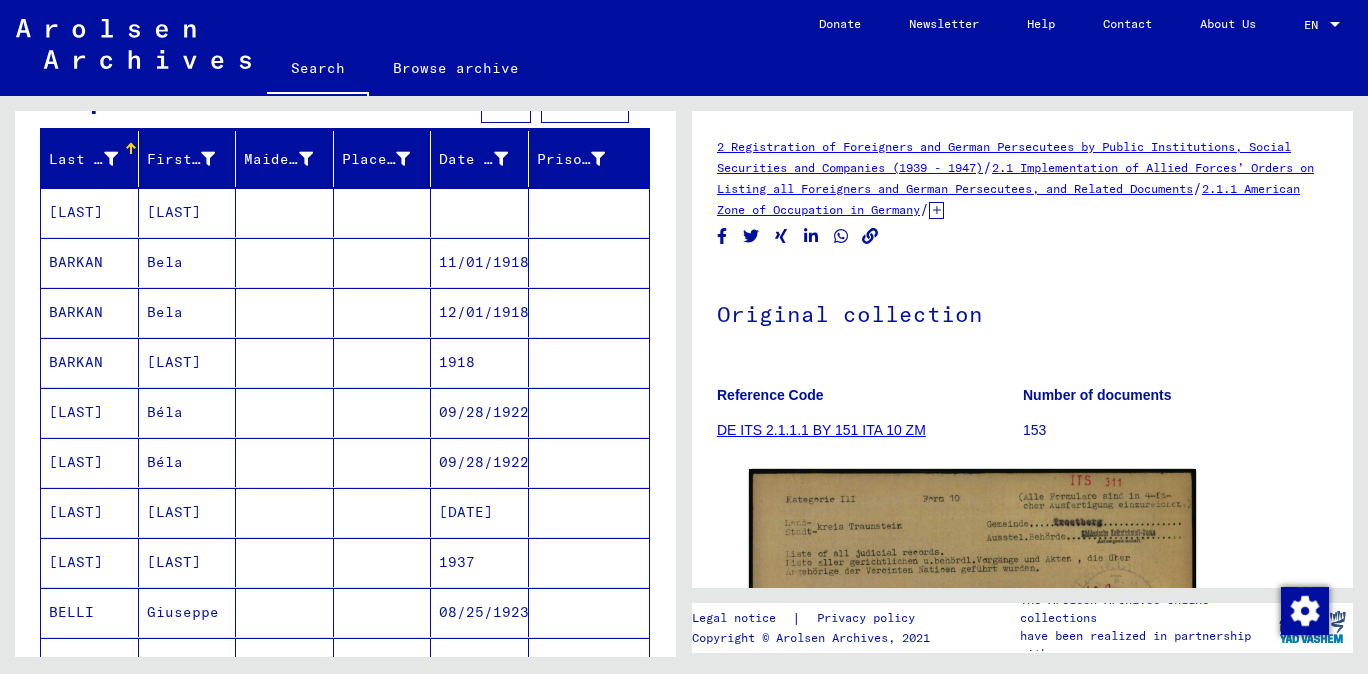 scroll, scrollTop: 441, scrollLeft: 0, axis: vertical 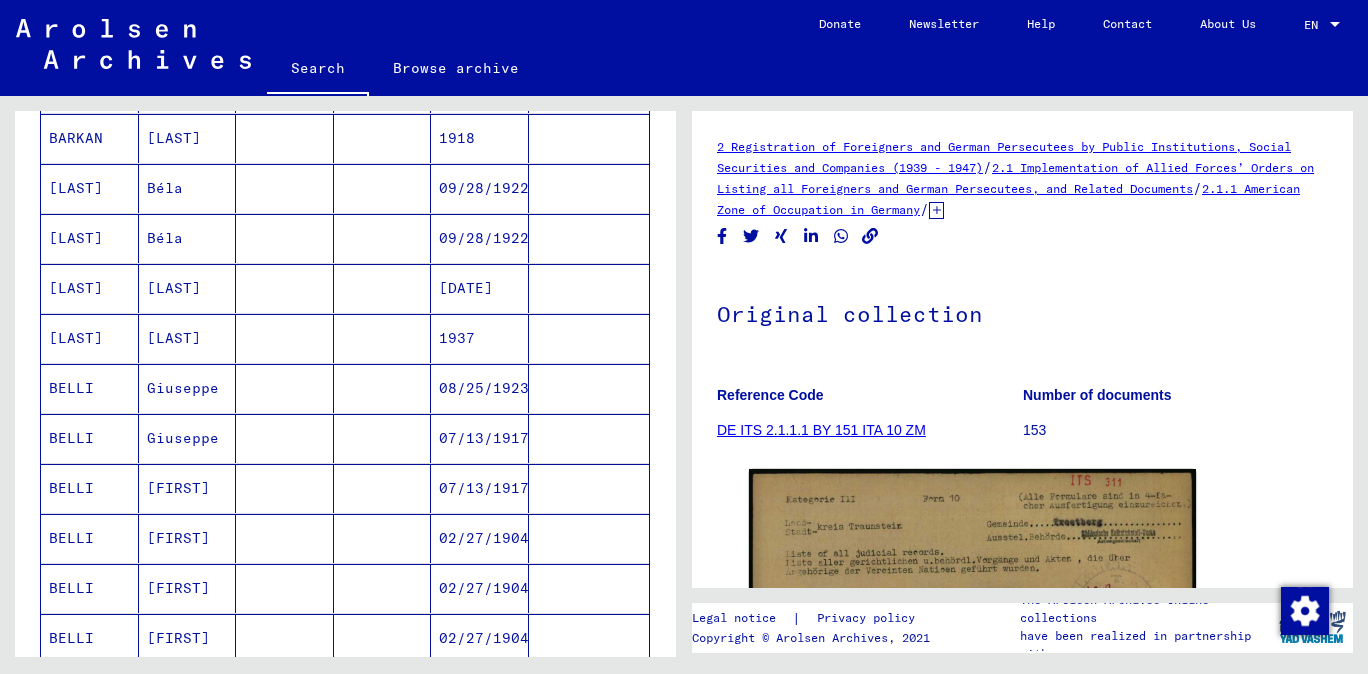 click on "BELLI" at bounding box center (90, 488) 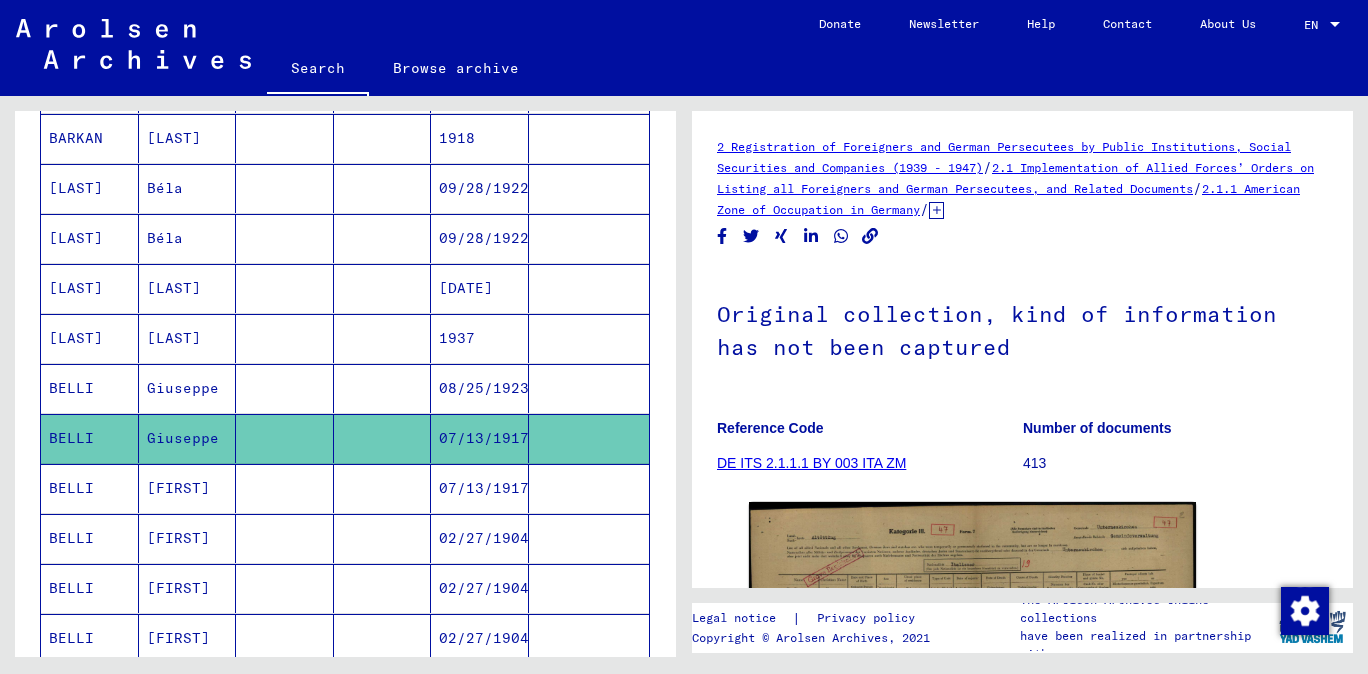 scroll, scrollTop: 440, scrollLeft: 0, axis: vertical 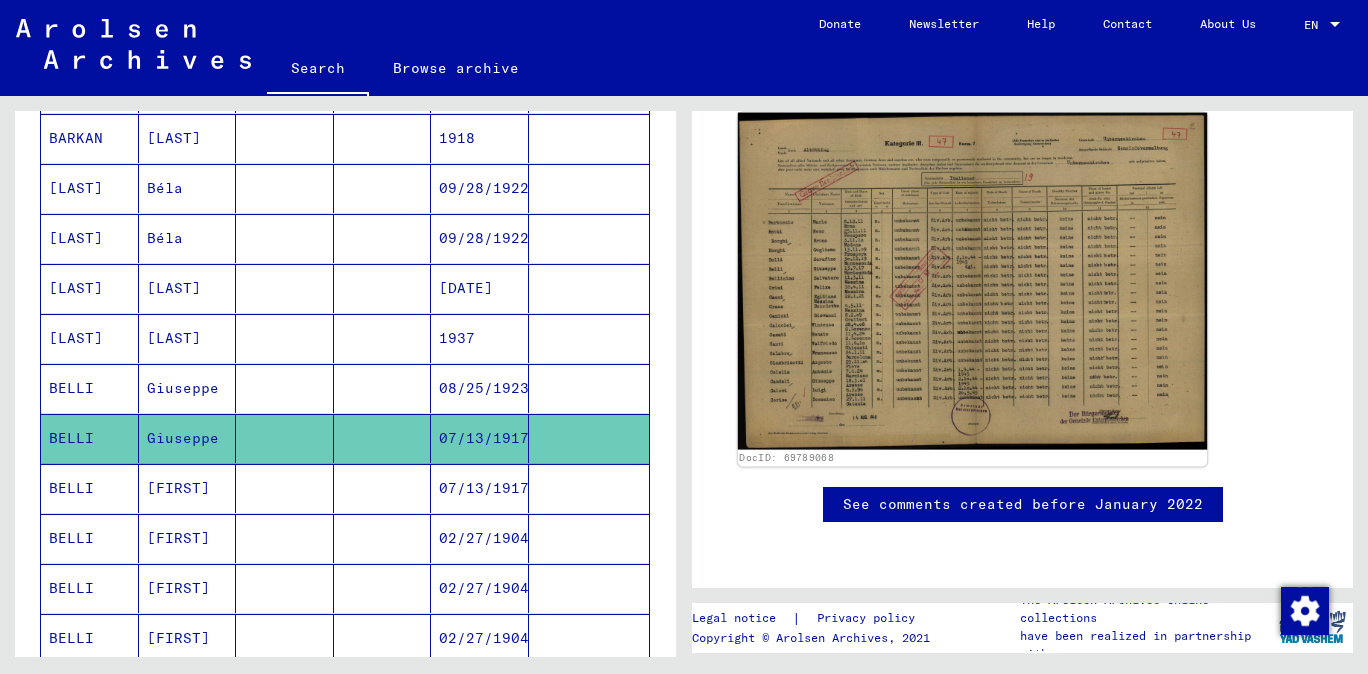 click 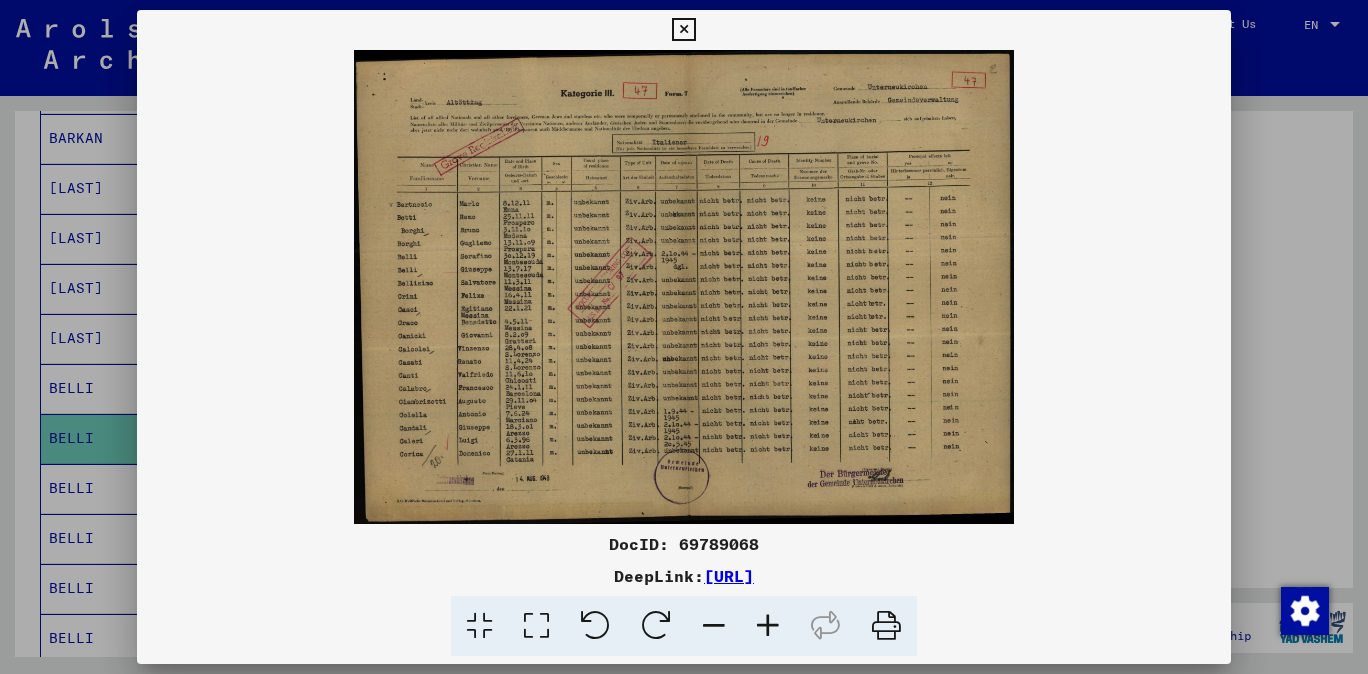 scroll, scrollTop: 440, scrollLeft: 0, axis: vertical 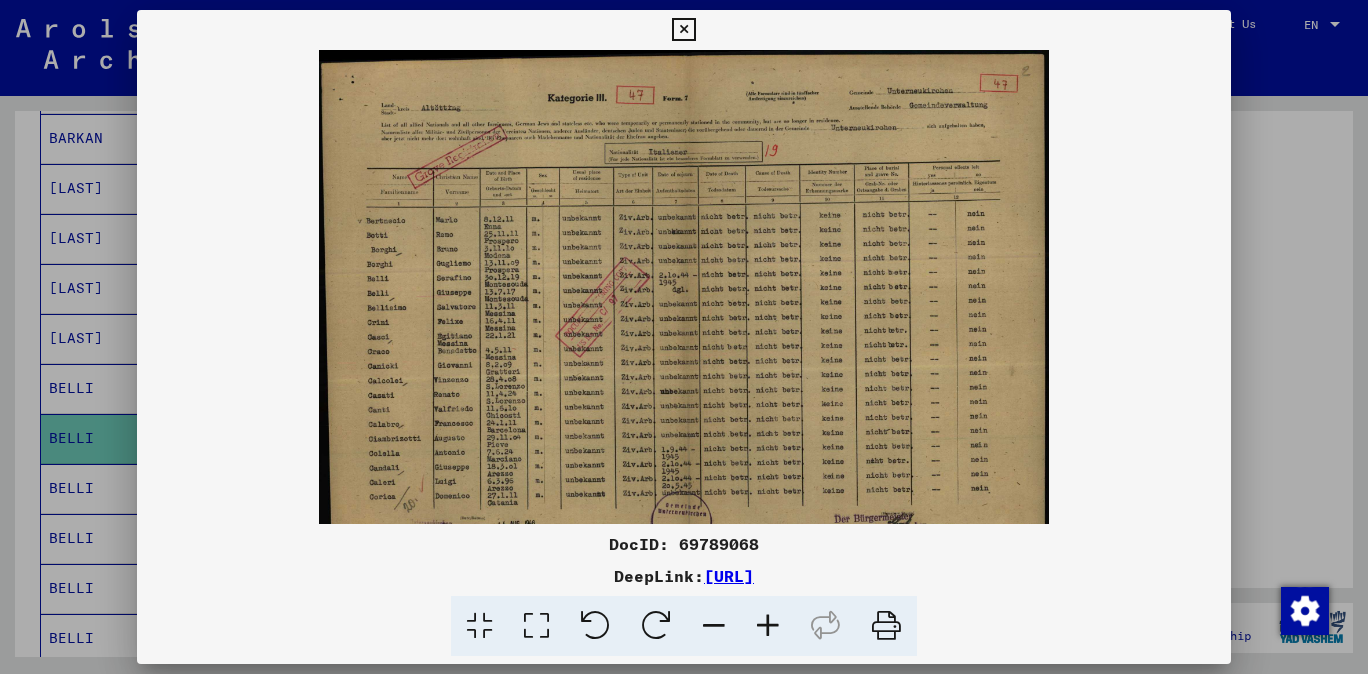 click at bounding box center (768, 626) 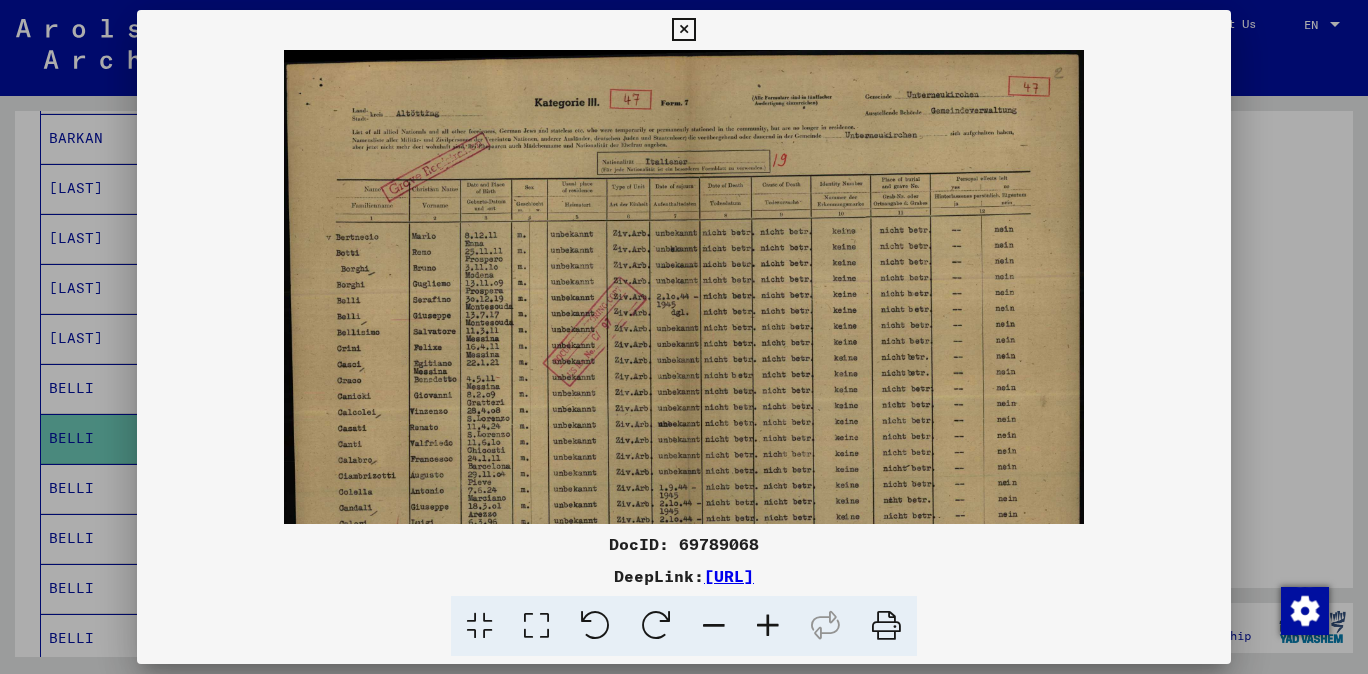 click at bounding box center (768, 626) 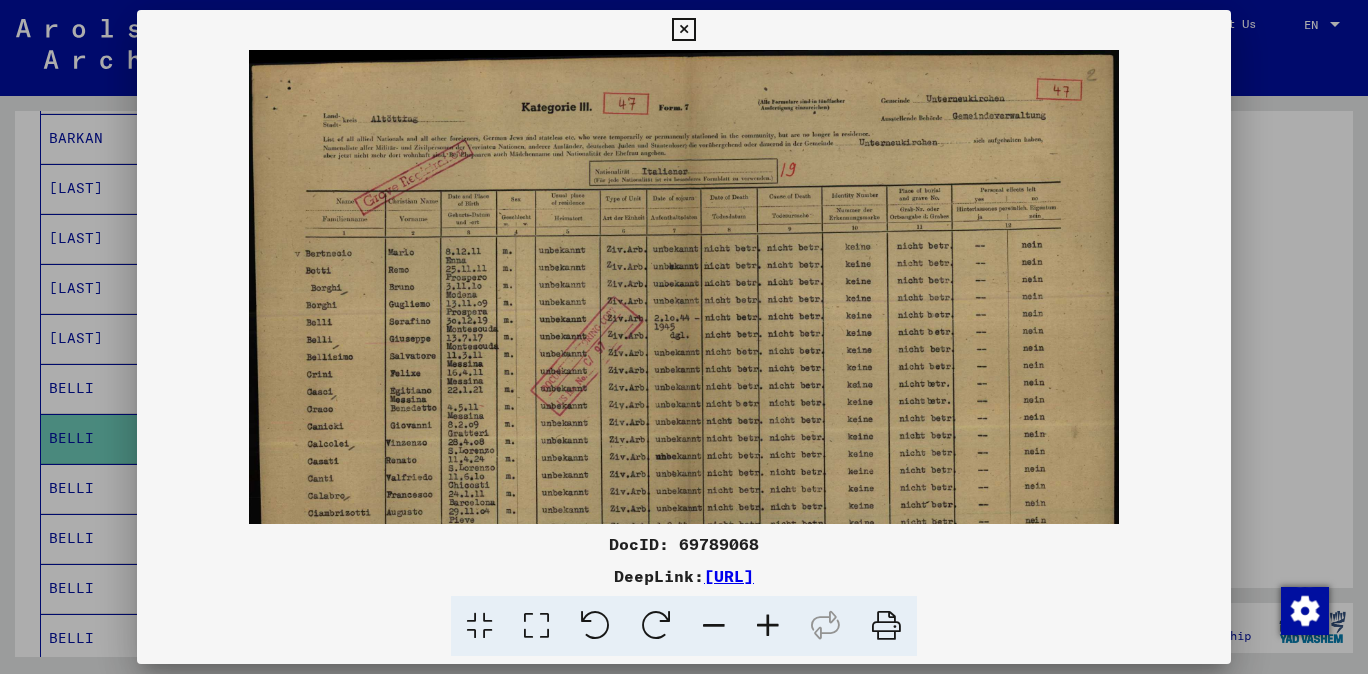 click at bounding box center (768, 626) 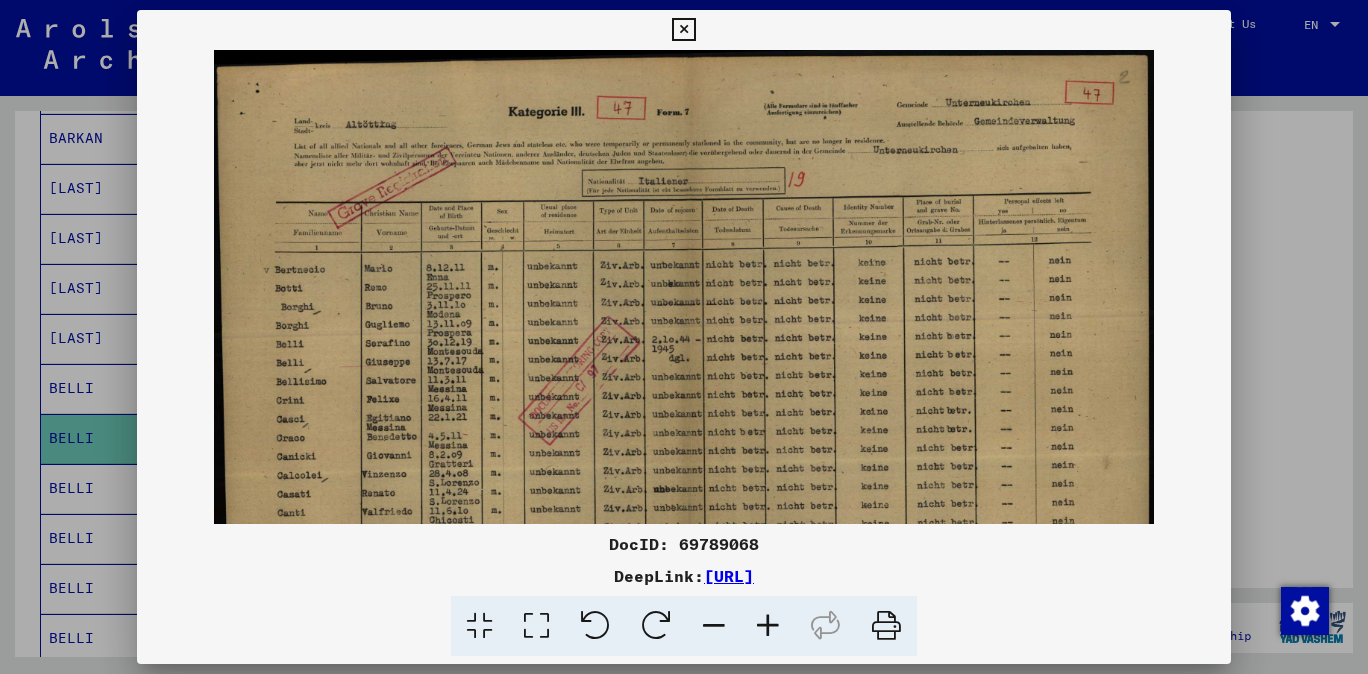 click at bounding box center [768, 626] 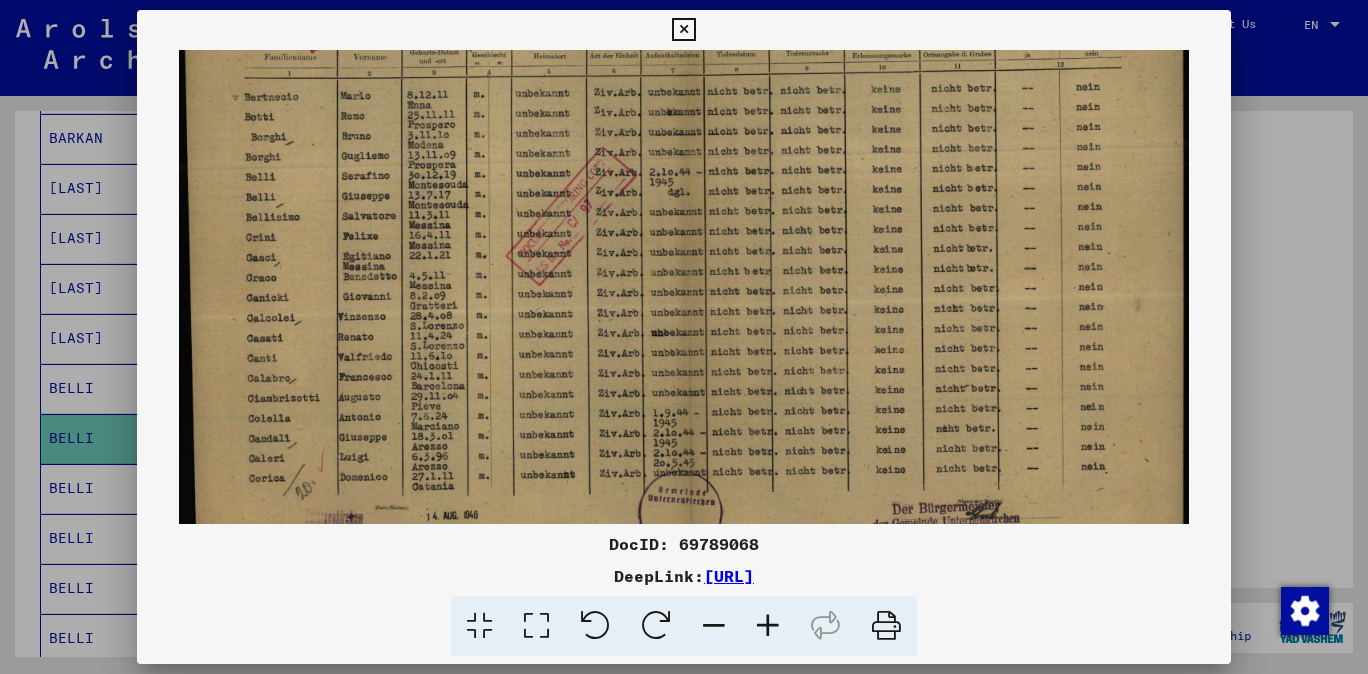scroll, scrollTop: 249, scrollLeft: 0, axis: vertical 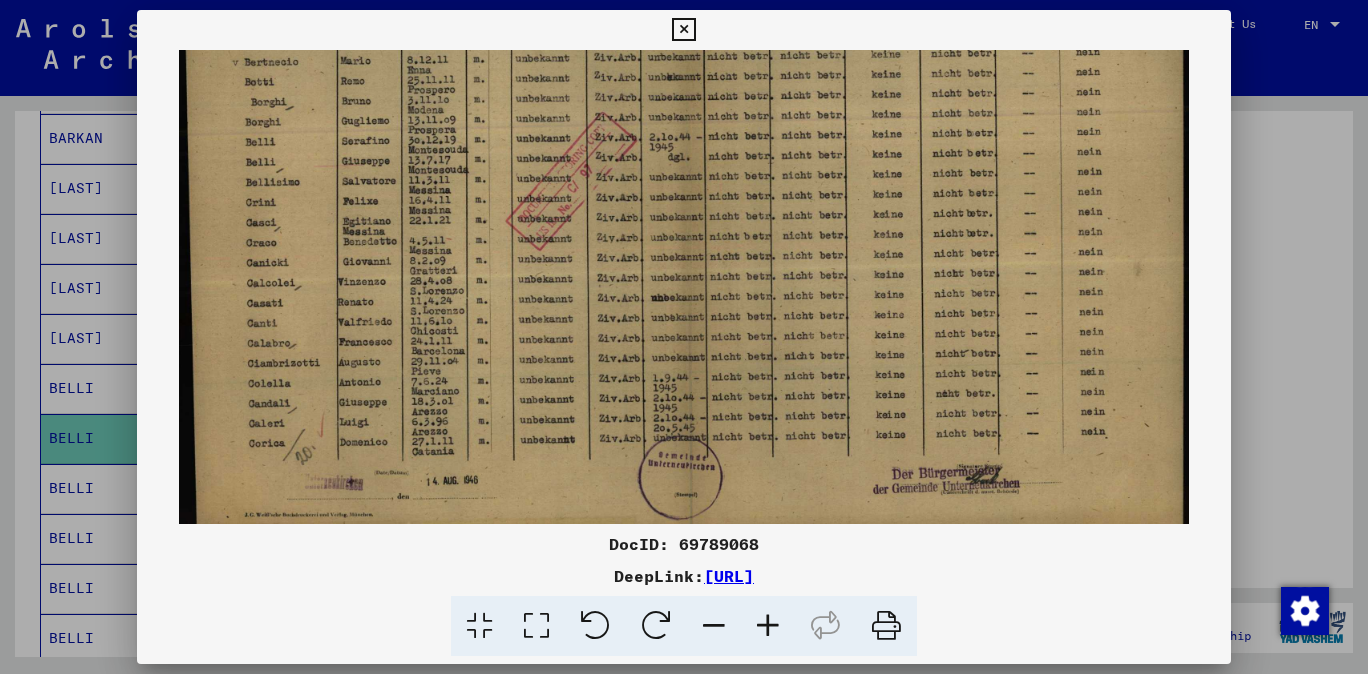 drag, startPoint x: 808, startPoint y: 465, endPoint x: 875, endPoint y: 219, distance: 254.96078 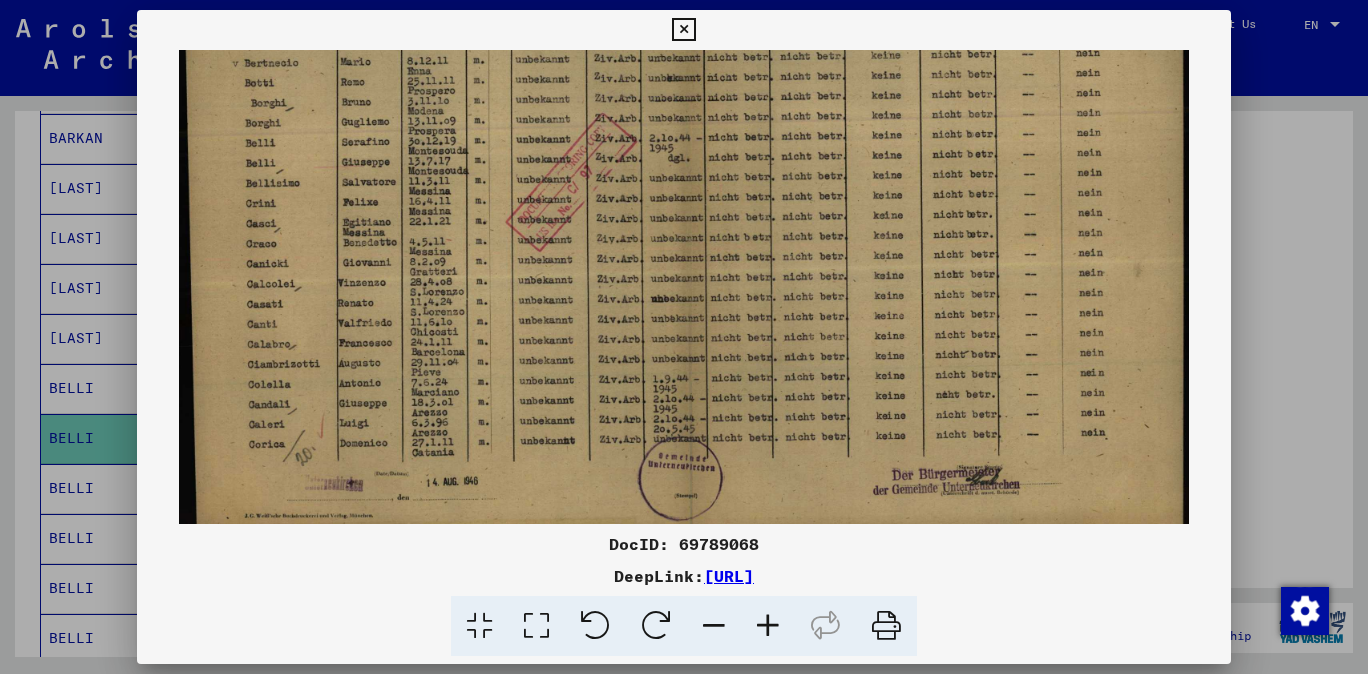 click at bounding box center (683, 30) 